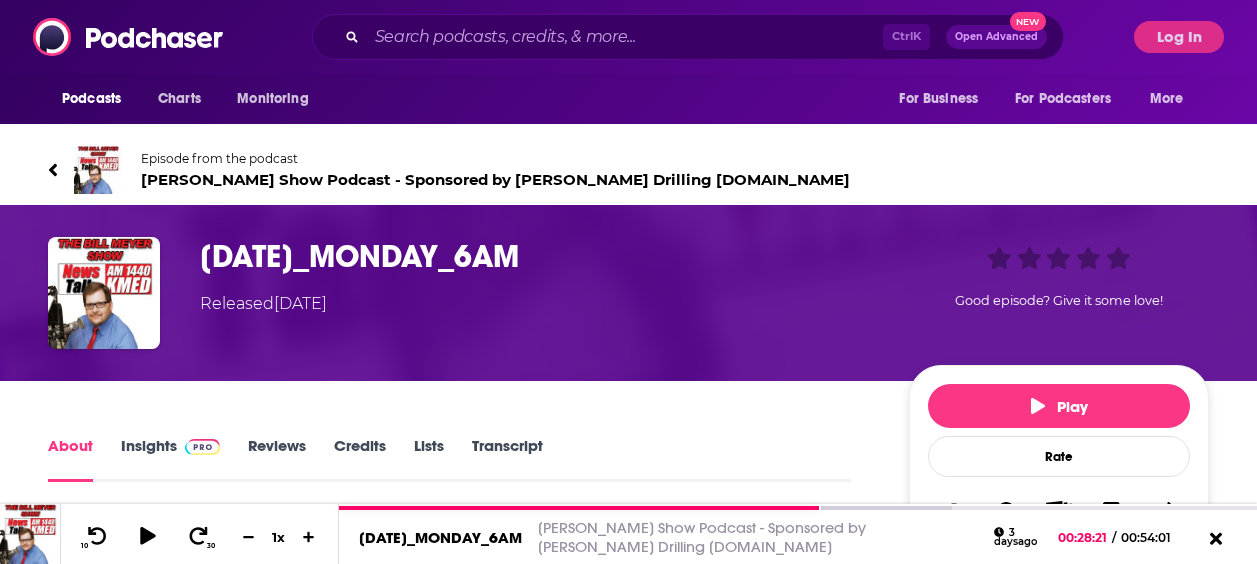 scroll, scrollTop: 216, scrollLeft: 0, axis: vertical 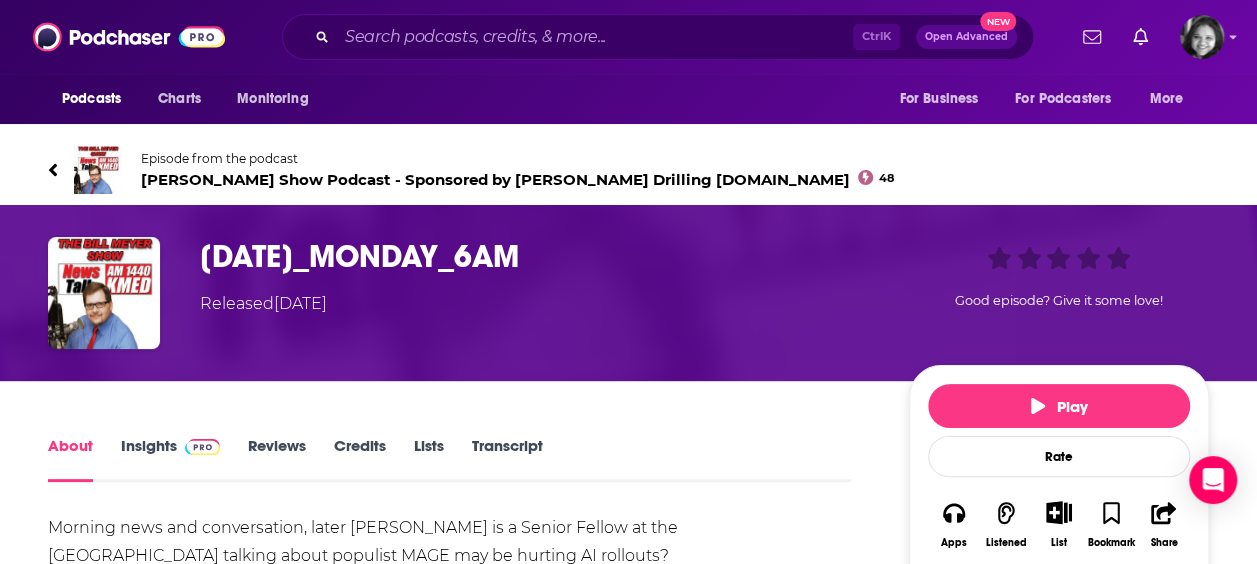 click on "About" at bounding box center (70, 459) 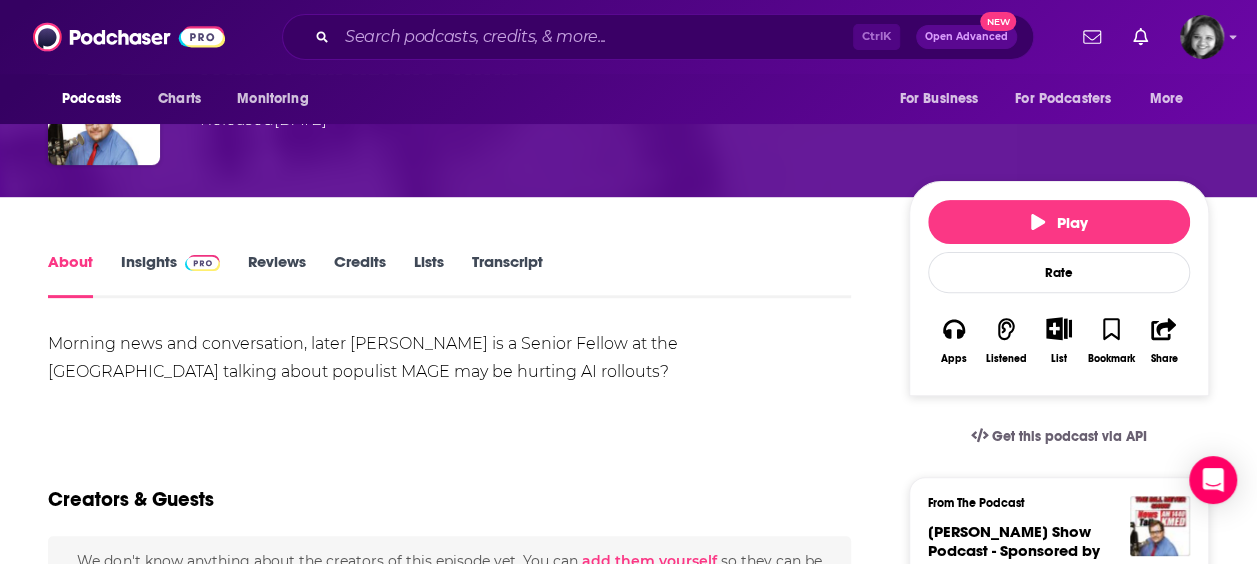 scroll, scrollTop: 182, scrollLeft: 0, axis: vertical 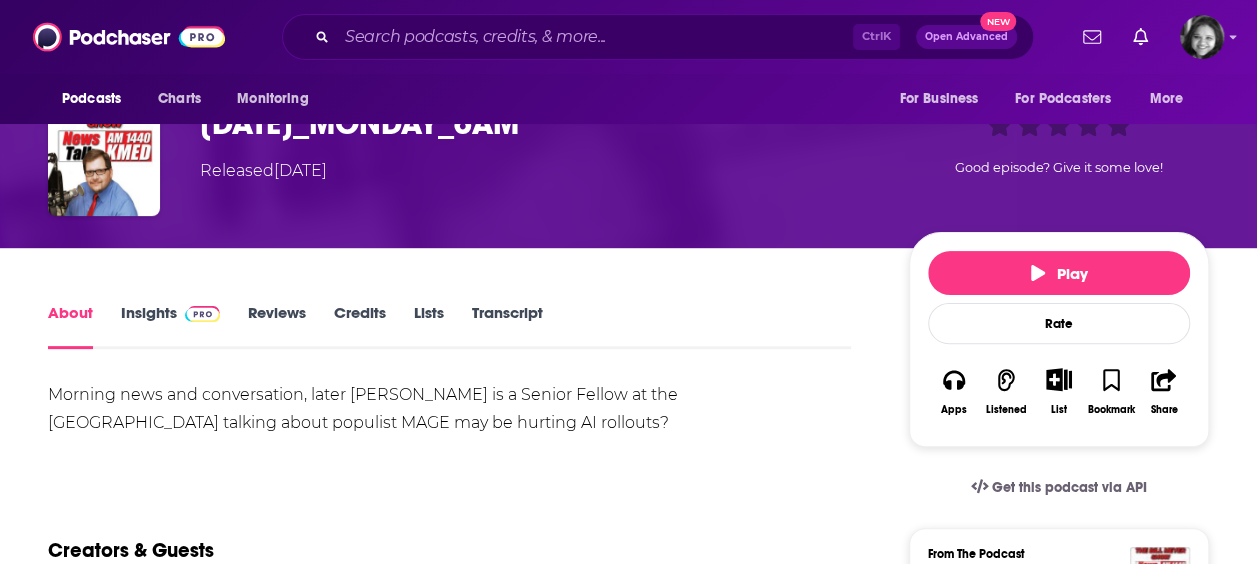 click on "Insights" at bounding box center (170, 326) 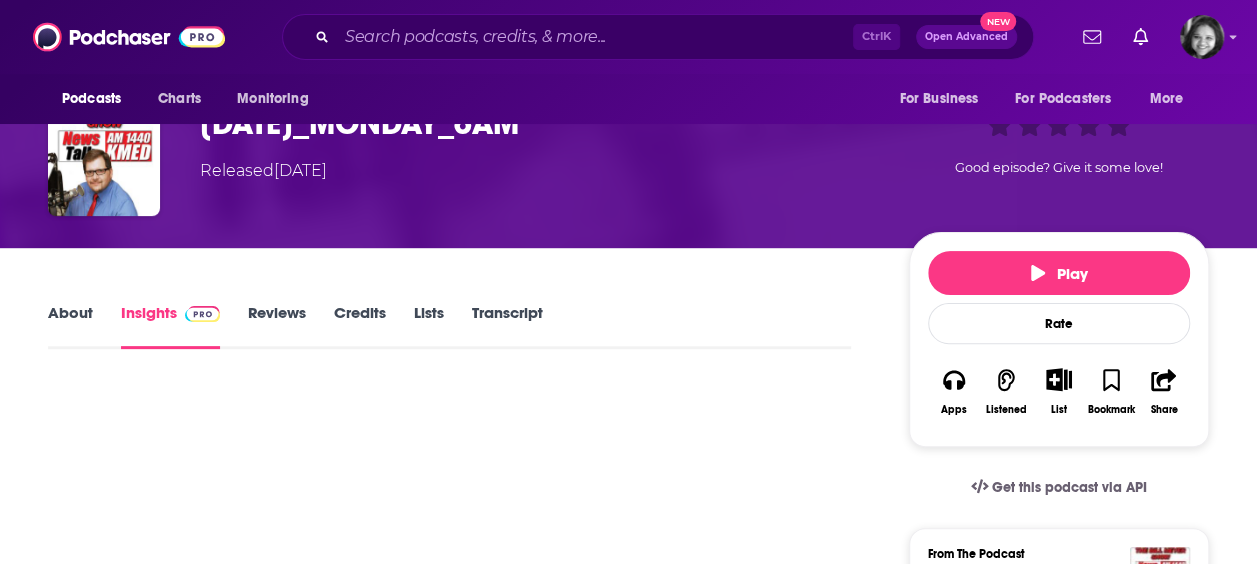 scroll, scrollTop: 0, scrollLeft: 0, axis: both 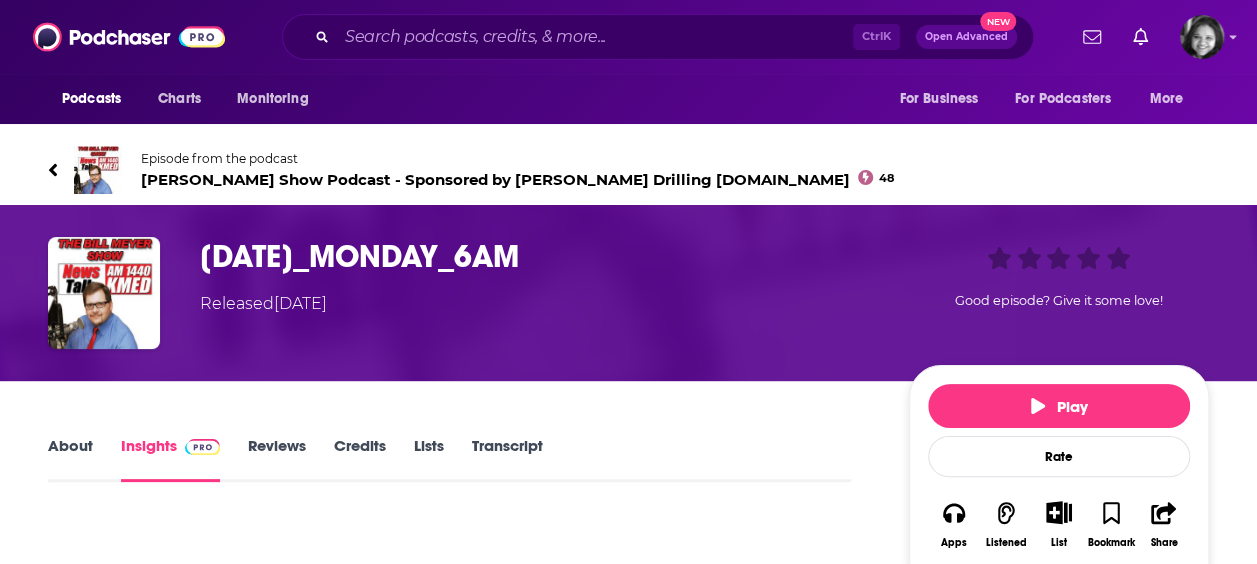 click on "About" at bounding box center (70, 459) 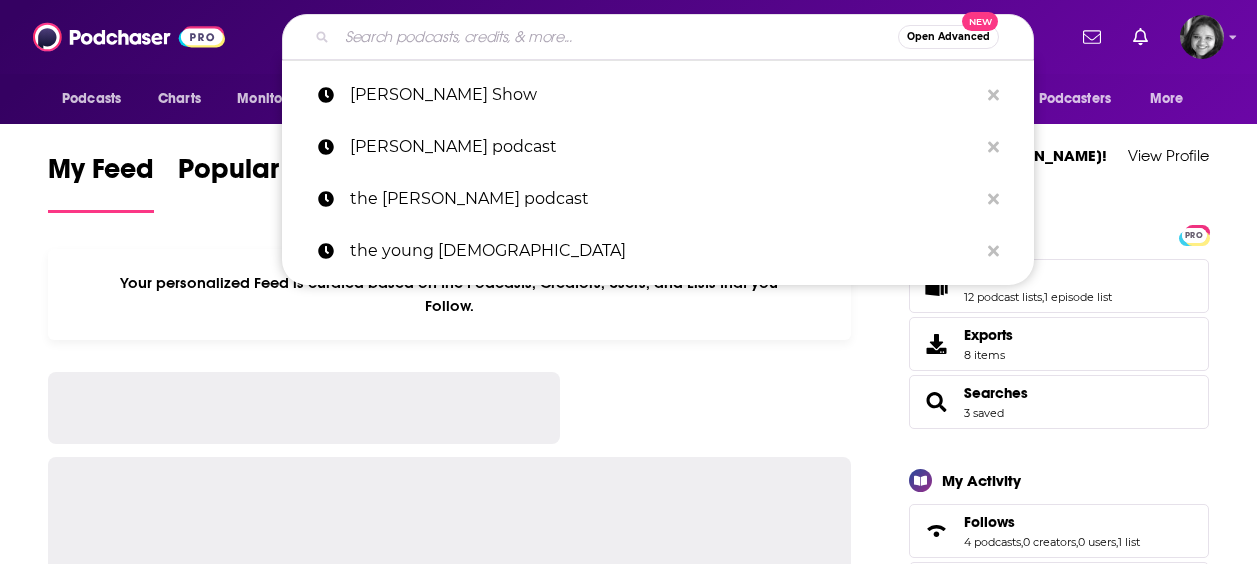 scroll, scrollTop: 0, scrollLeft: 0, axis: both 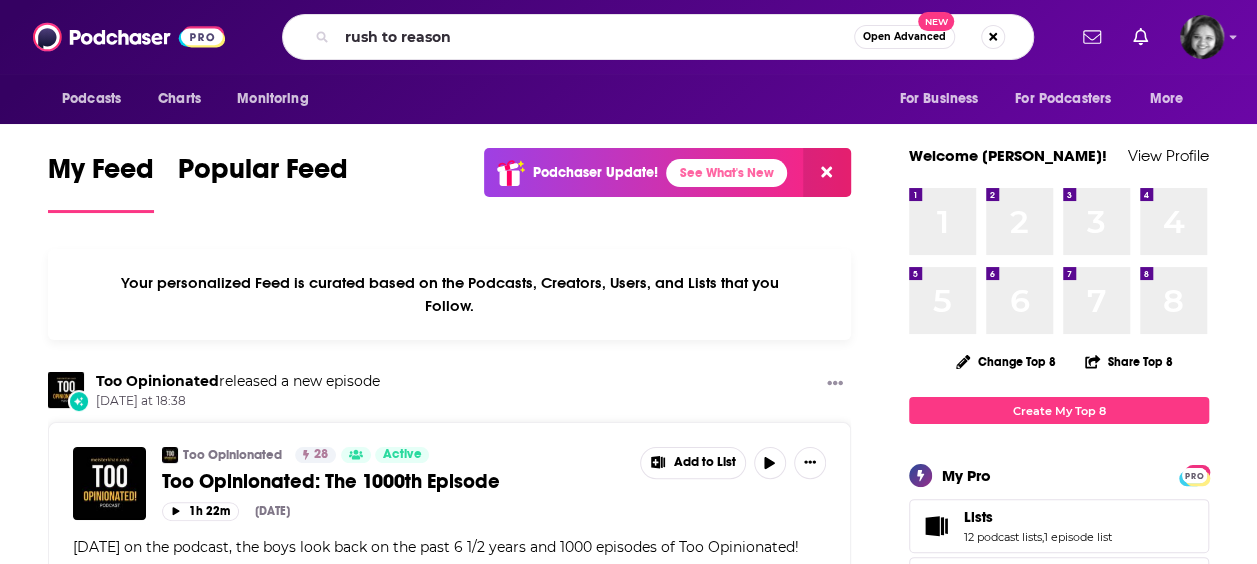 type on "rush to reason" 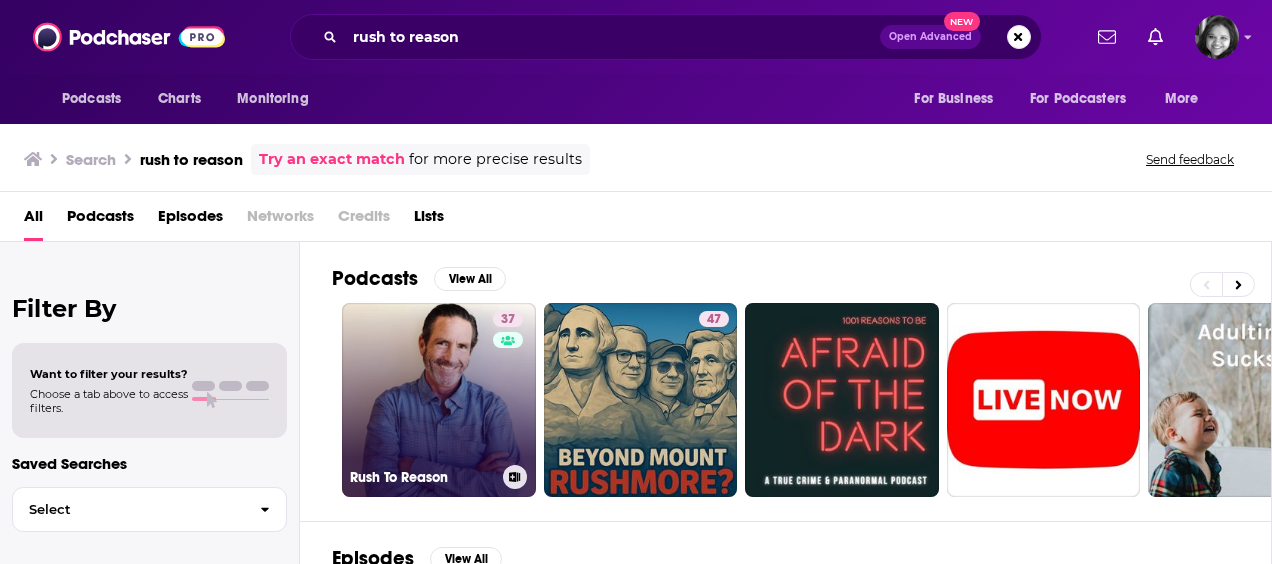 click on "37 Rush To Reason" at bounding box center [439, 400] 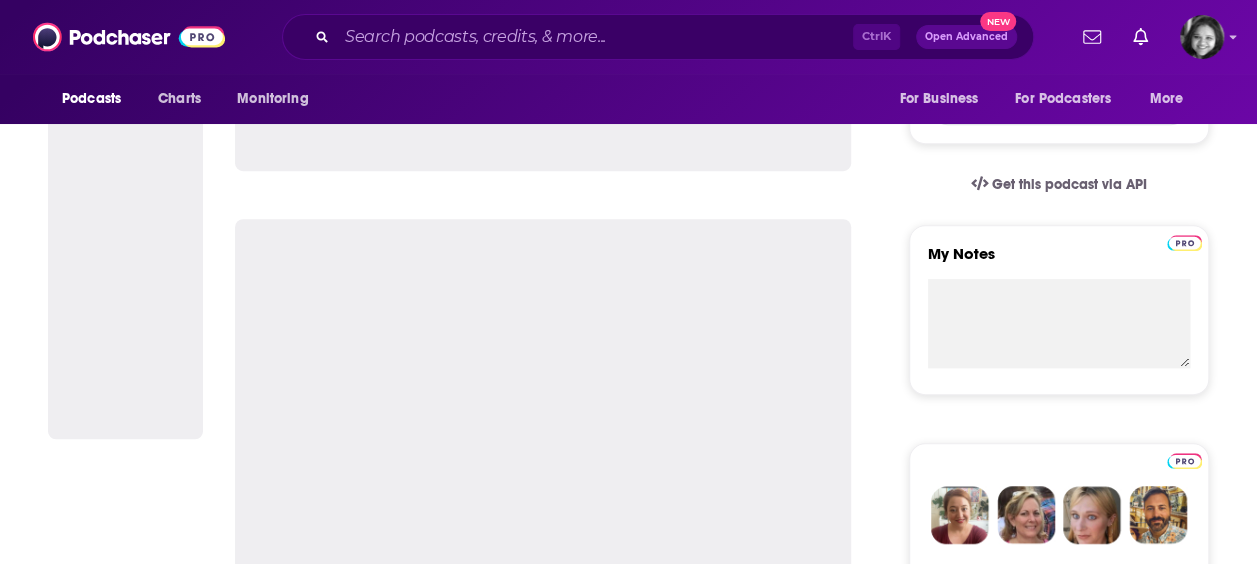 scroll, scrollTop: 0, scrollLeft: 0, axis: both 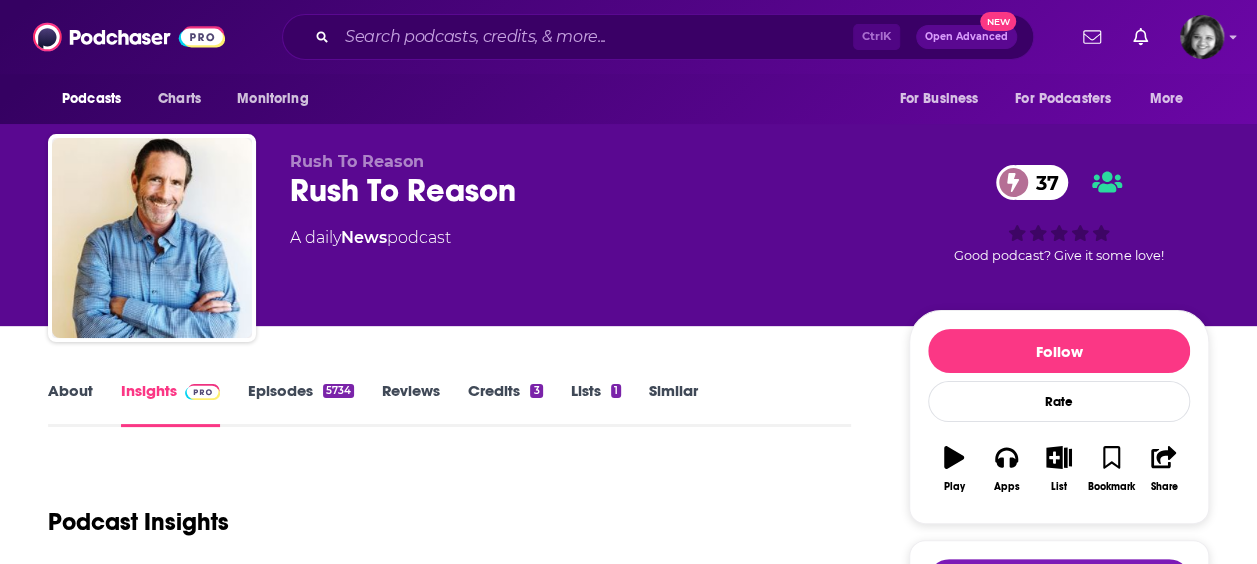 click on "Episodes 5734" at bounding box center [301, 404] 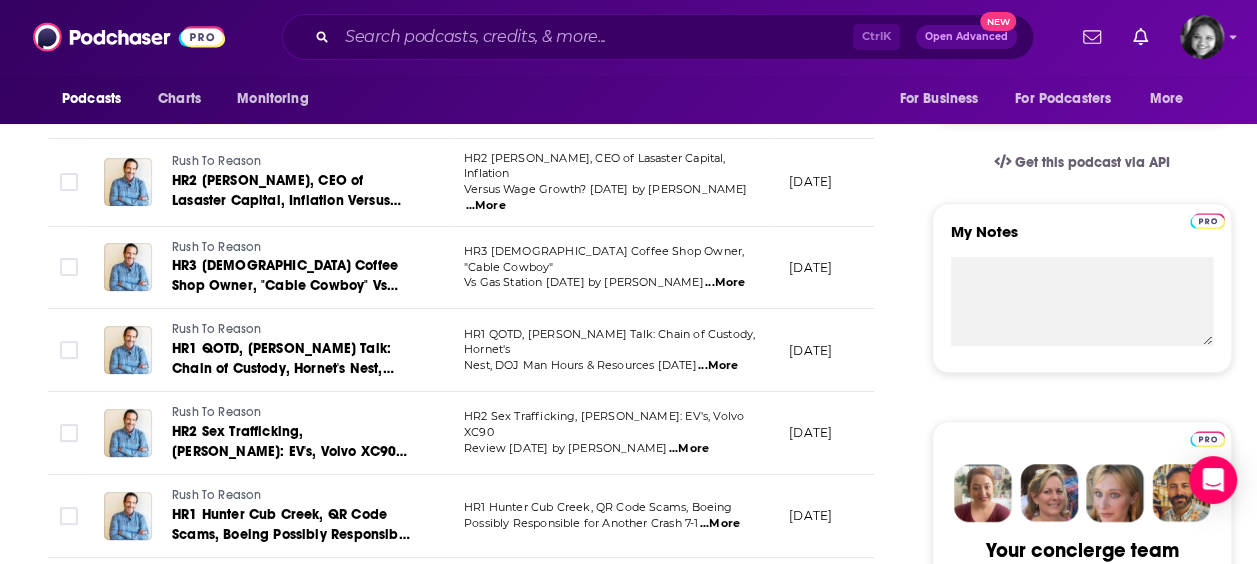 scroll, scrollTop: 619, scrollLeft: 0, axis: vertical 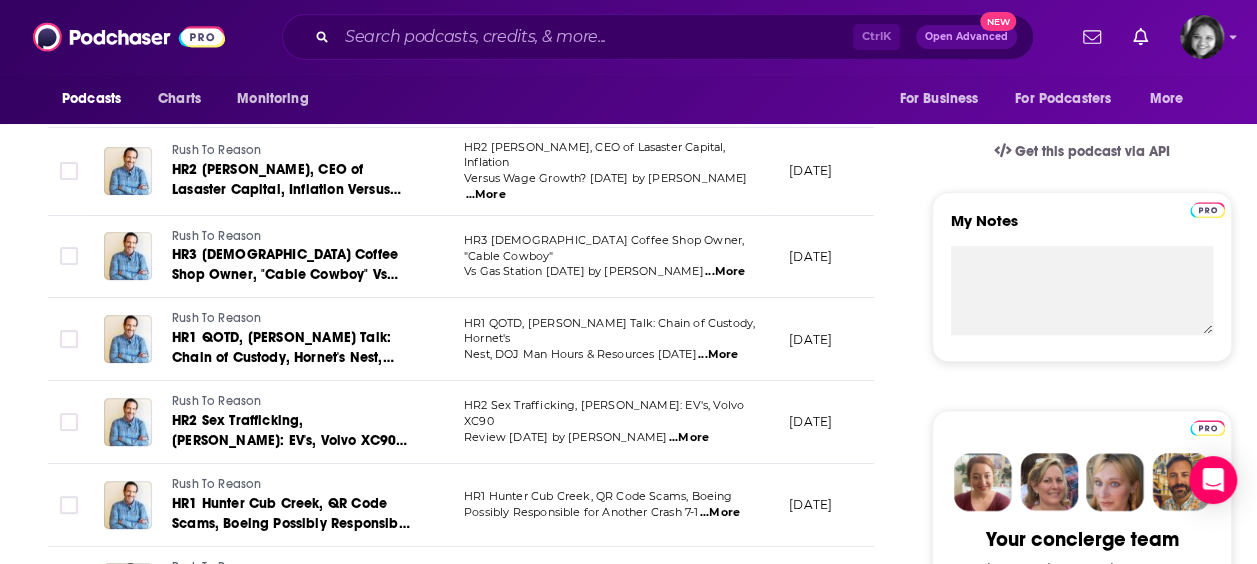 click on "...More" at bounding box center [689, 438] 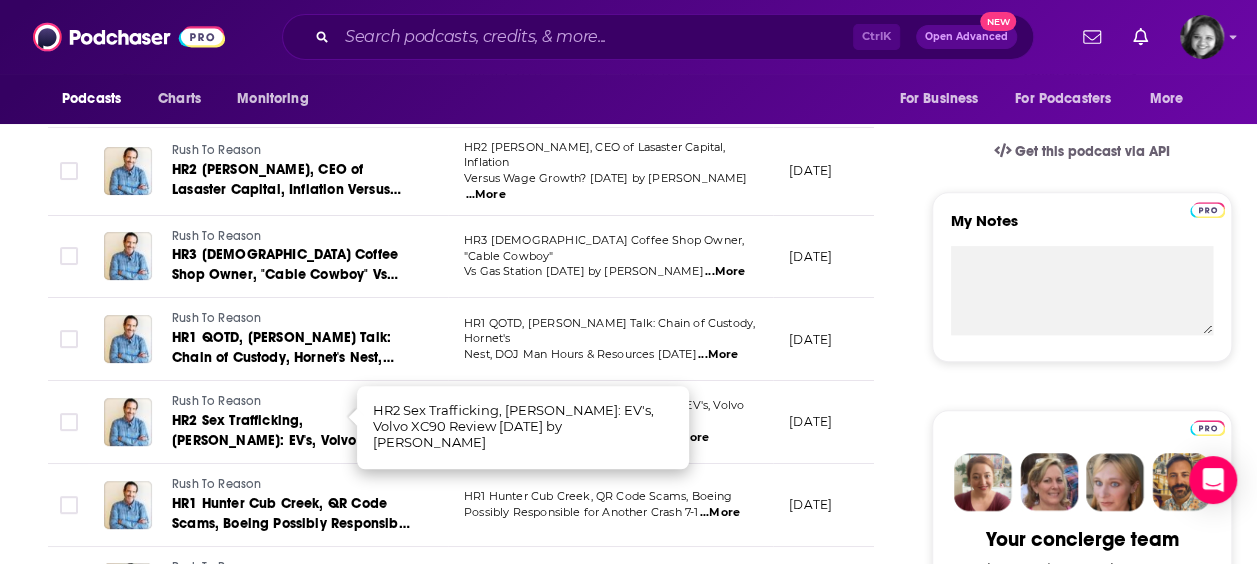 click on "Review 7-14-25 by John Rus  ...More" at bounding box center [610, 438] 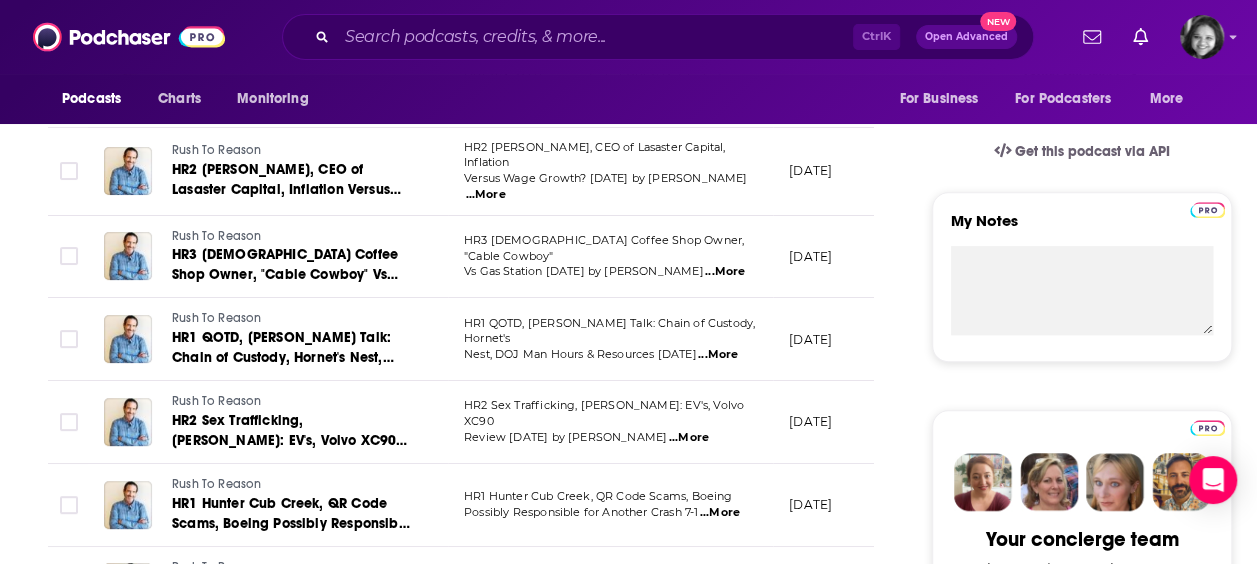 click on "...More" at bounding box center [720, 513] 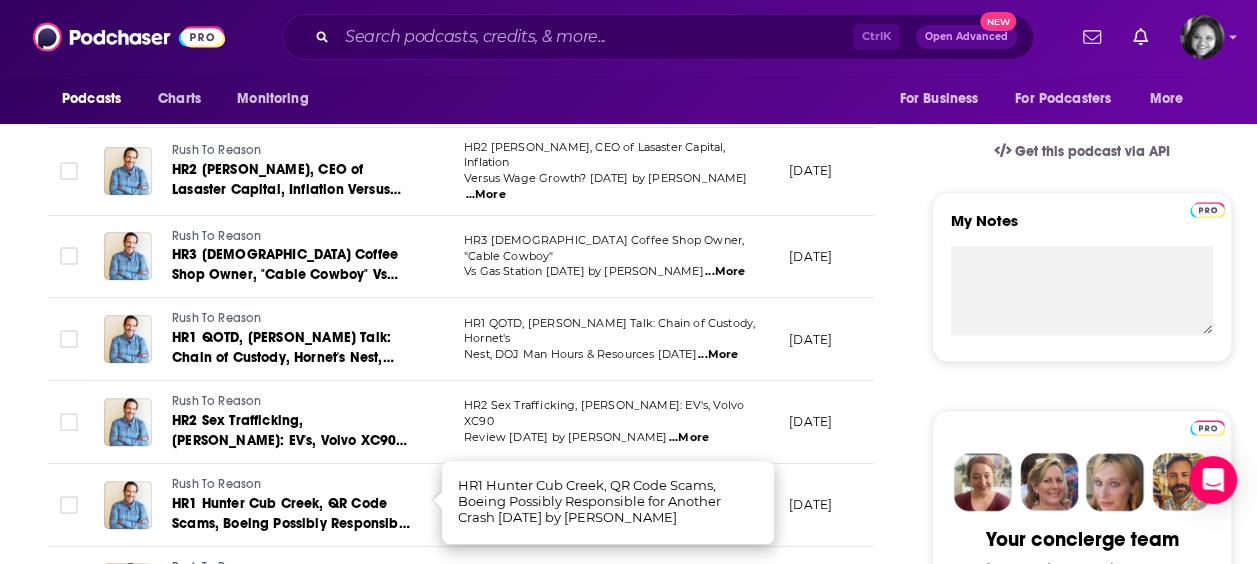click on "HR2 Sex Trafficking, Richard Rush: EV's, Volvo XC90 Review 7-14-25 by John Rus  ...More" at bounding box center (610, 422) 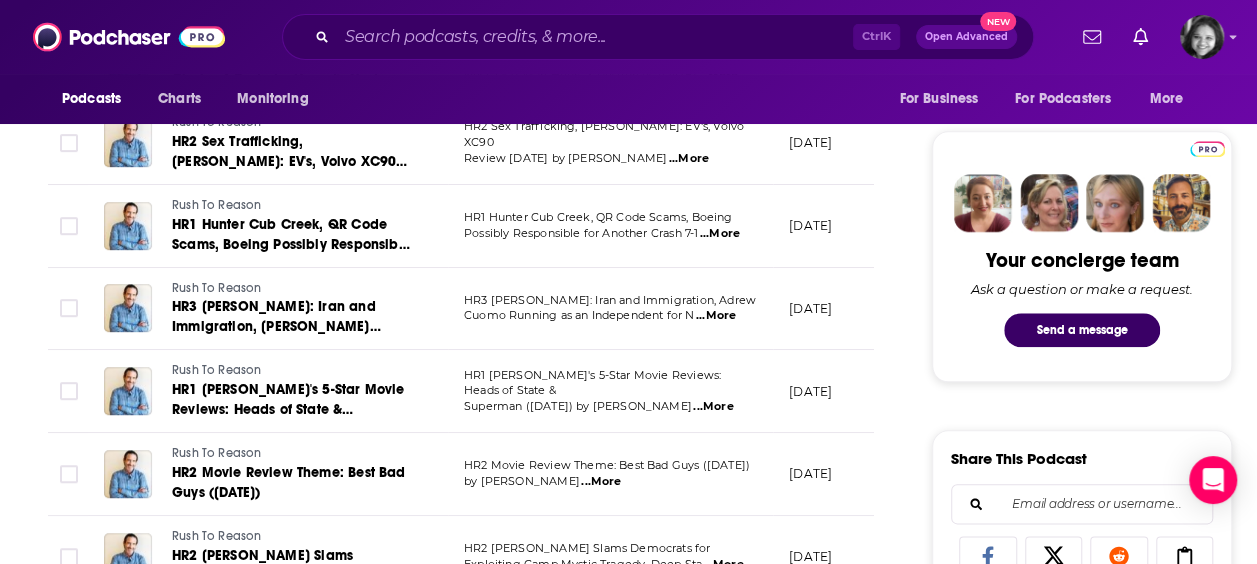 scroll, scrollTop: 875, scrollLeft: 0, axis: vertical 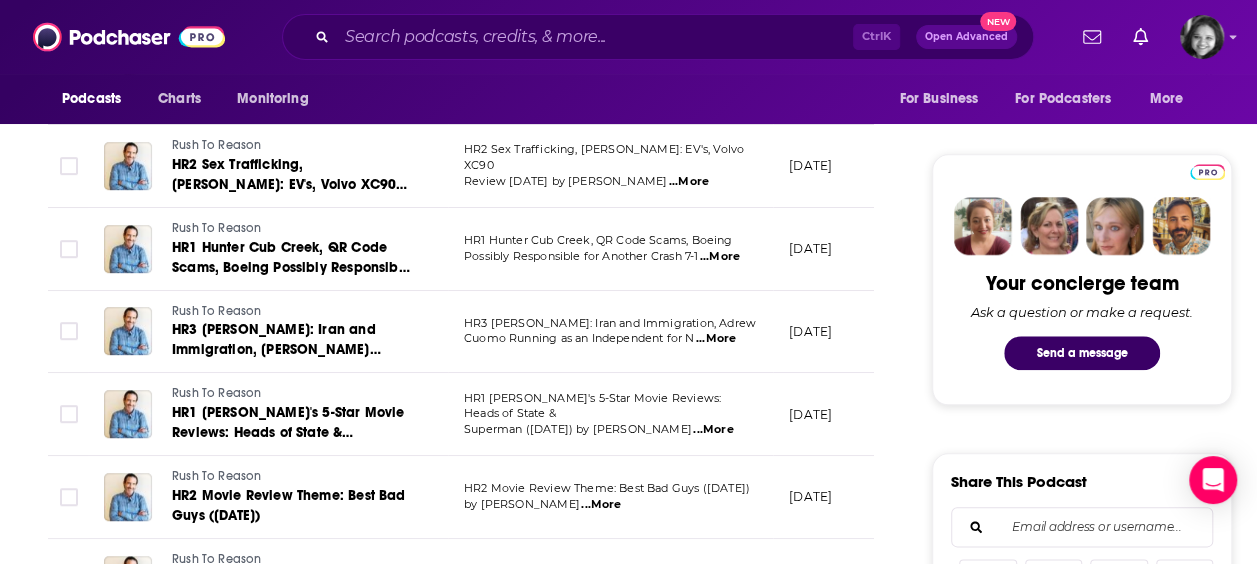 click on "...More" at bounding box center (713, 430) 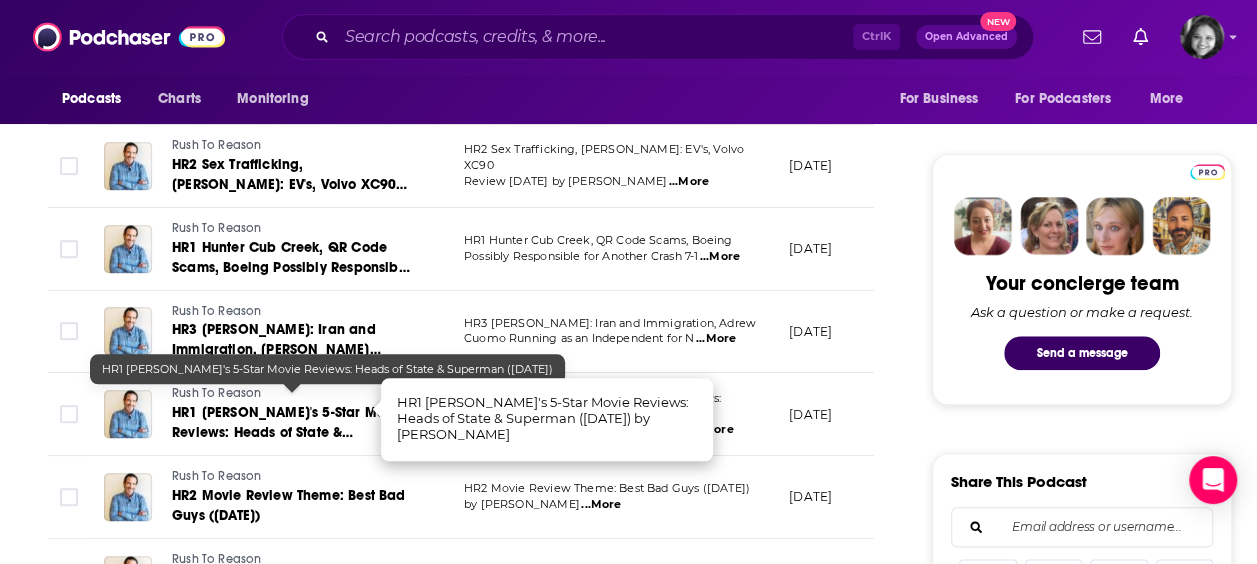 click on "HR1 Andy's 5-Star Movie Reviews: Heads of State & Superman (7-11-25)" at bounding box center (288, 432) 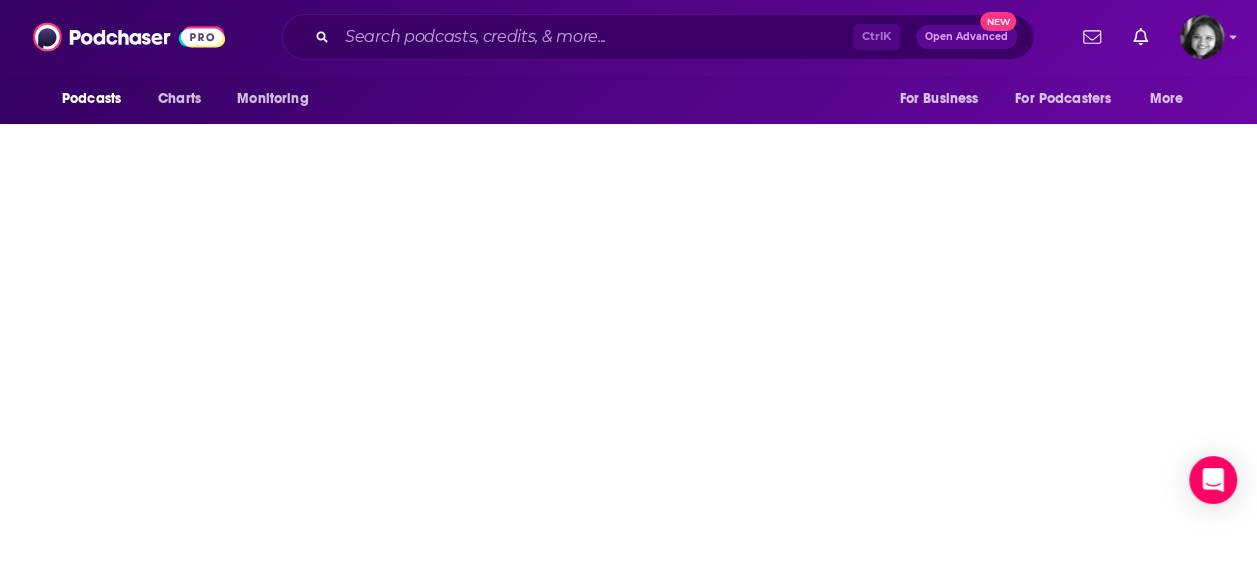 scroll, scrollTop: 0, scrollLeft: 0, axis: both 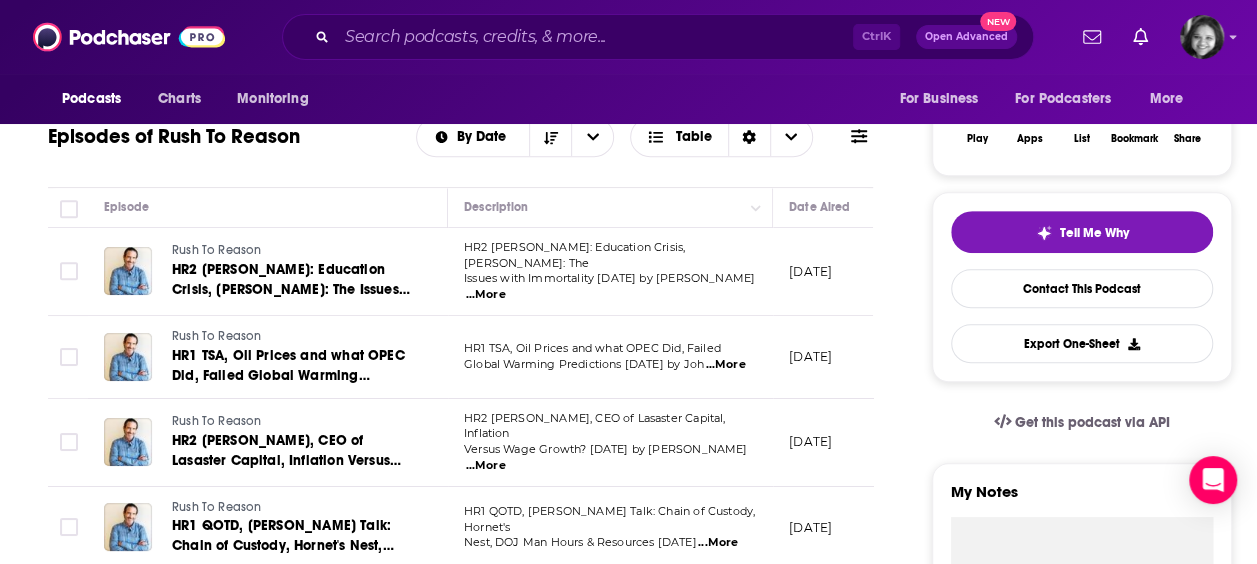 click on "...More" at bounding box center [725, 365] 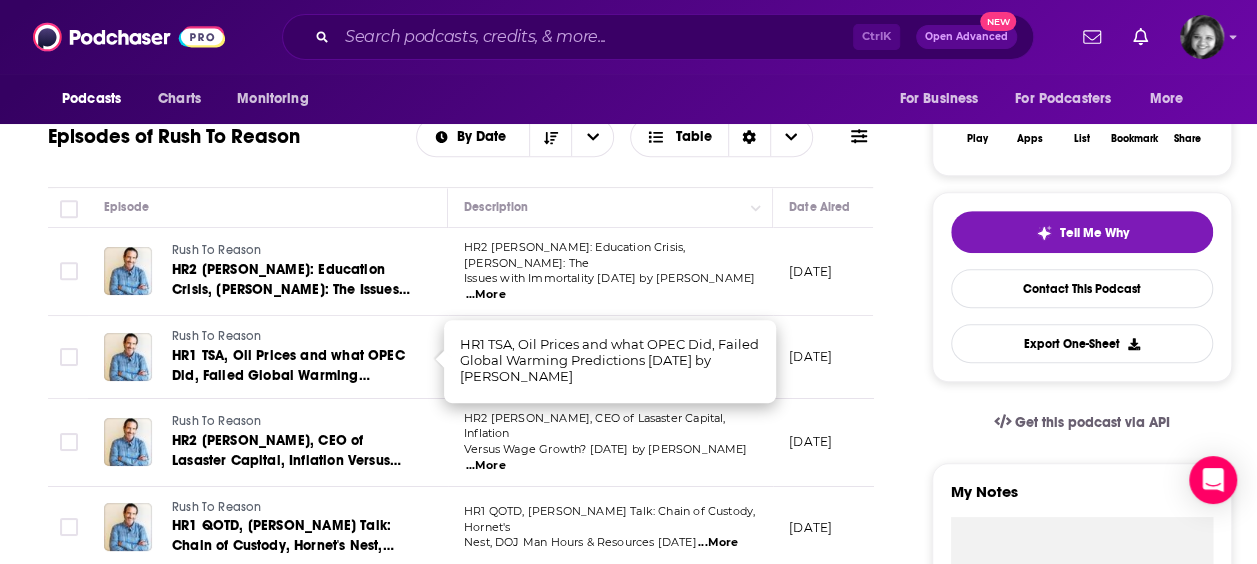 click on "HR2 Jerry Blum: Education Crisis, Tom Hogan: The Issues with Immortality 7-16-25 by John Ru  ...More" at bounding box center (610, 272) 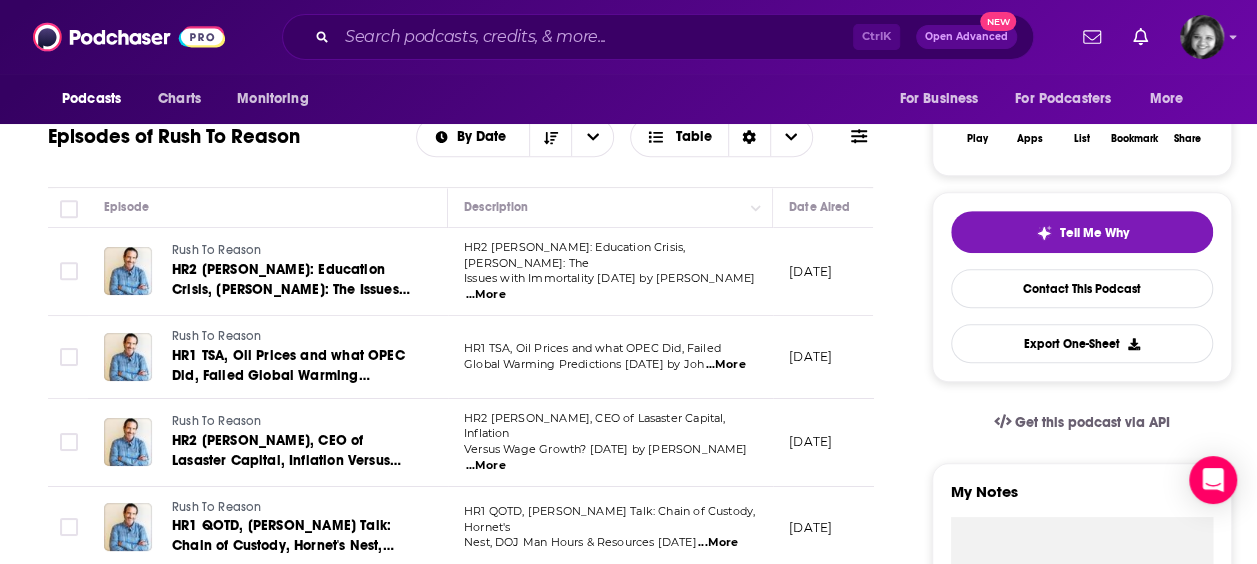 click on "...More" at bounding box center [486, 466] 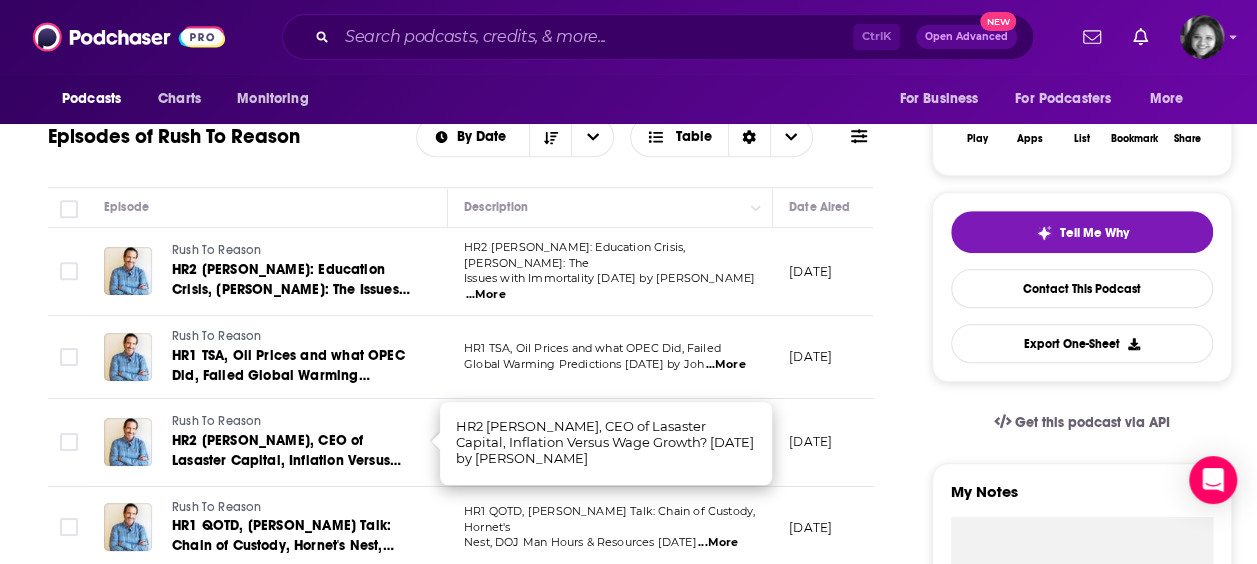 click on "HR1 TSA, Oil Prices and what OPEC Did, Failed Global Warming Predictions 7-16-25 by Joh  ...More" at bounding box center (610, 357) 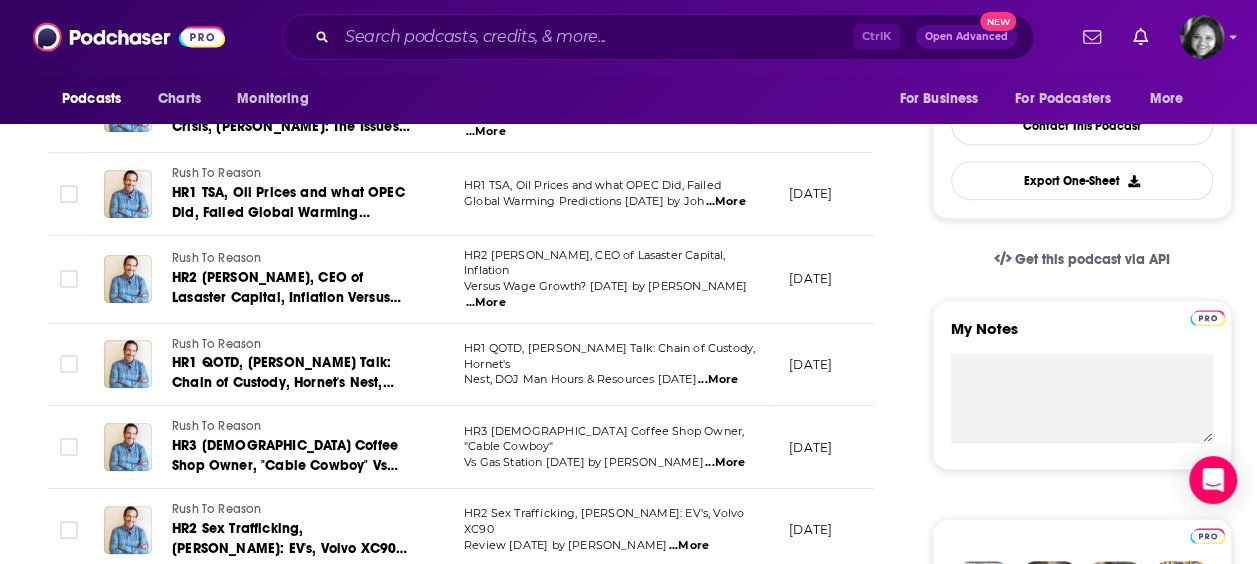 scroll, scrollTop: 554, scrollLeft: 0, axis: vertical 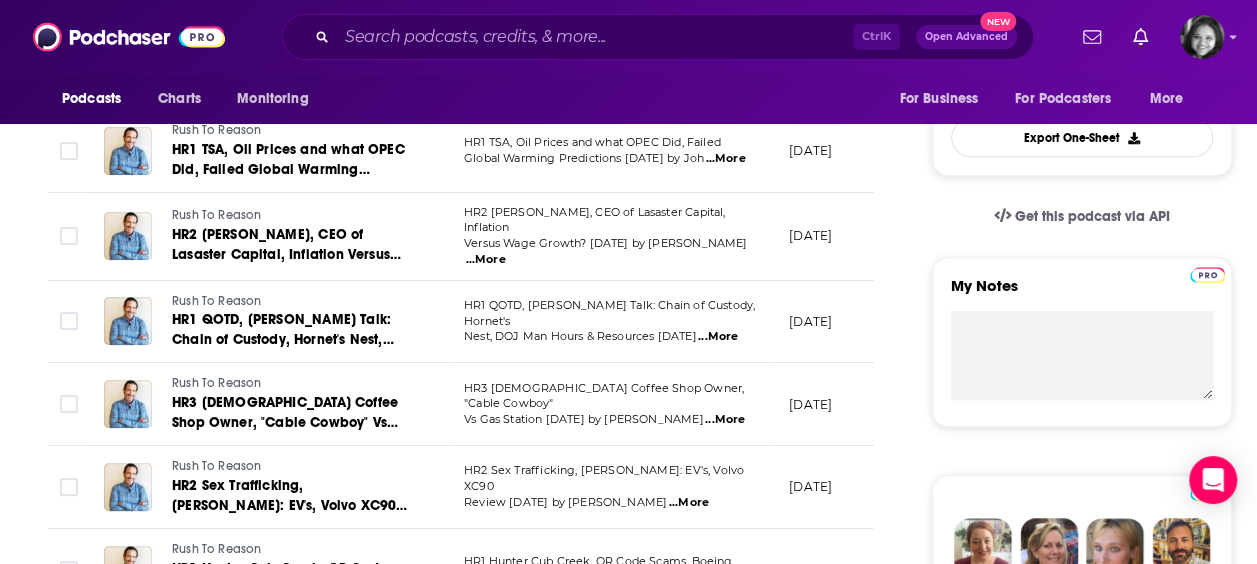 click on "...More" at bounding box center [718, 337] 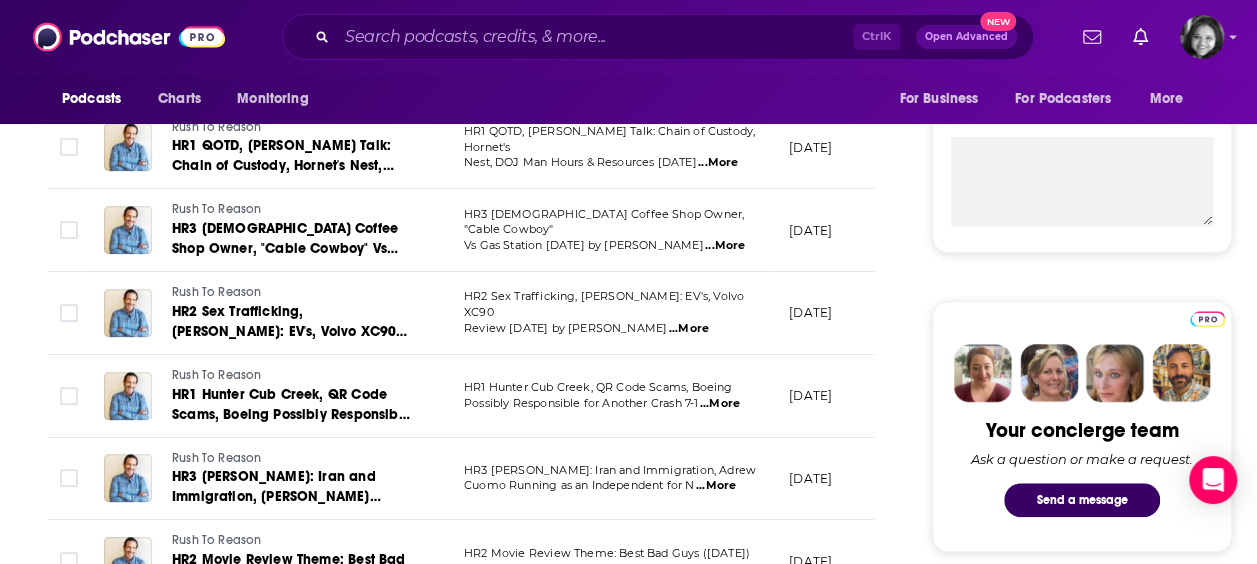 scroll, scrollTop: 732, scrollLeft: 0, axis: vertical 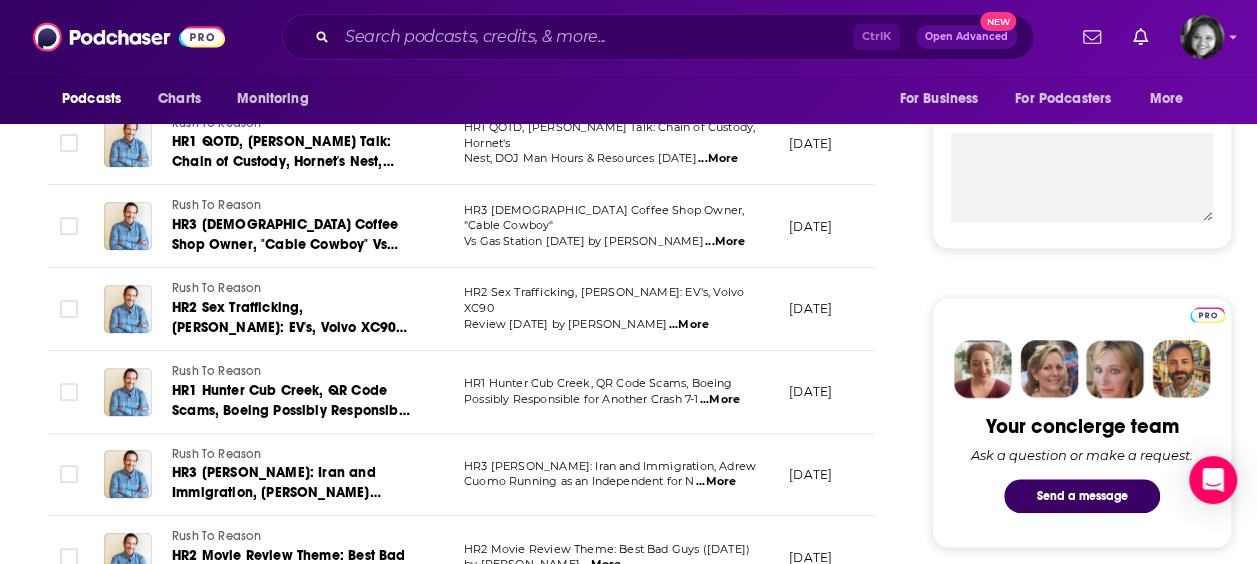 click on "...More" at bounding box center (720, 400) 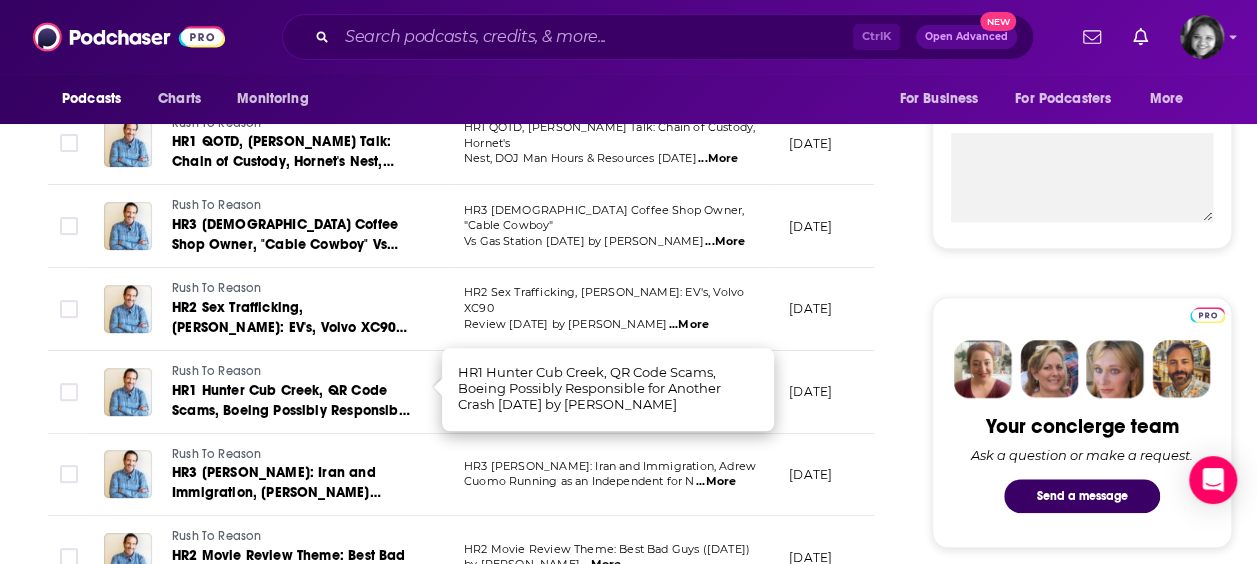 click on "Rush To Reason HR1 Hunter Cub Creek, QR Code Scams, Boeing Possibly Responsible for Another Crash 7-14-25" at bounding box center [268, 392] 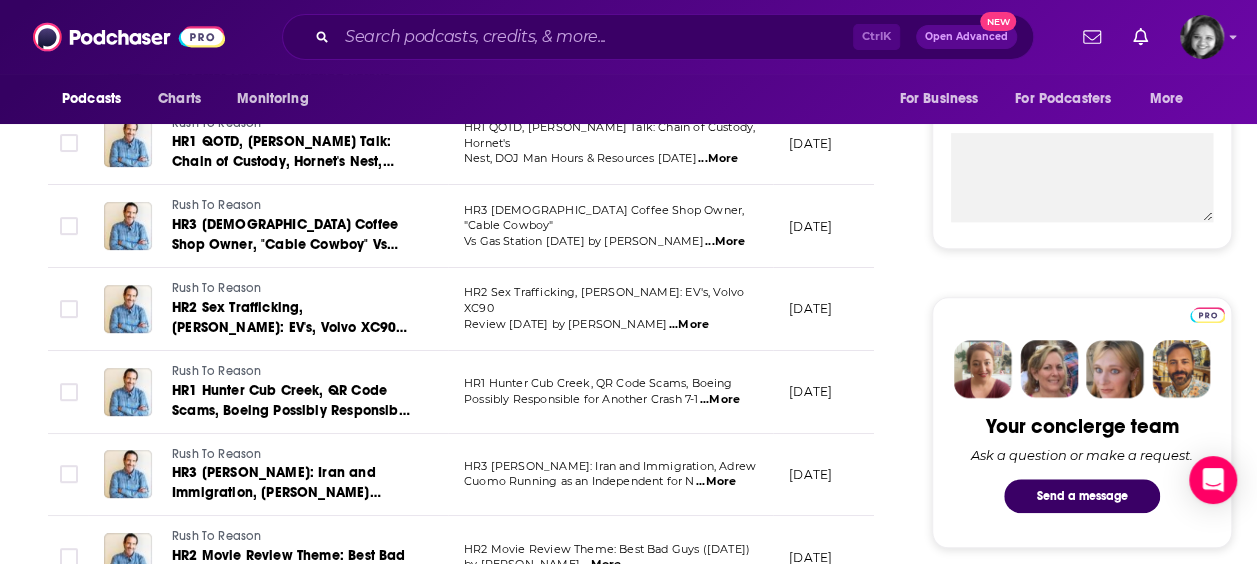 click on "...More" at bounding box center (716, 482) 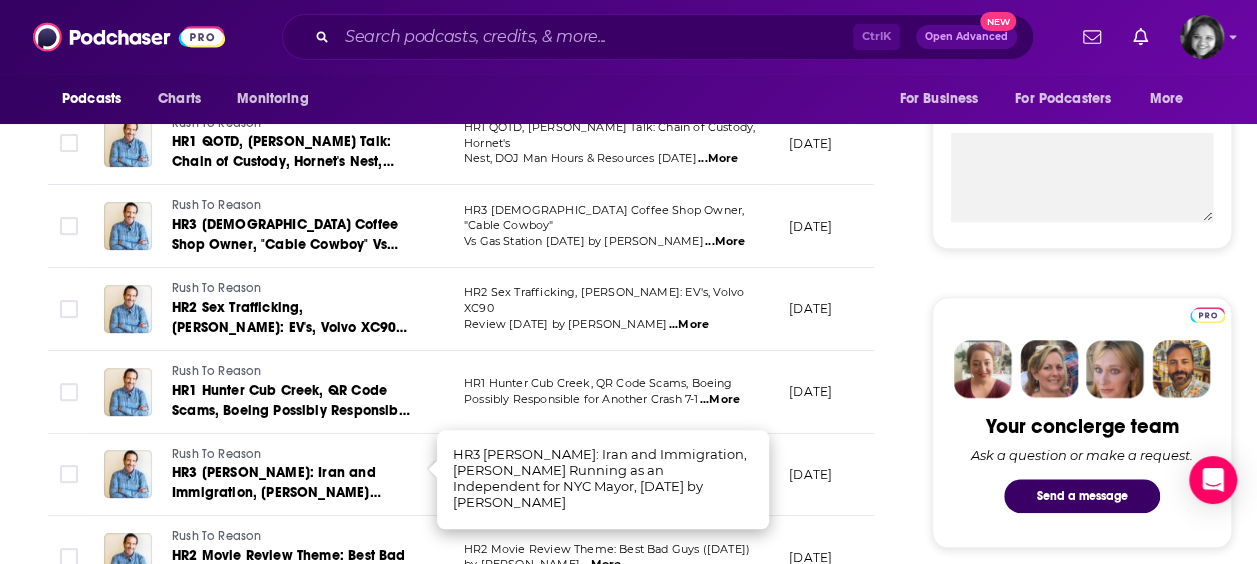 click on "Rush To Reason HR1 Hunter Cub Creek, QR Code Scams, Boeing Possibly Responsible for Another Crash 7-14-25" at bounding box center (268, 392) 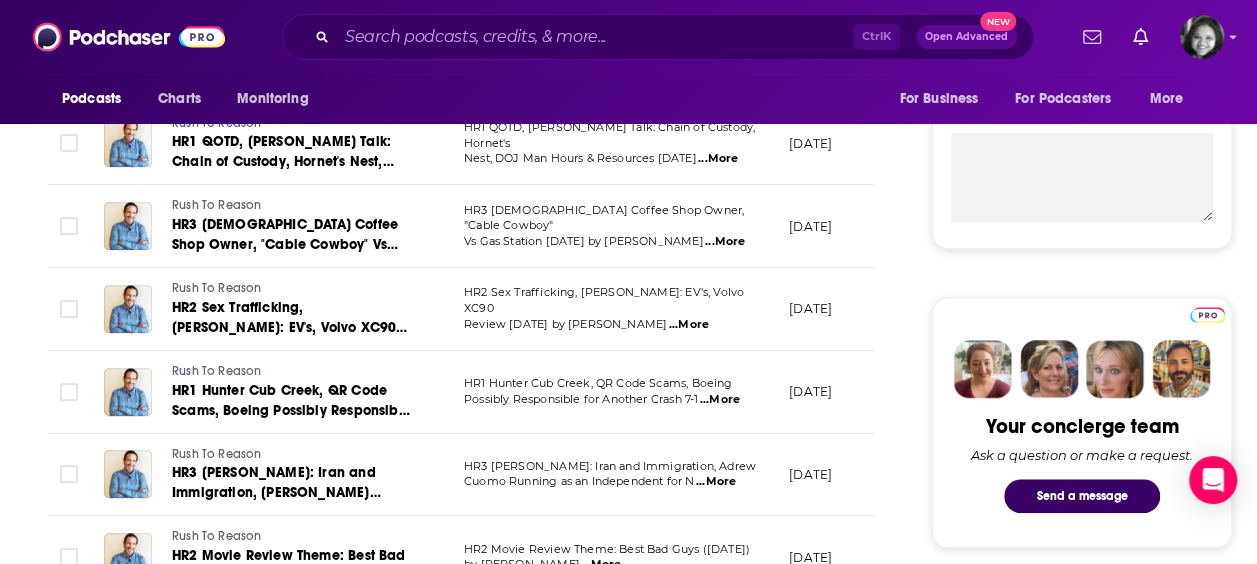 click on "...More" at bounding box center [601, 565] 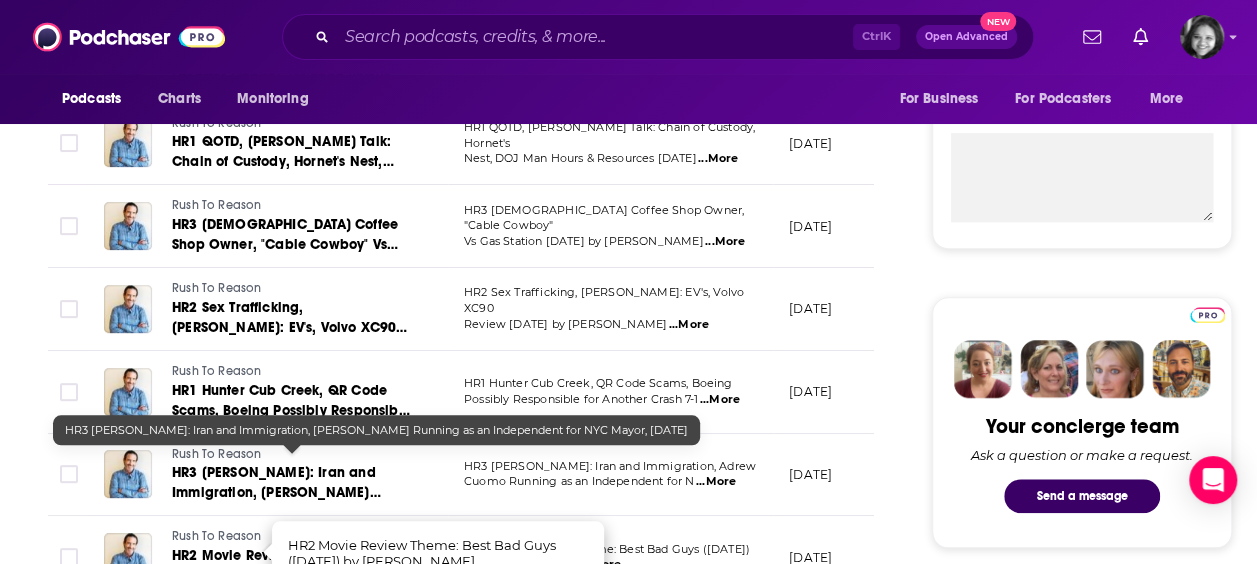 click on "HR3 J.T. Young: Iran and Immigration, Adrew Cuomo Running as an Independent for NYC Mayor, 7-14-25" at bounding box center (291, 502) 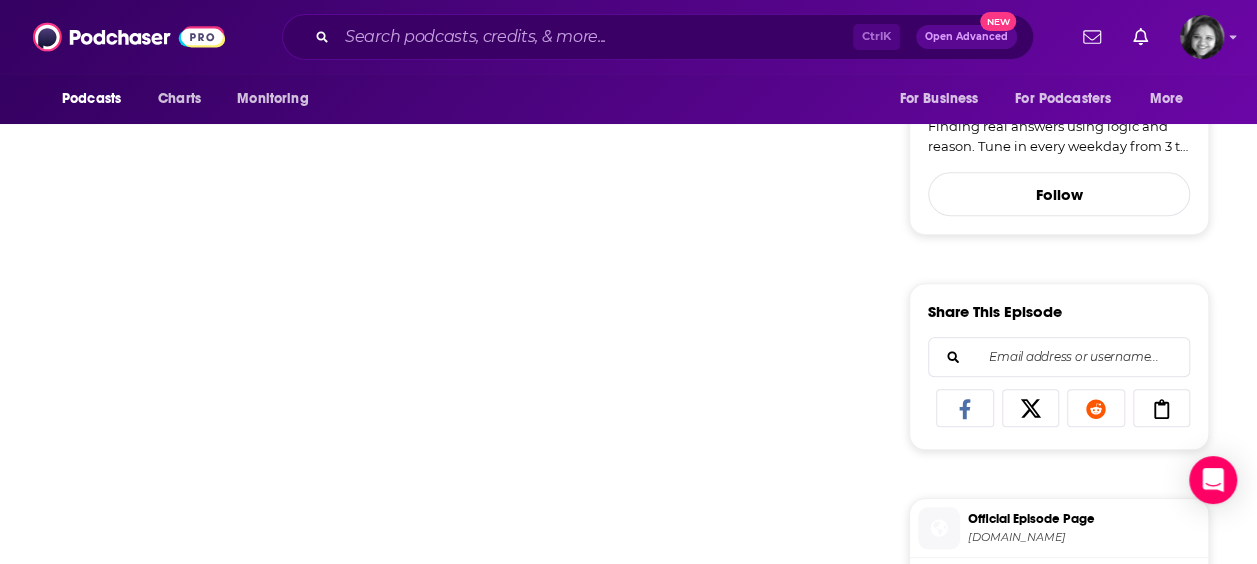 scroll, scrollTop: 0, scrollLeft: 0, axis: both 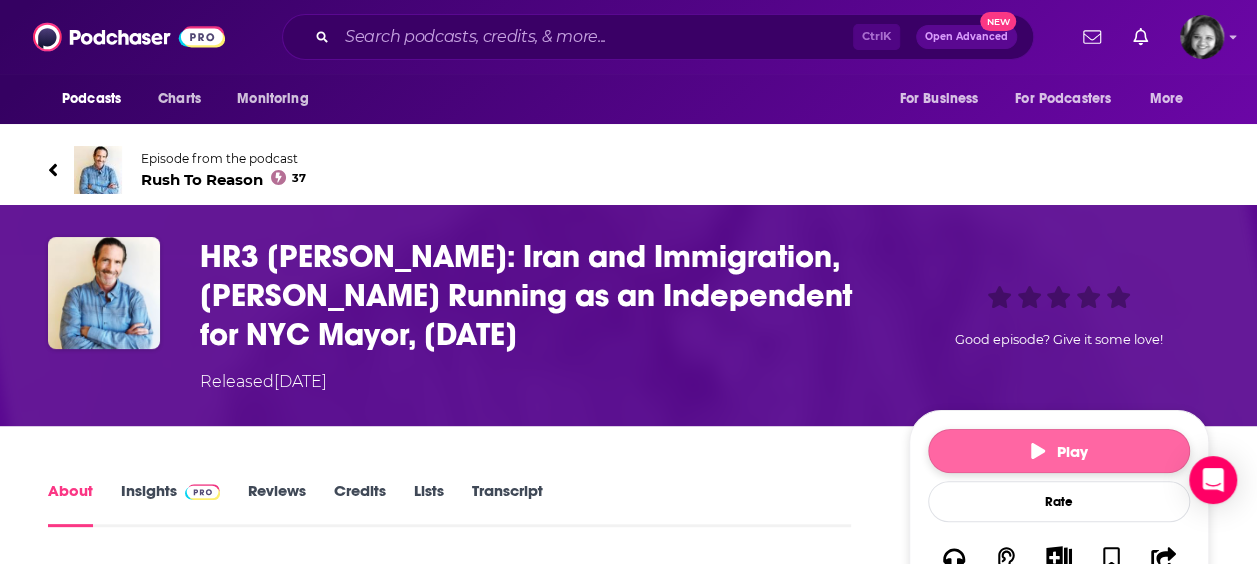 click on "Play" at bounding box center (1059, 451) 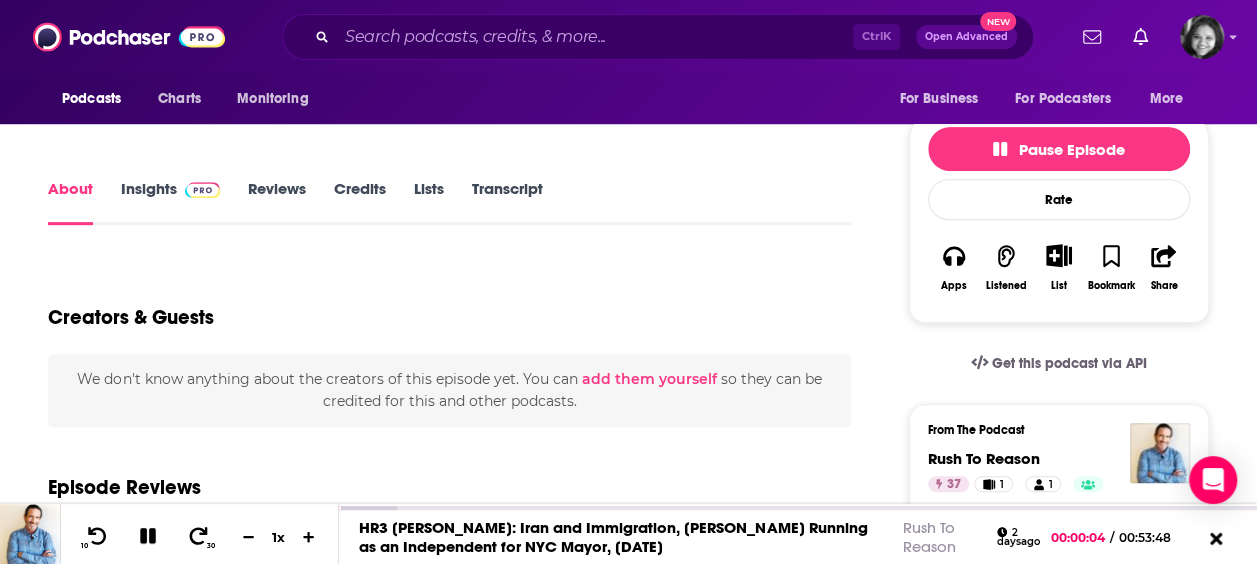 scroll, scrollTop: 304, scrollLeft: 0, axis: vertical 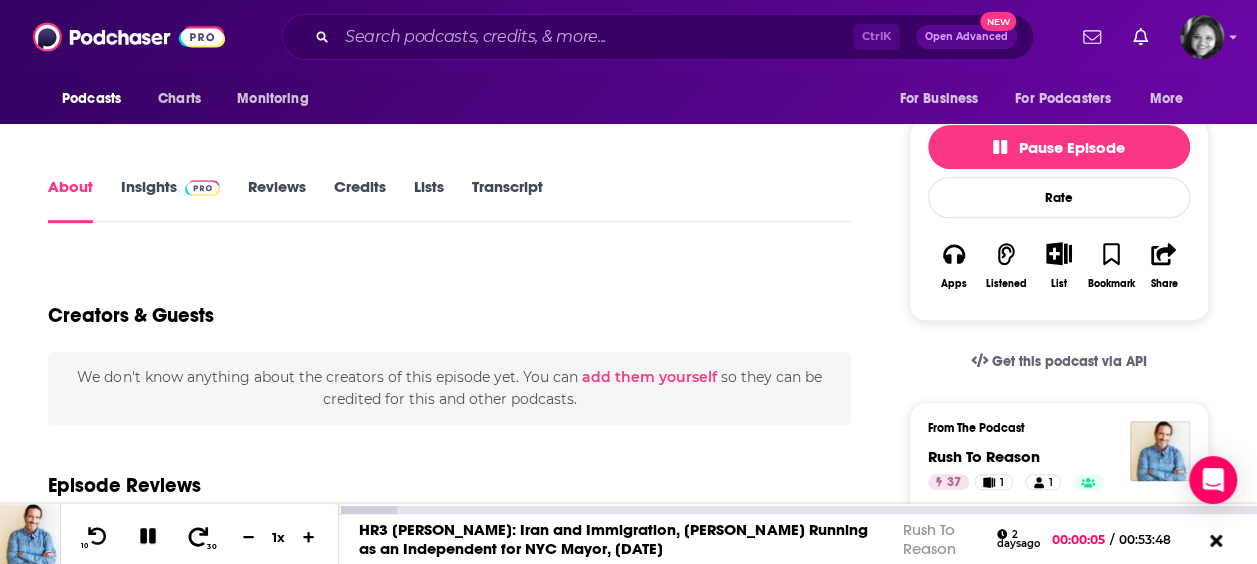 click 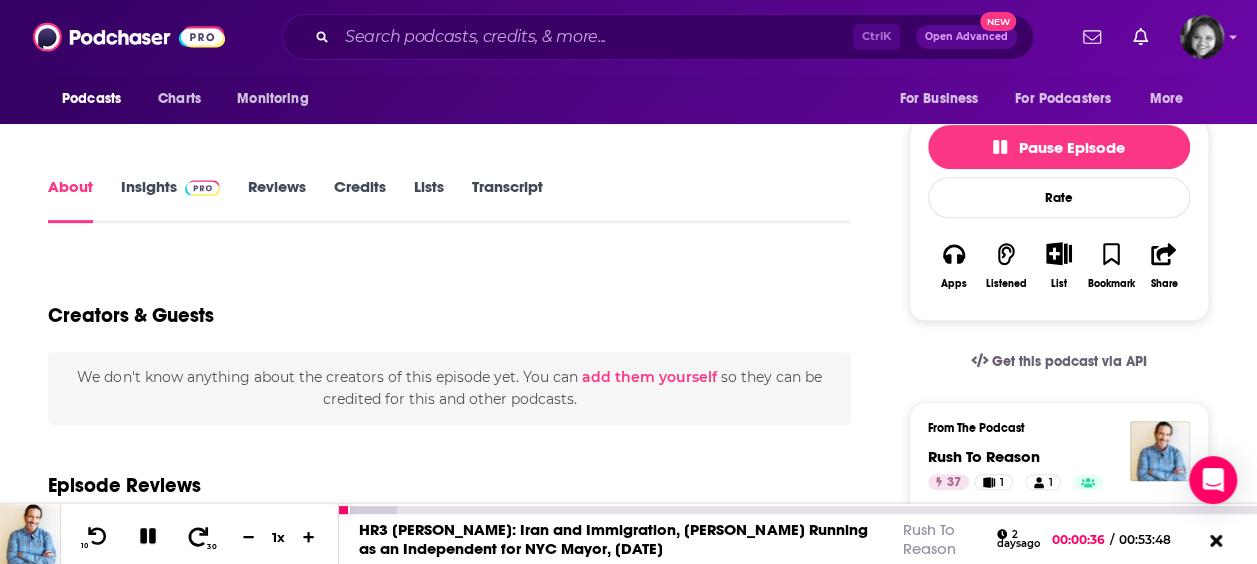 click 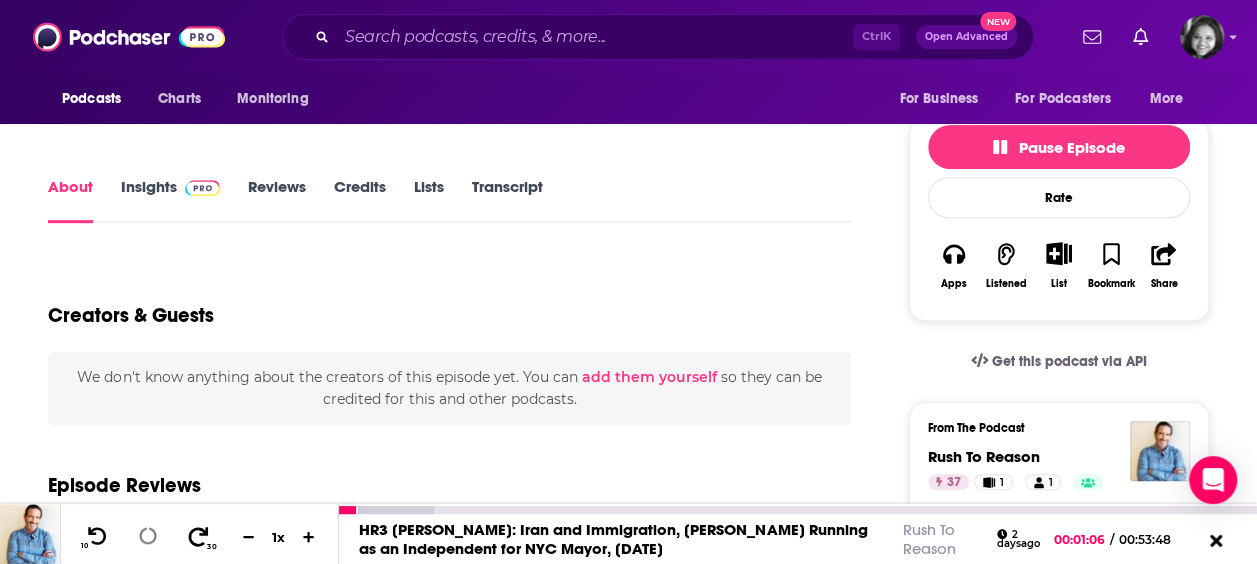 click 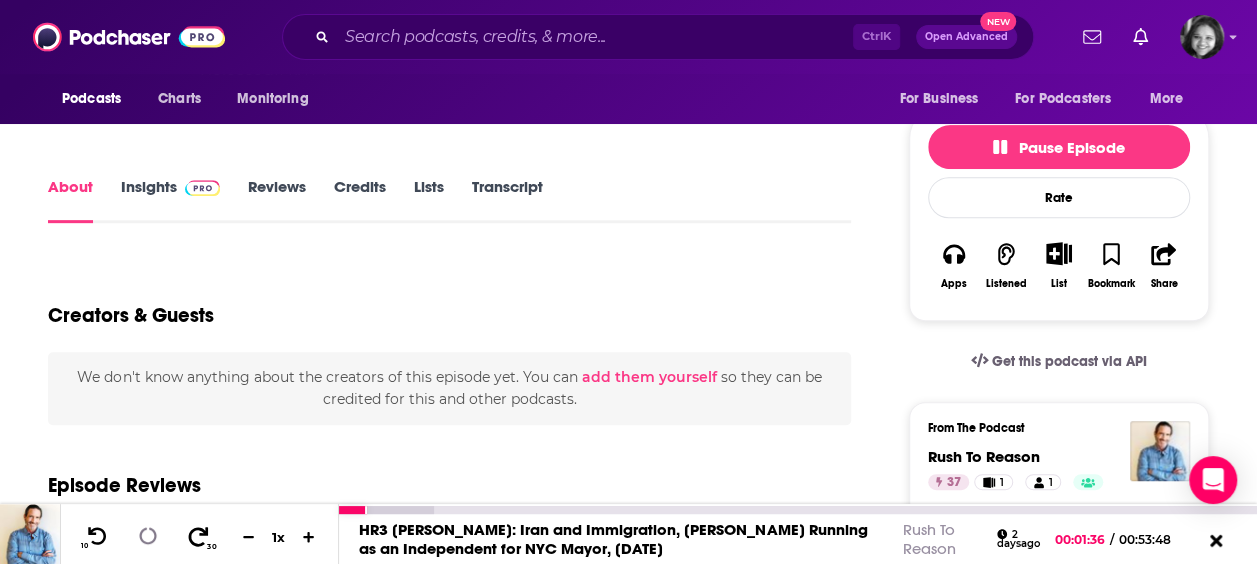 click 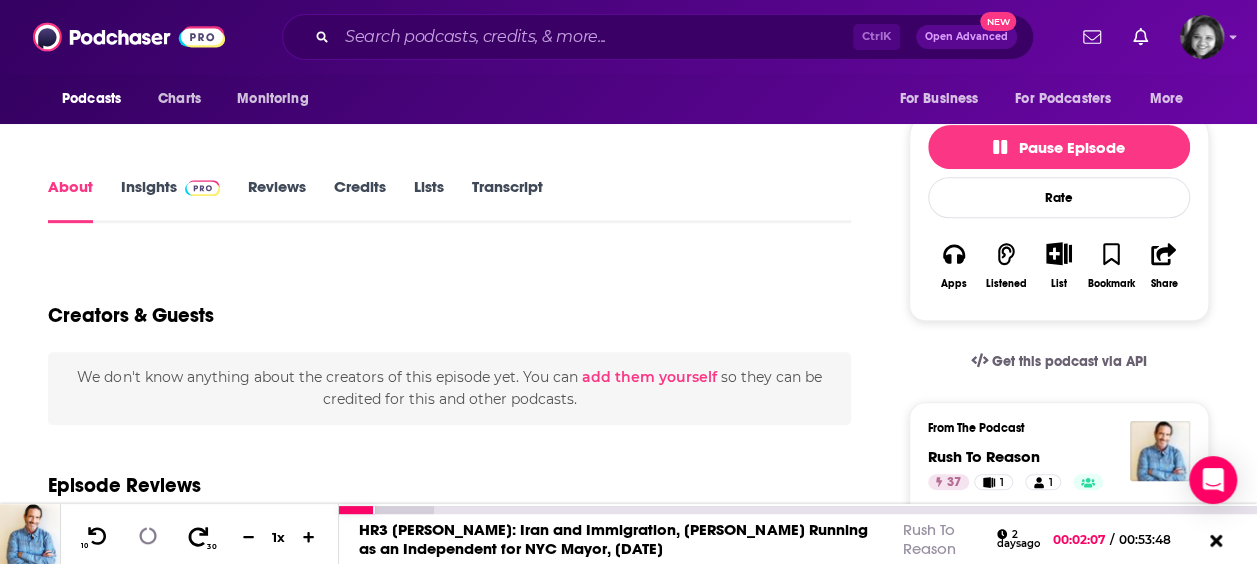 click 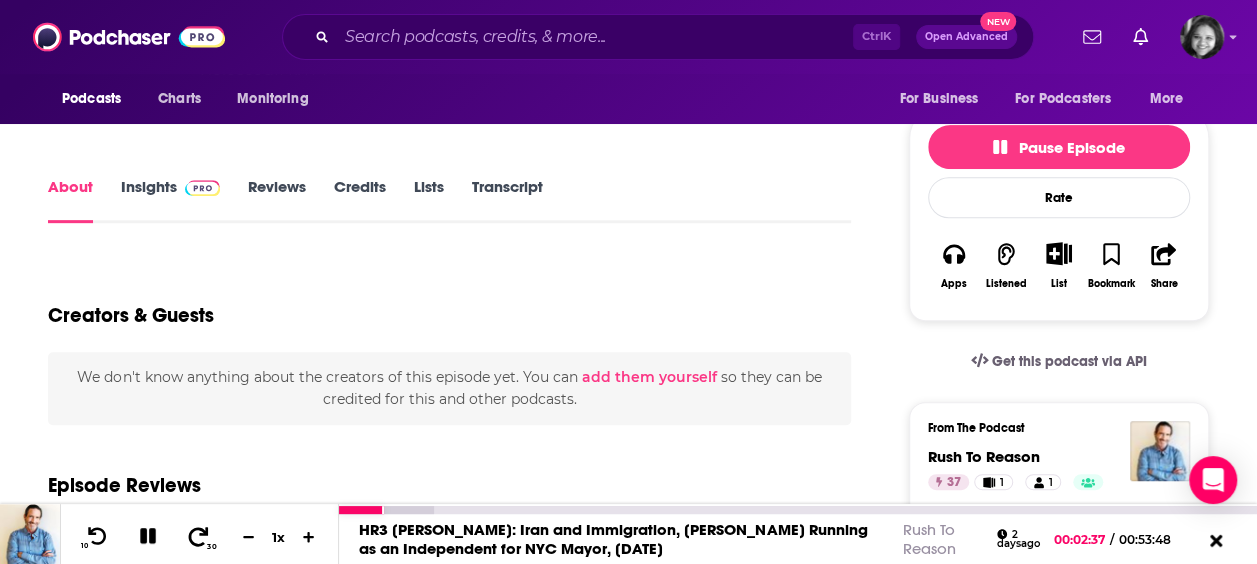 click 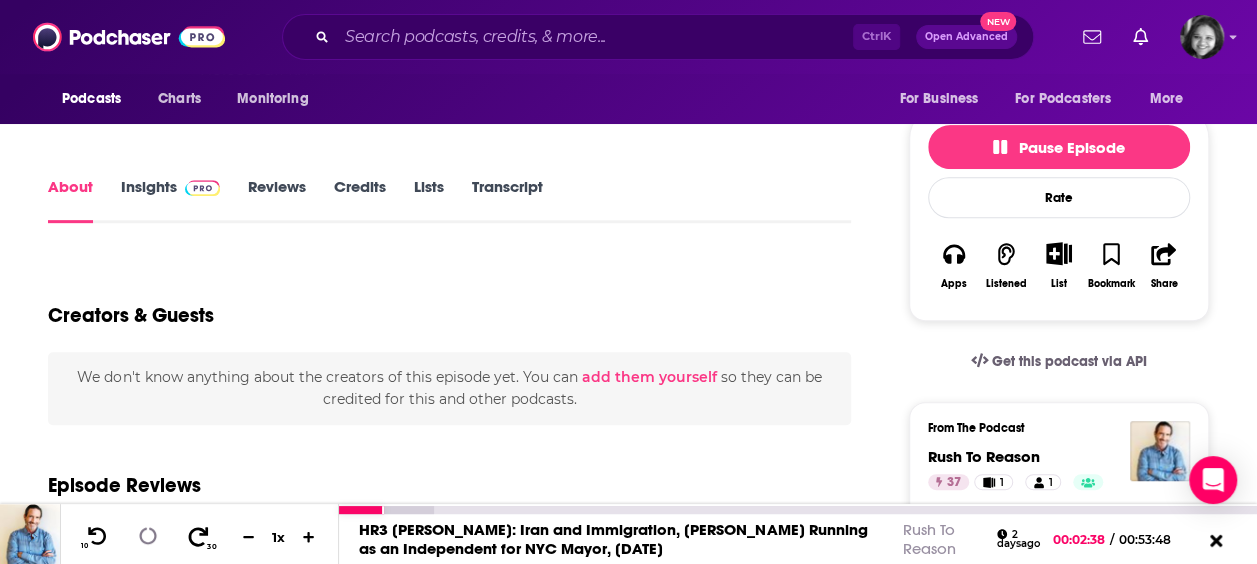 click 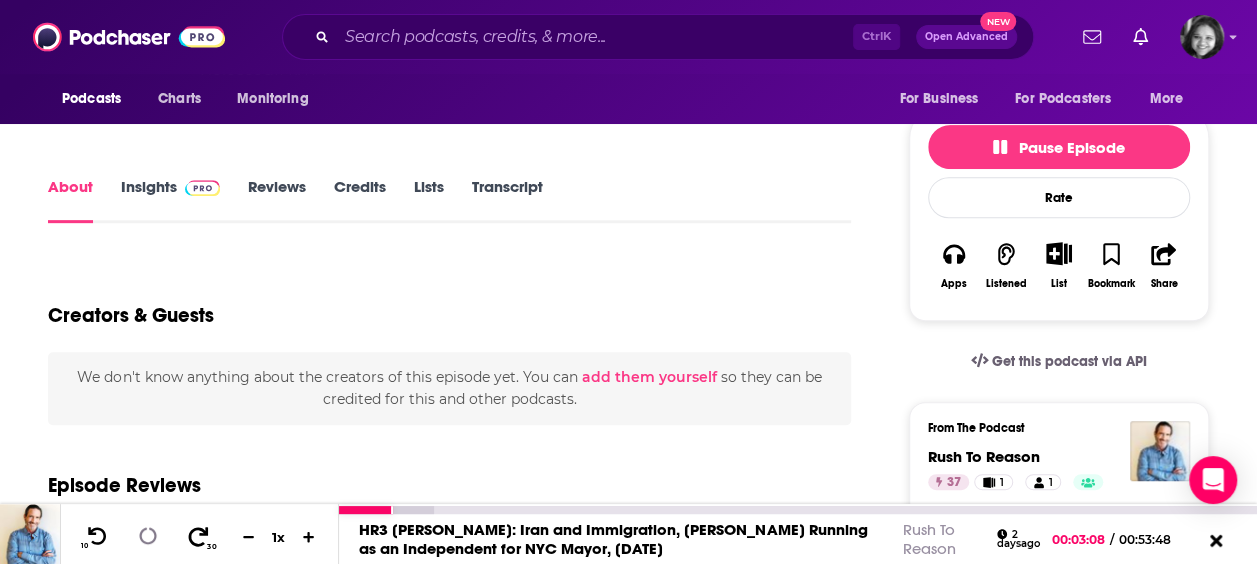 click 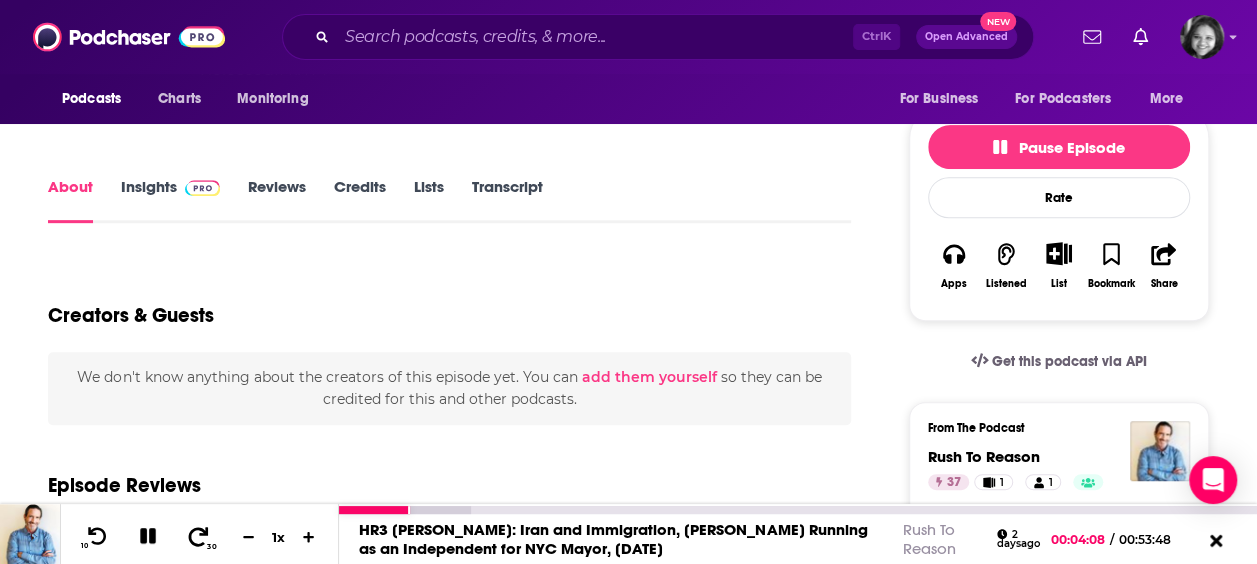 click 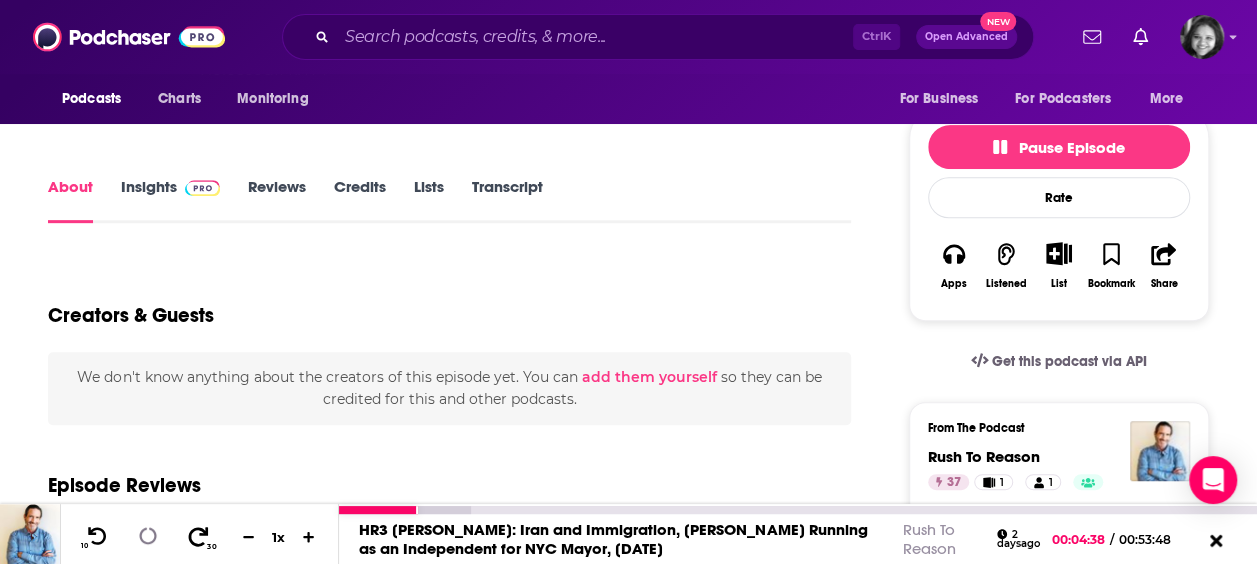 click 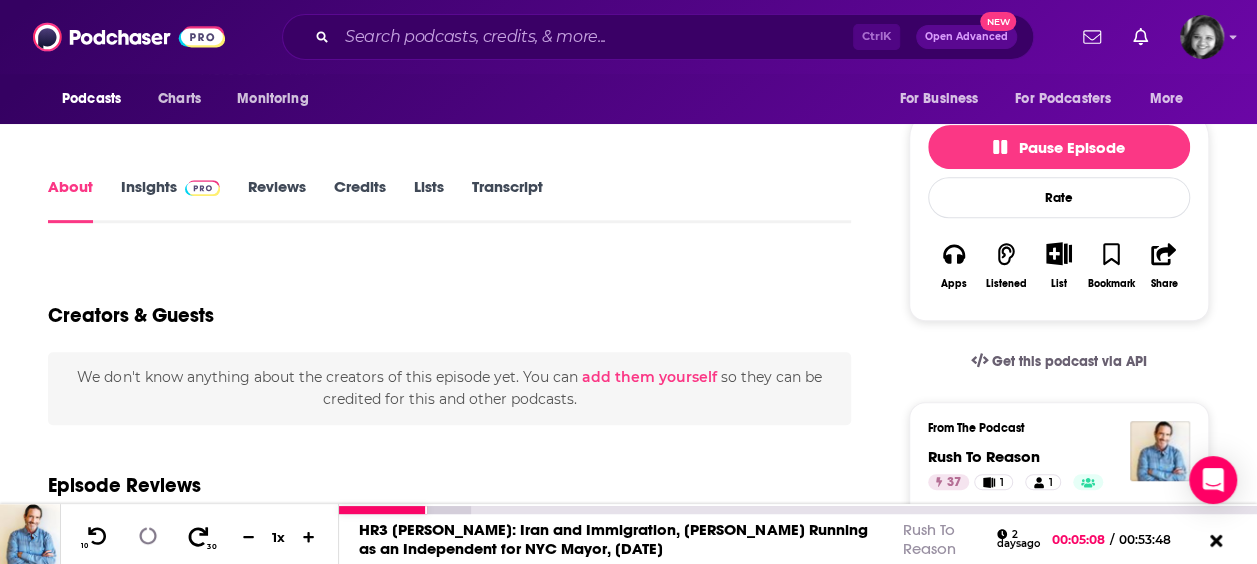 click 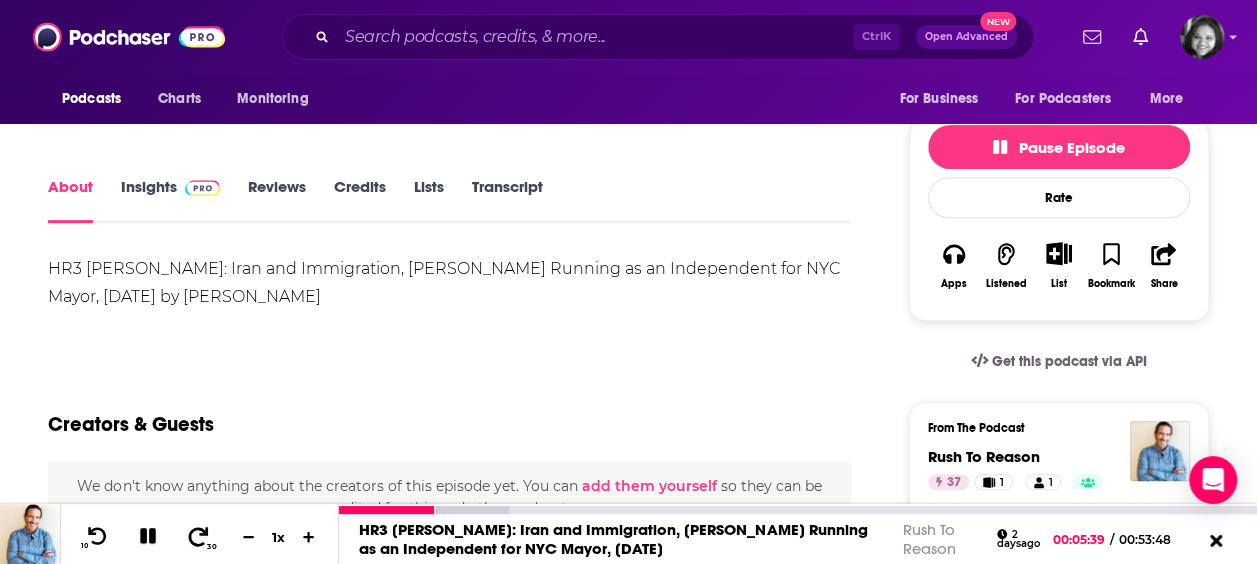 click 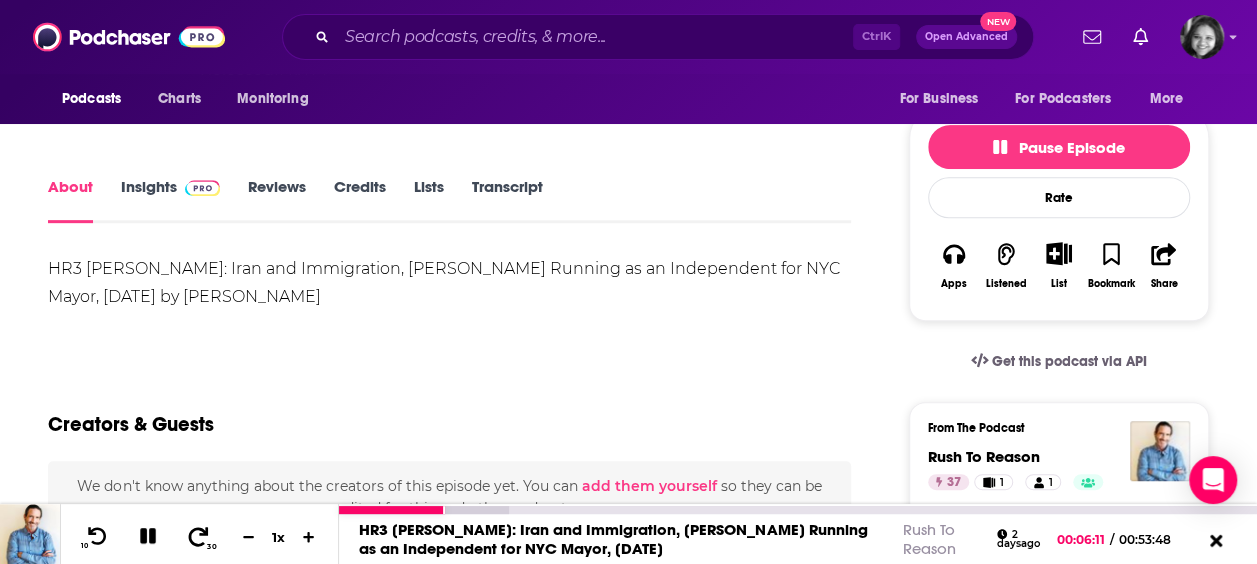 click 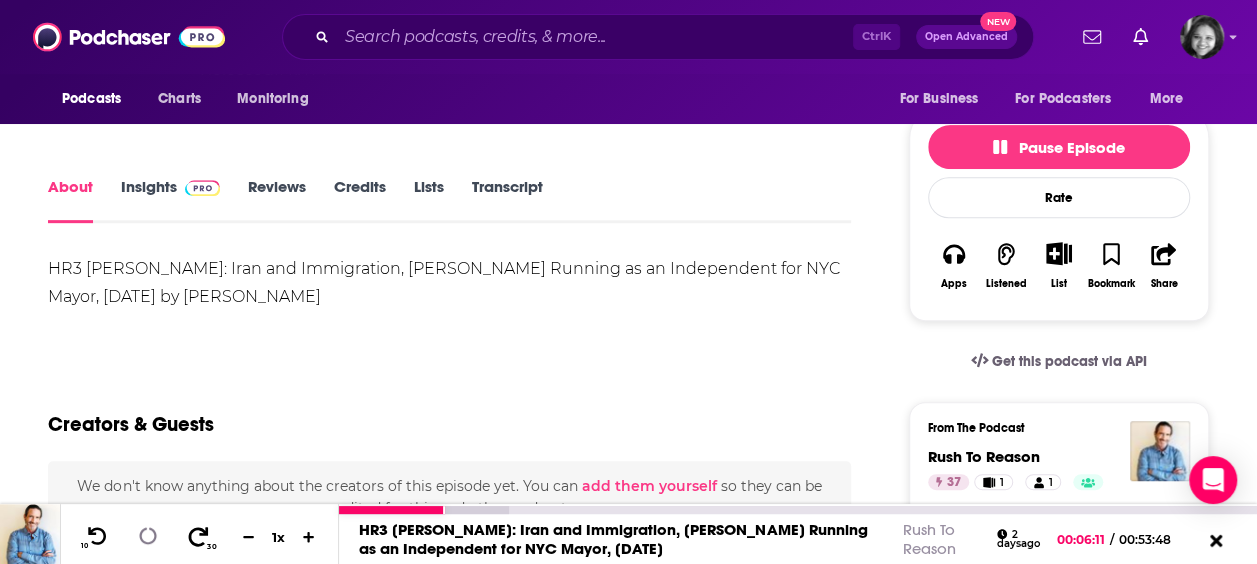 click 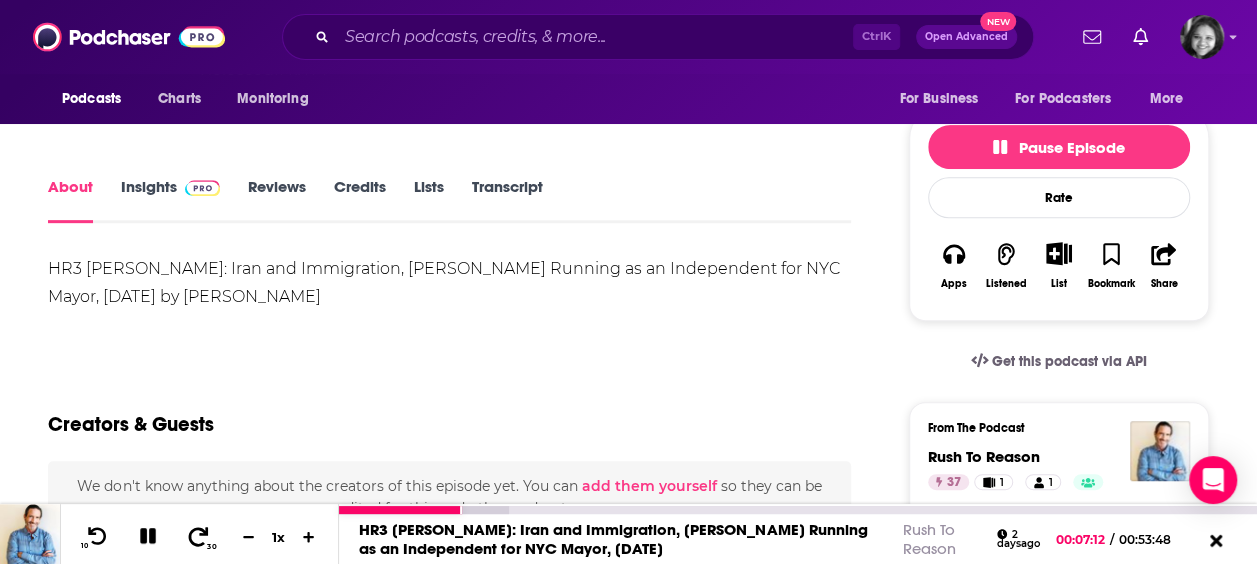 click 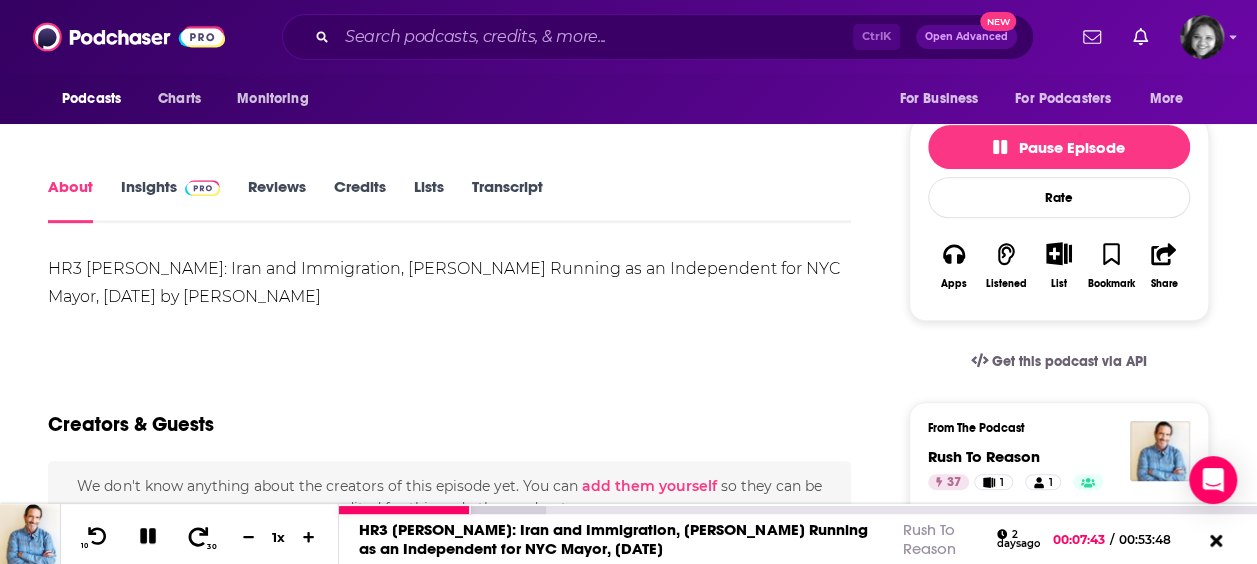 click 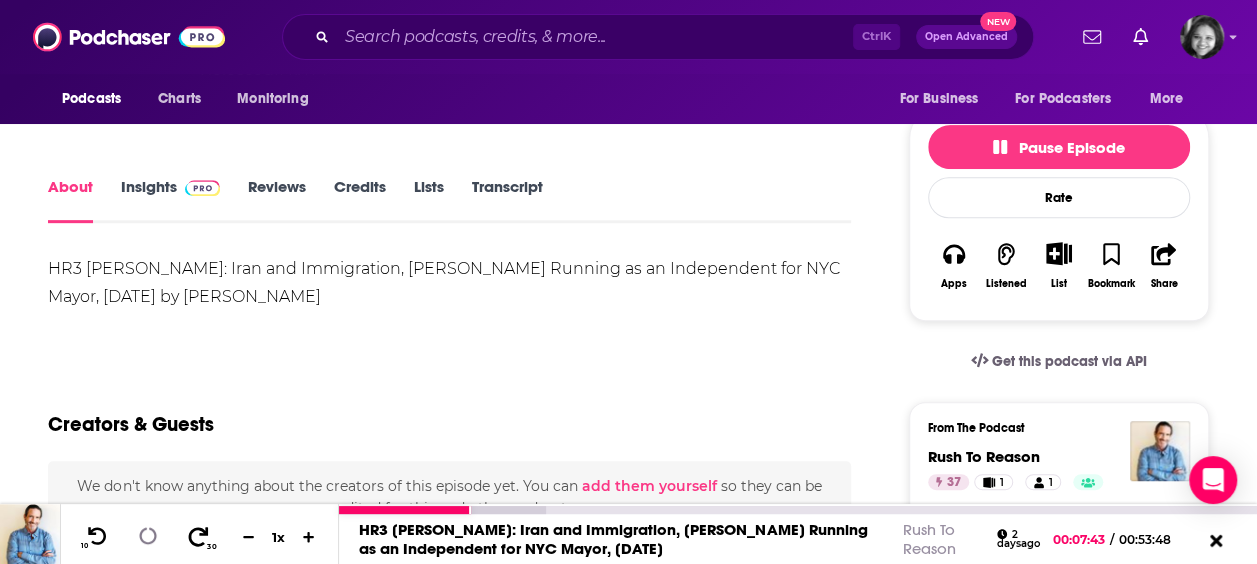 click 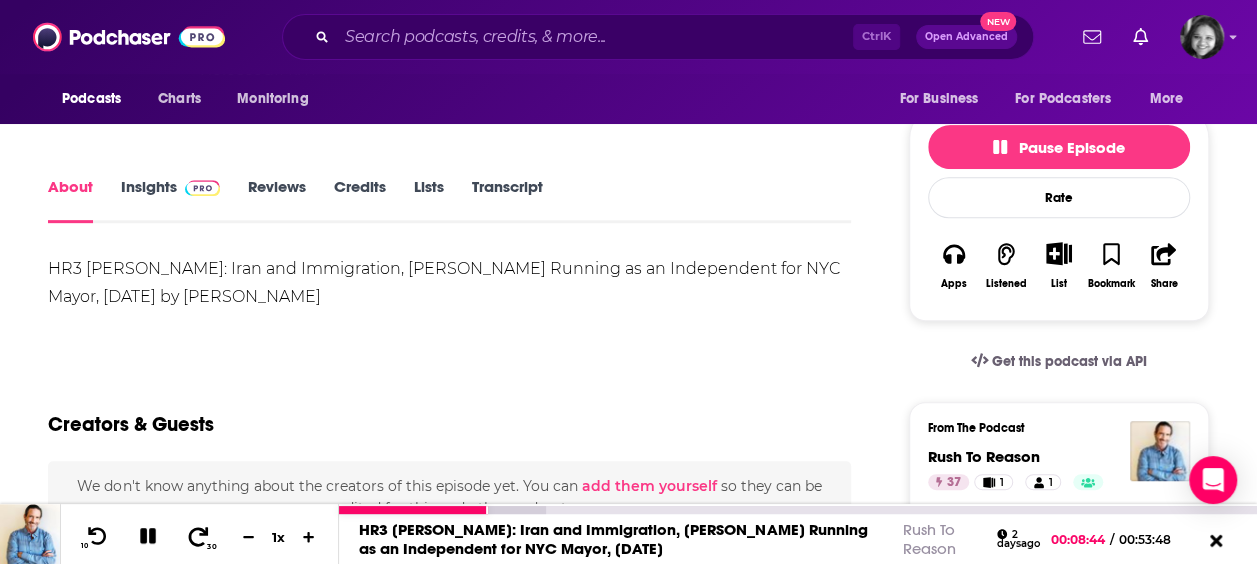 click 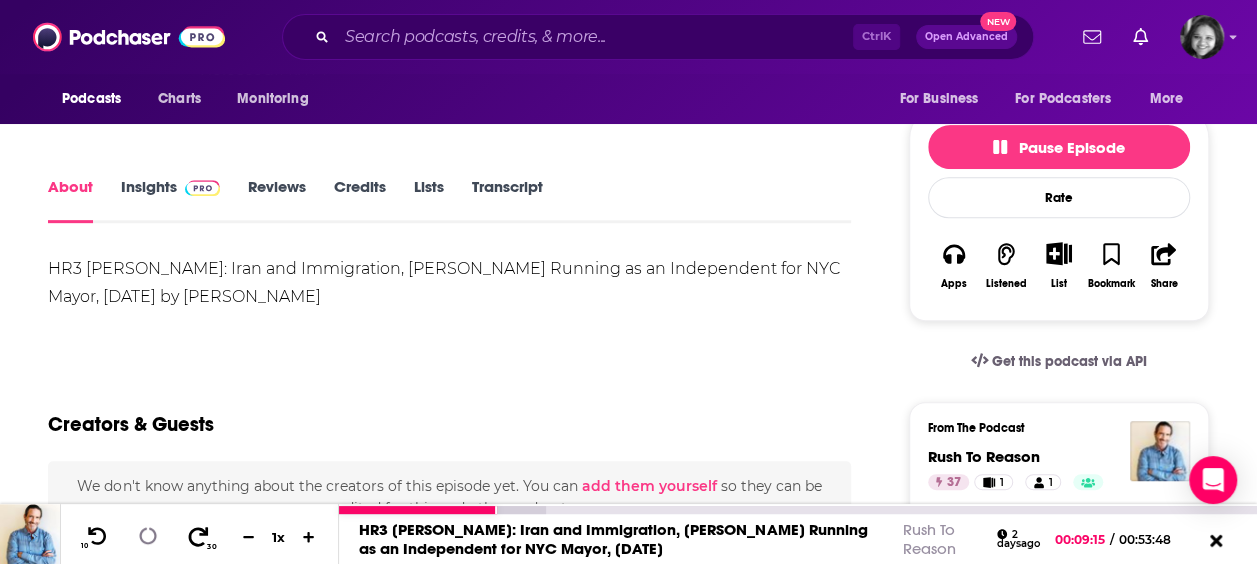 click 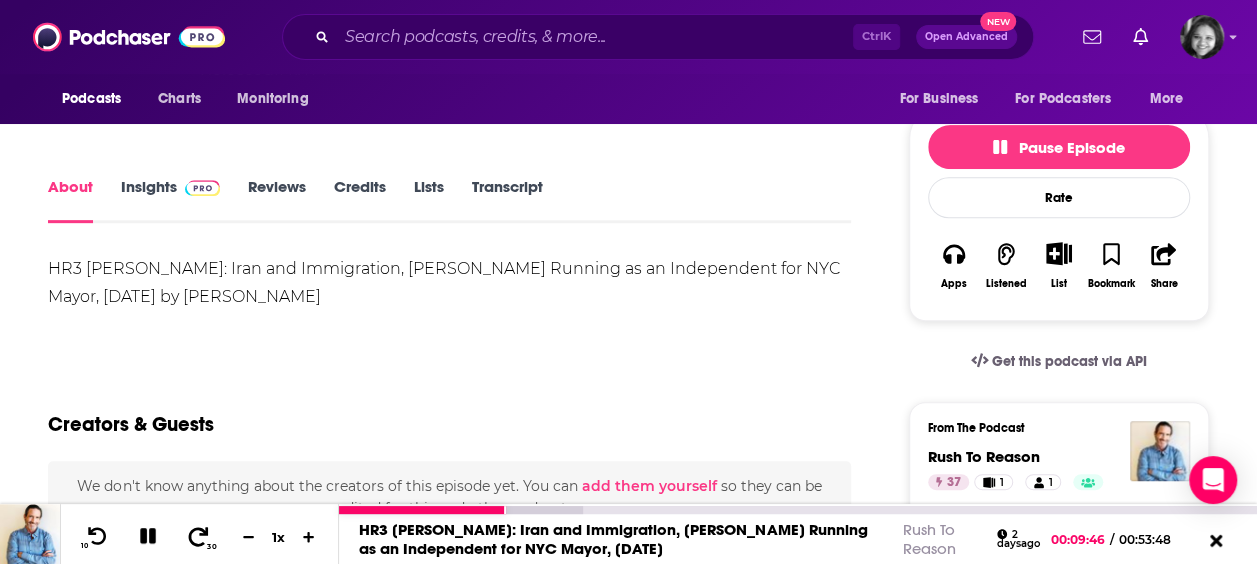 click 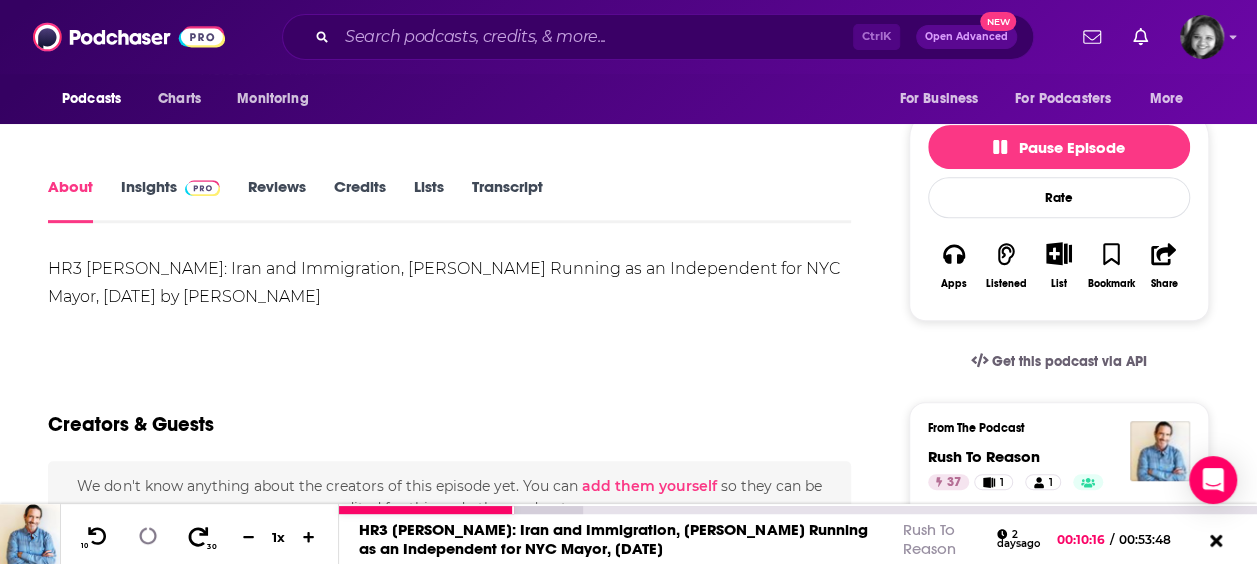 click 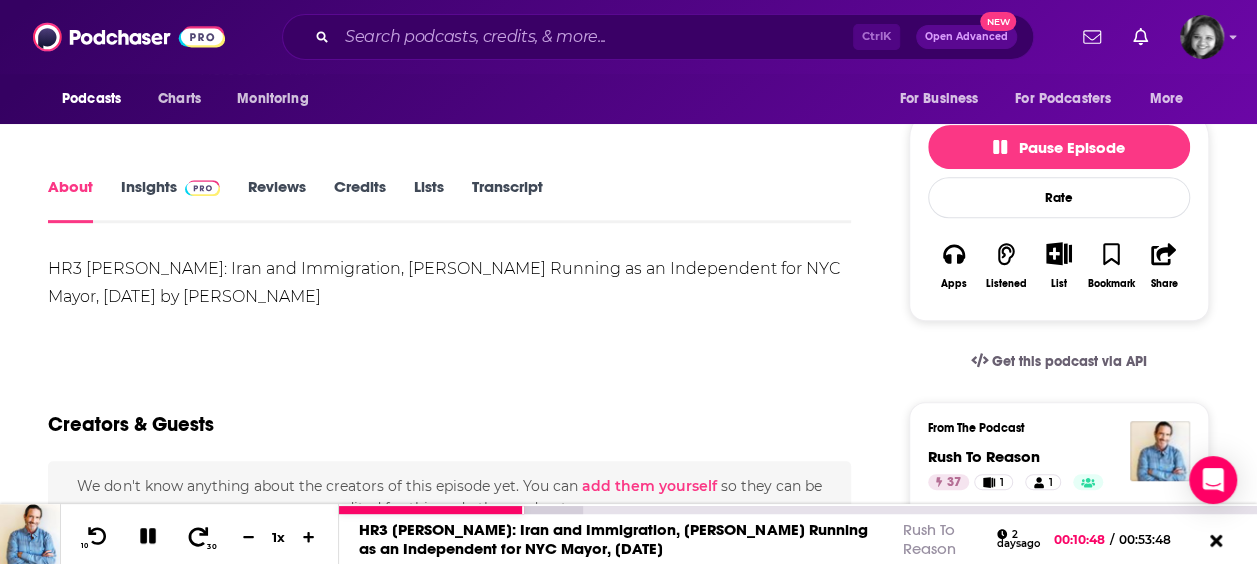 click 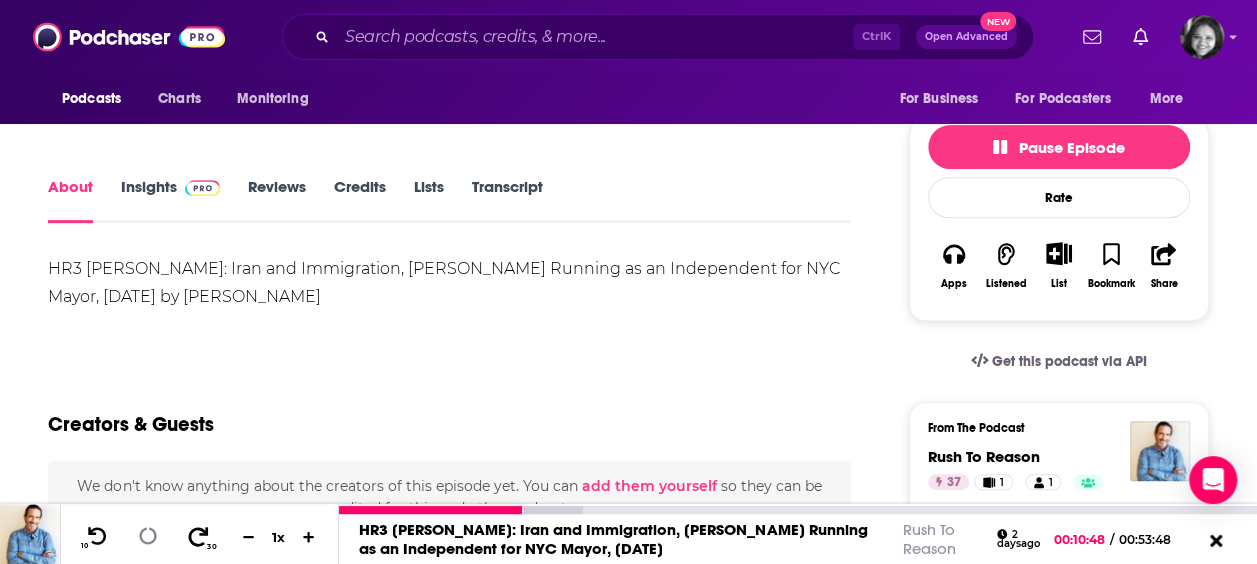 click 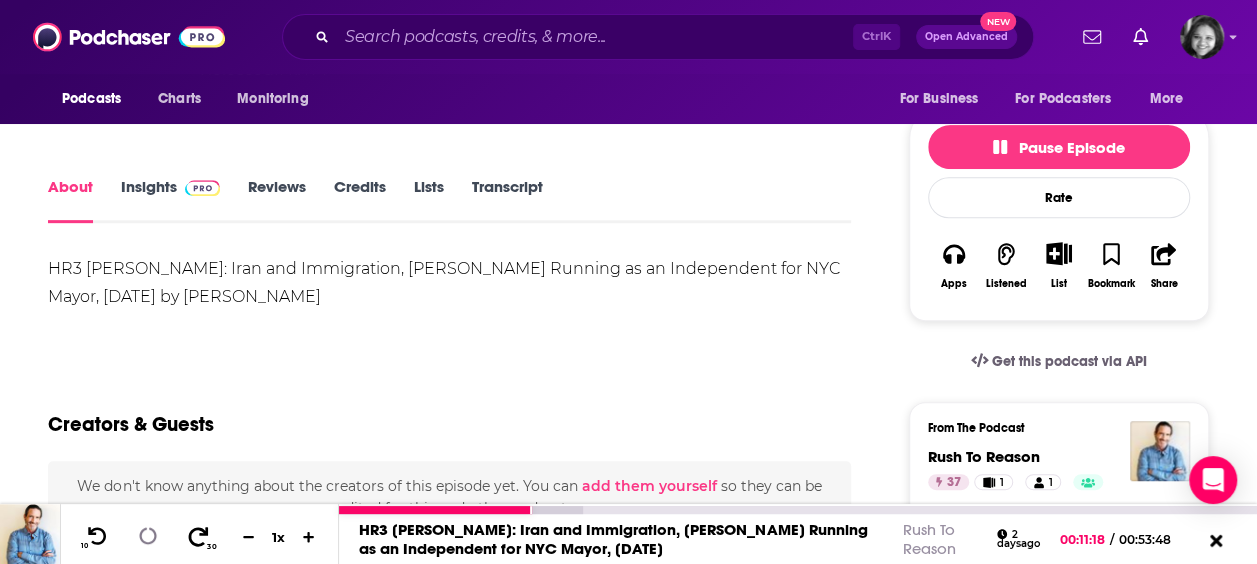 click 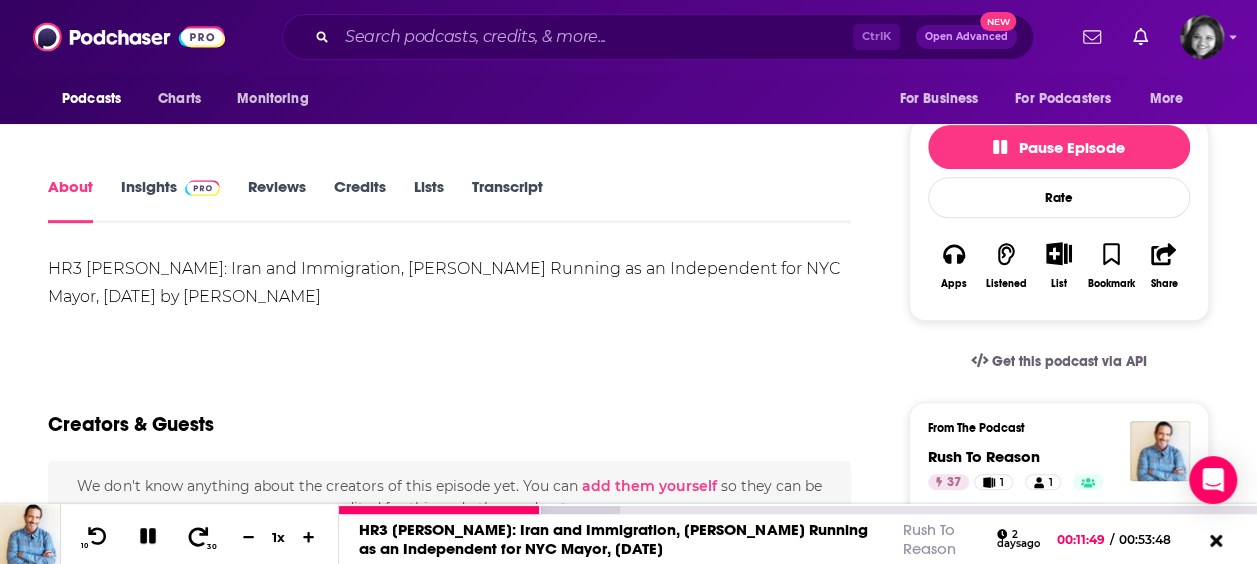 click 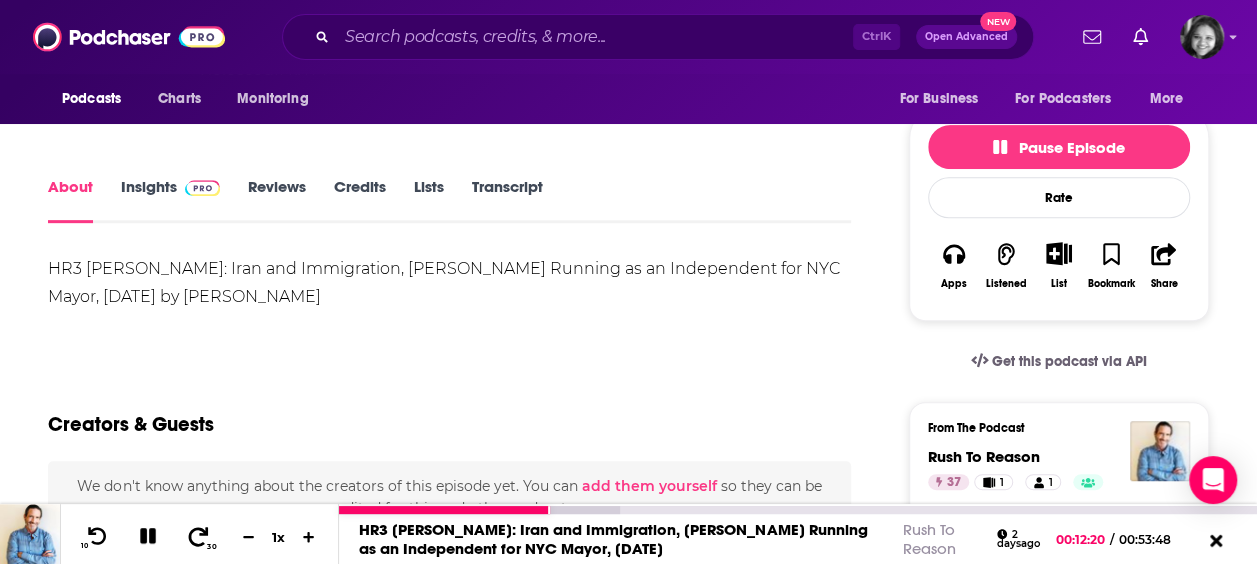 click 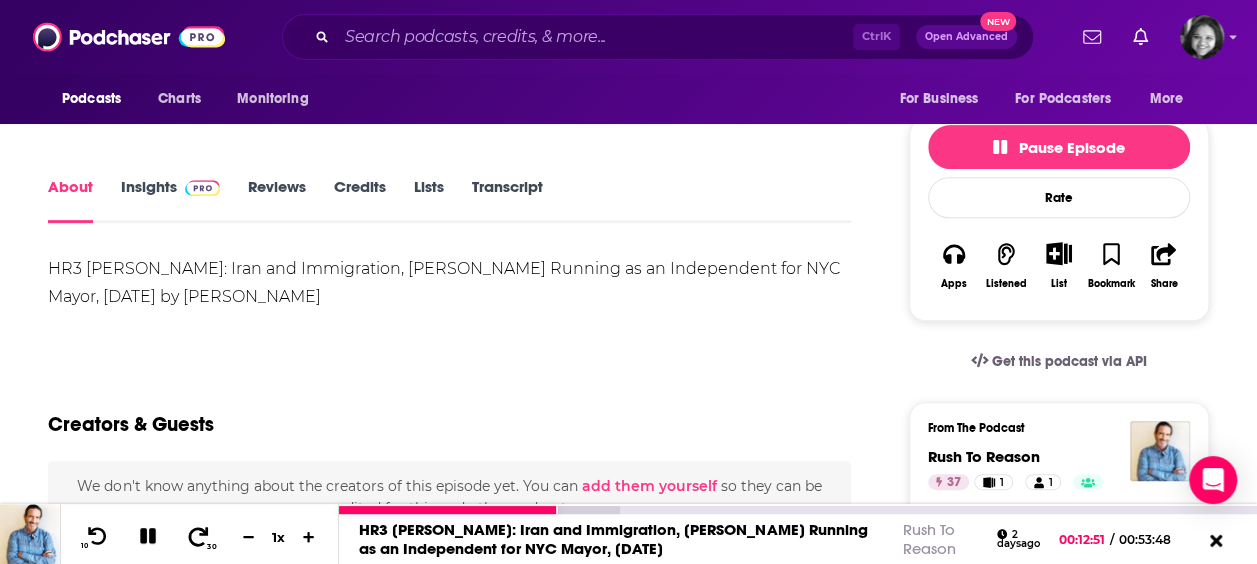 click 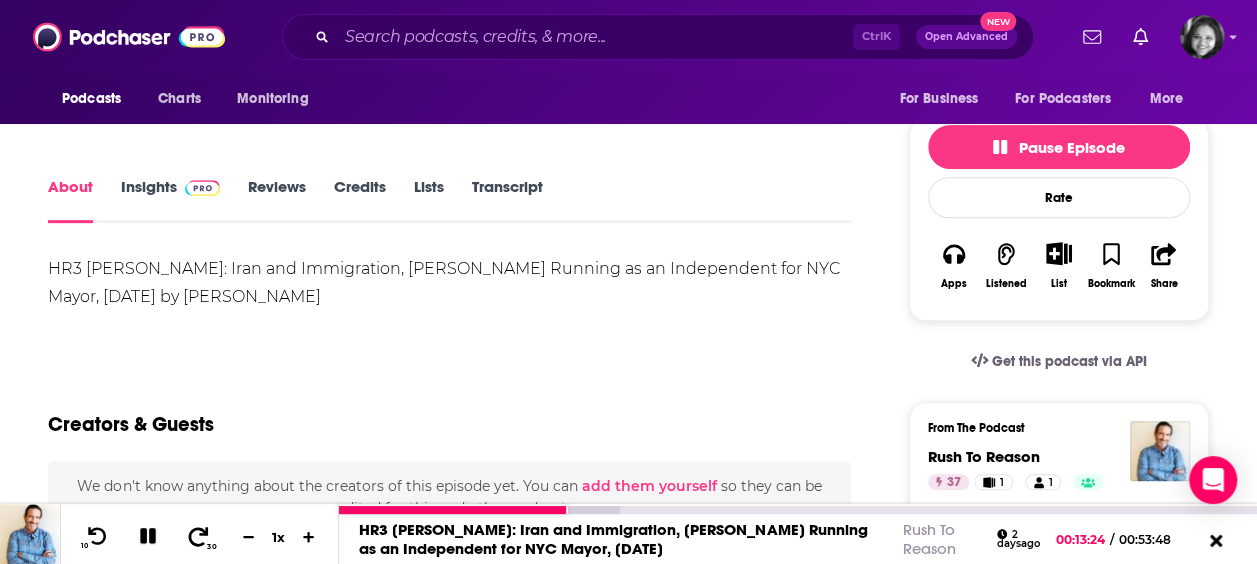 click 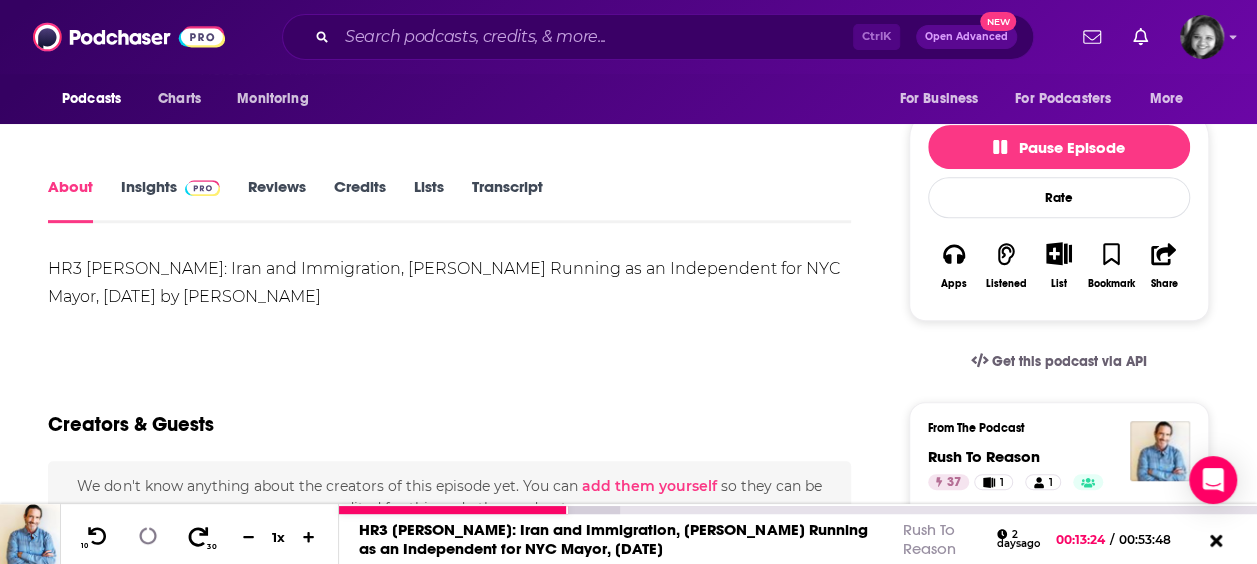 click 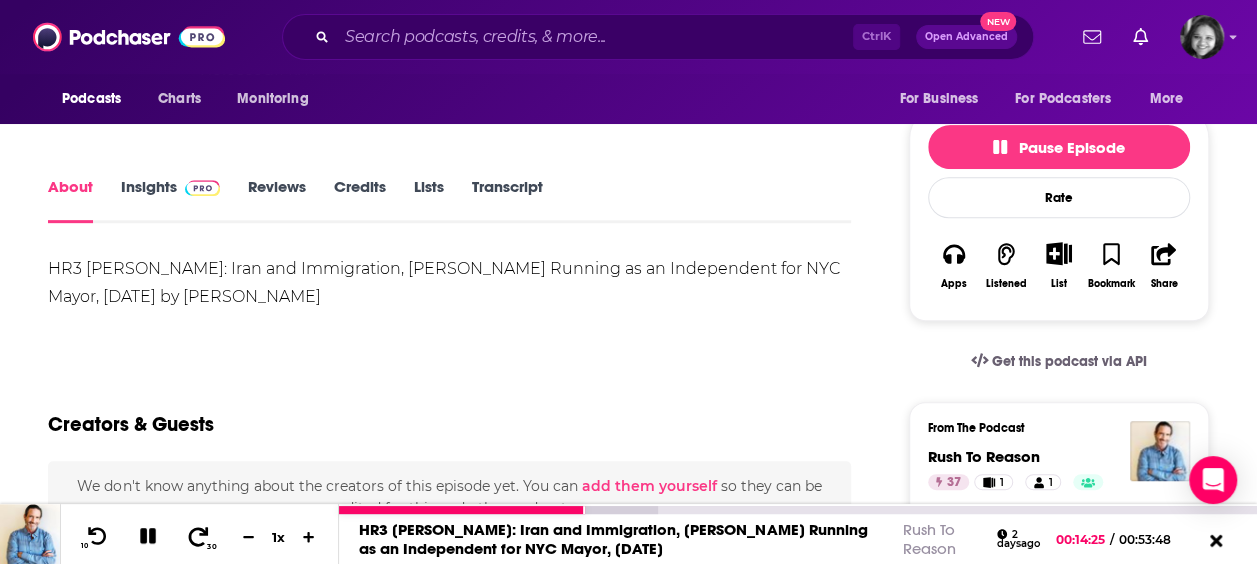 click 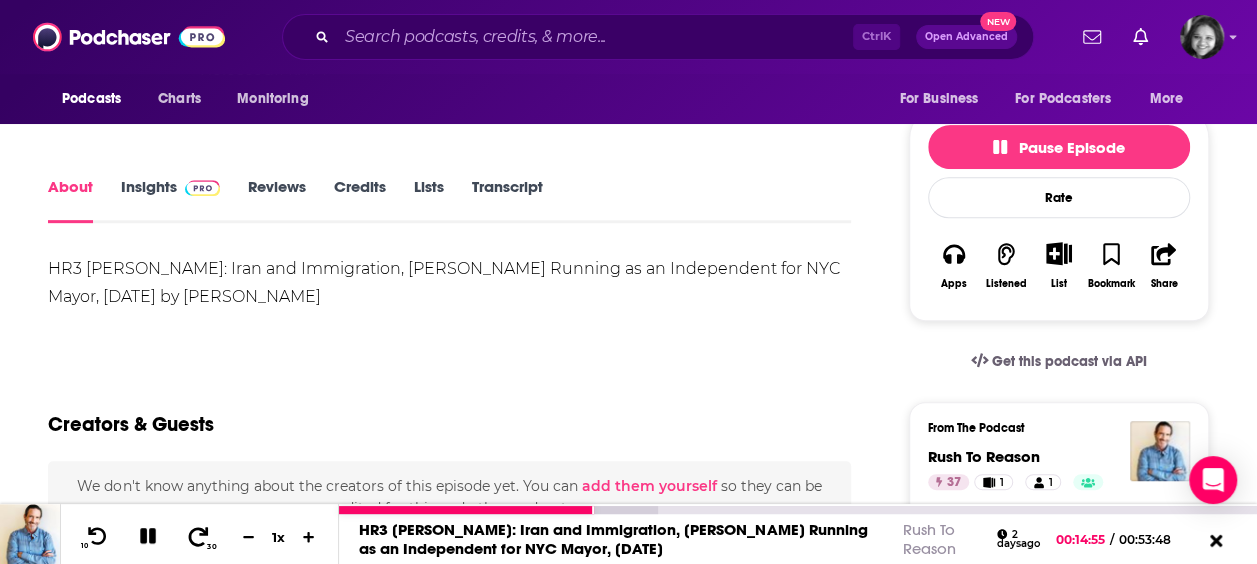 click 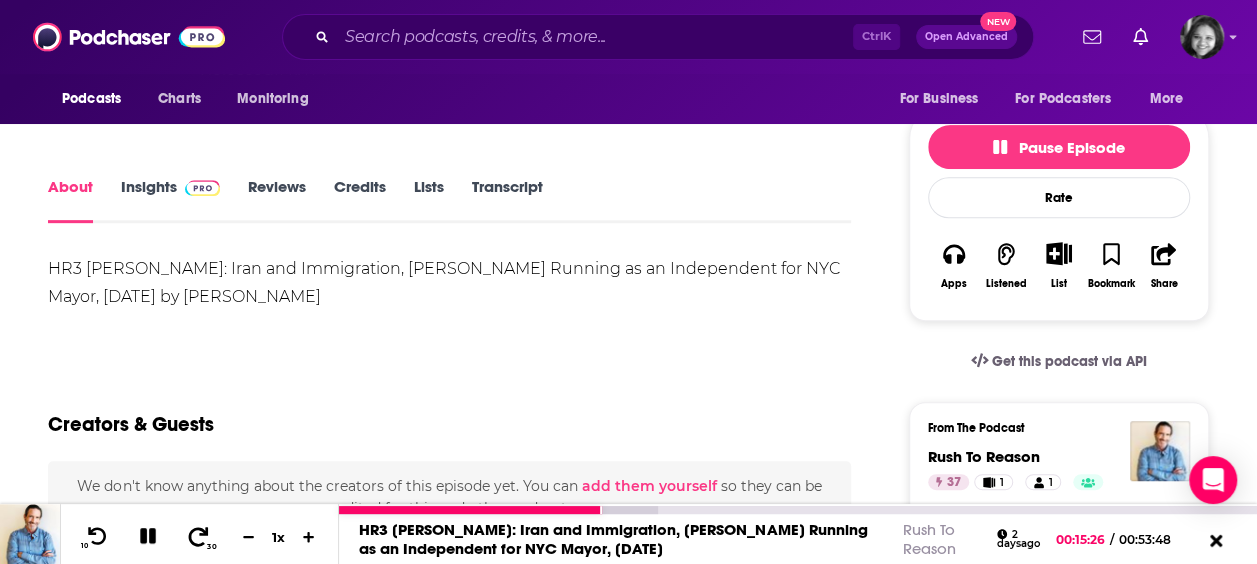 click 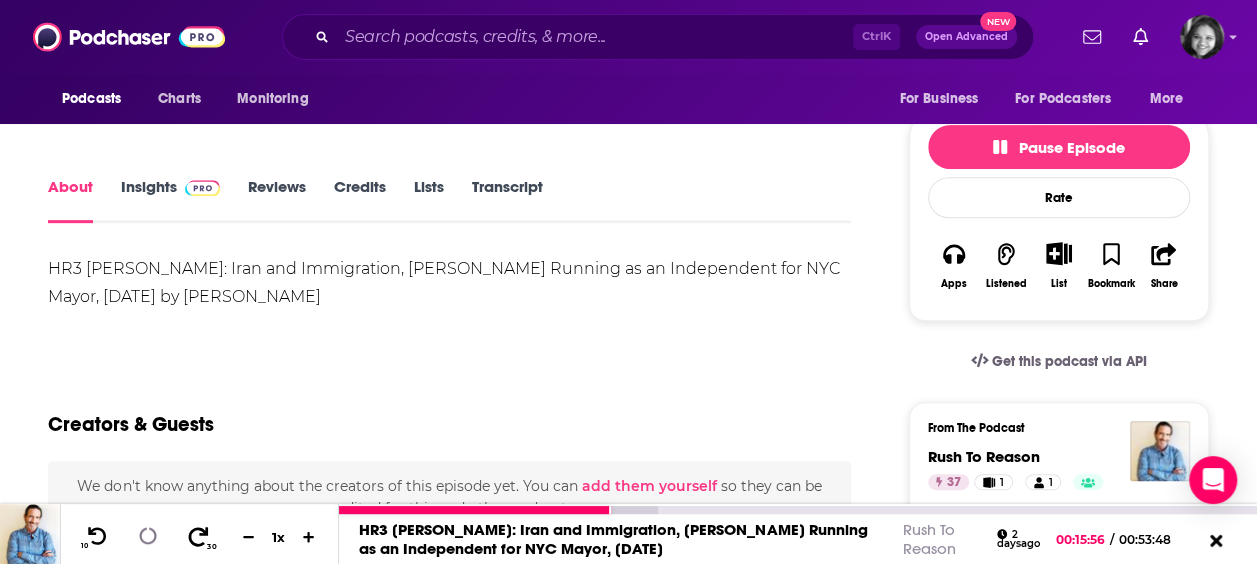 click 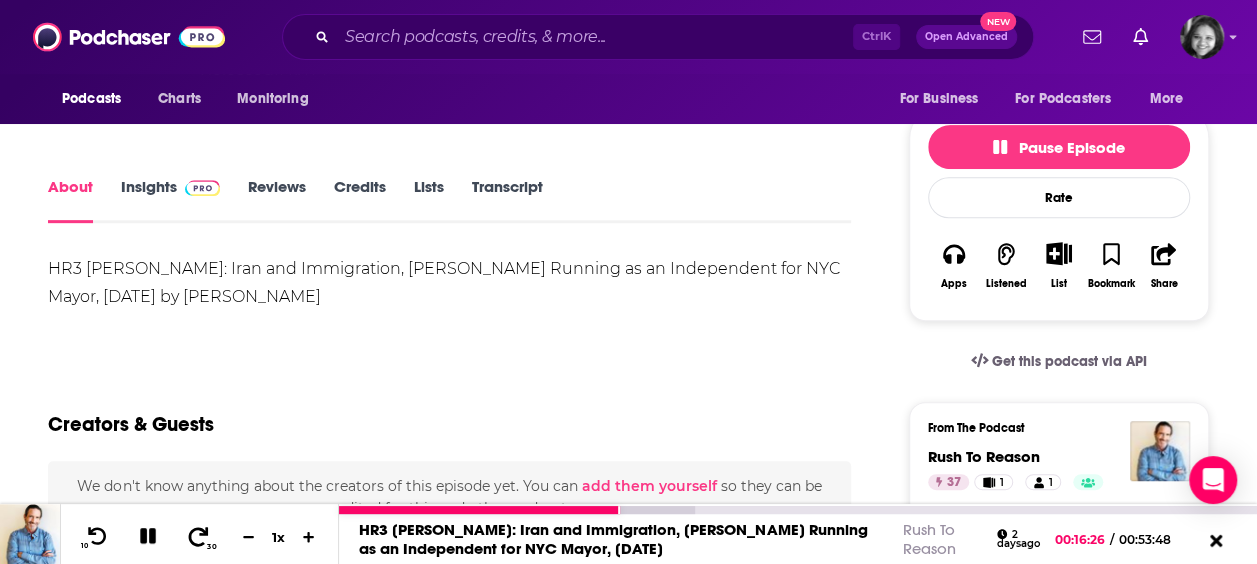 click 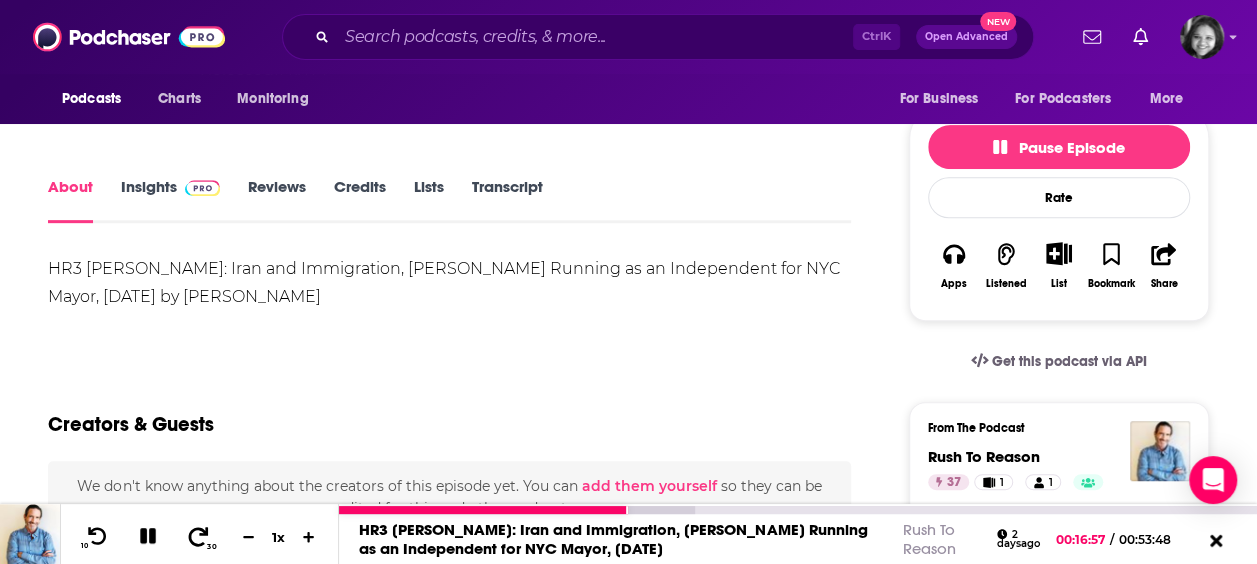 click 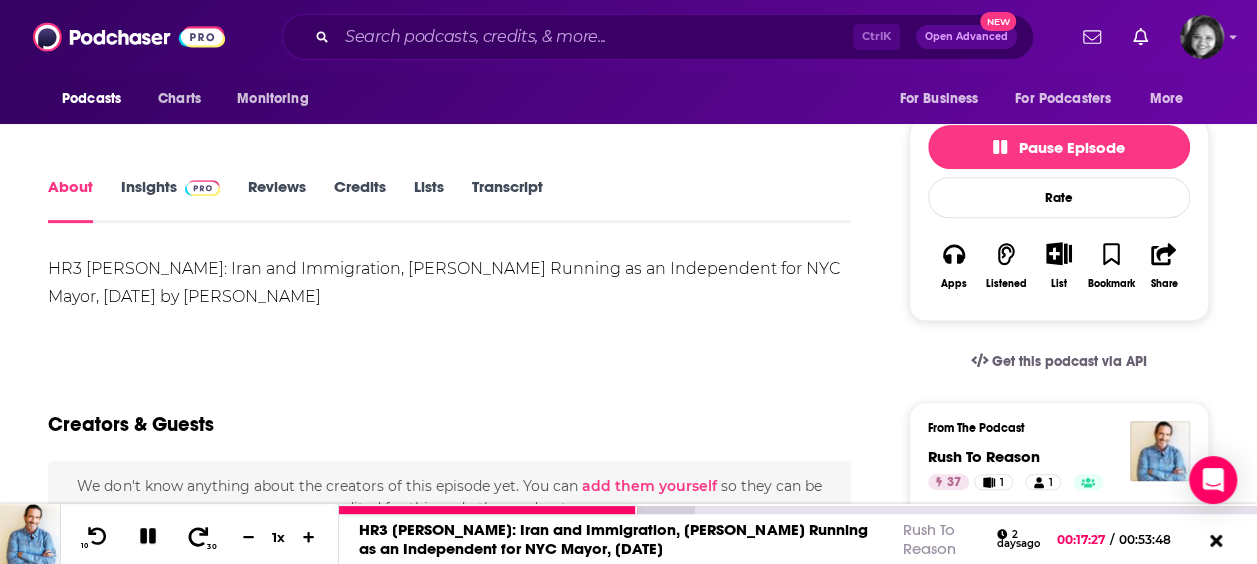 click 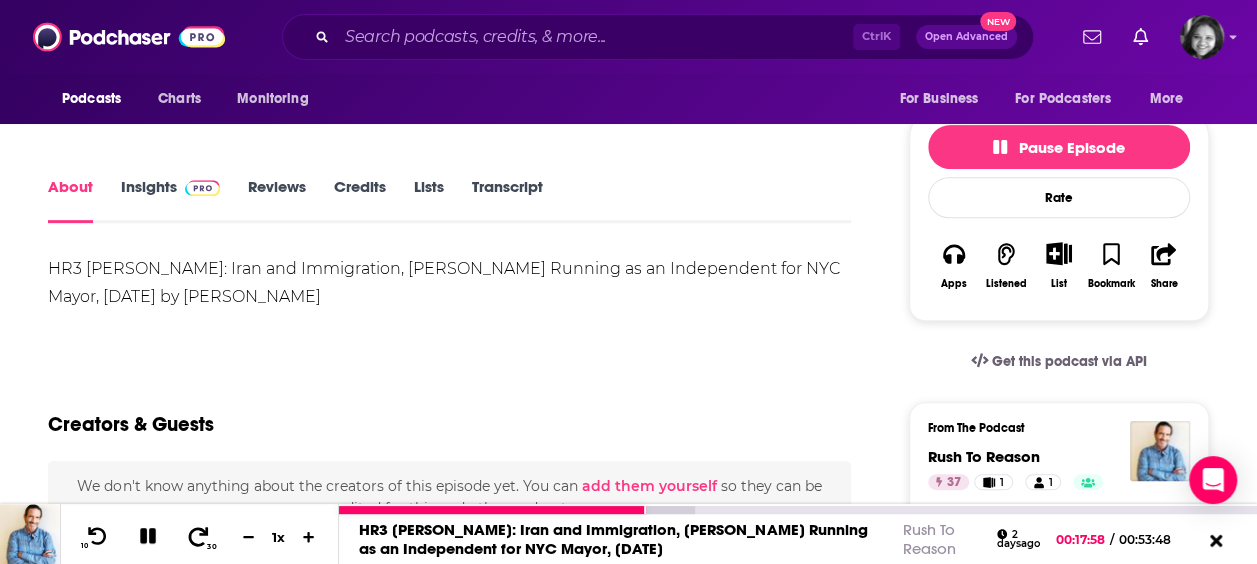 click 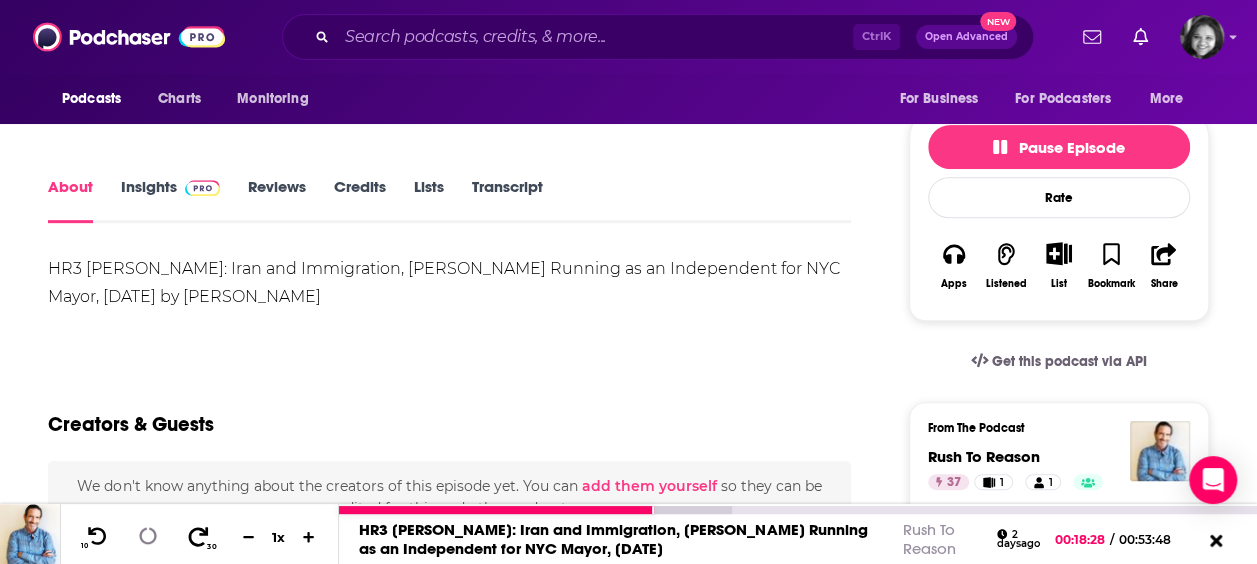 click 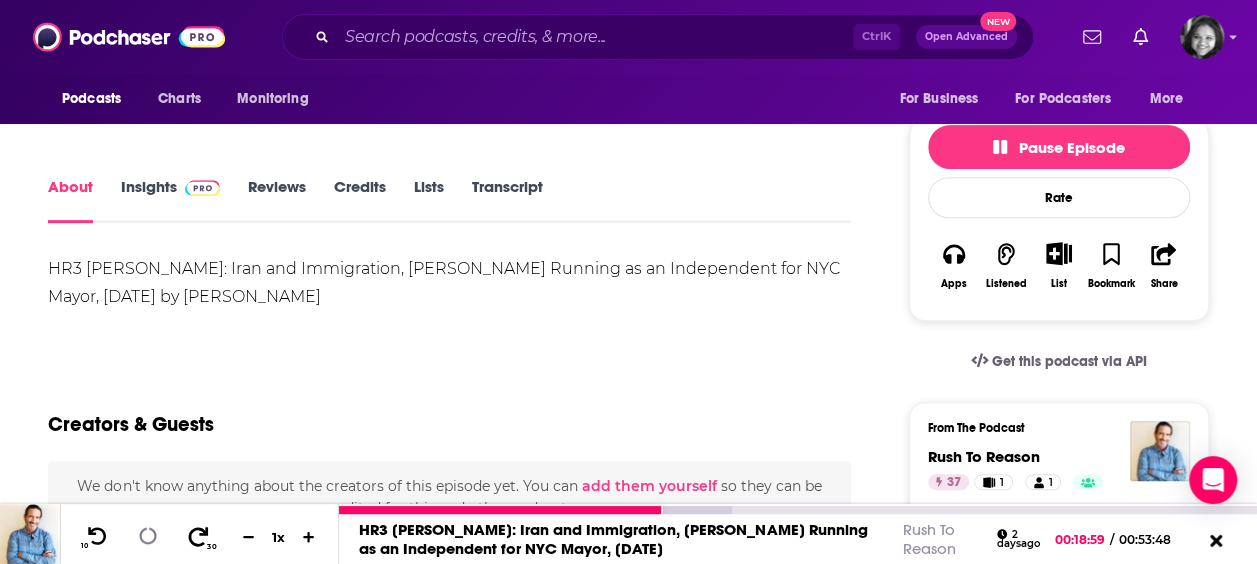 click 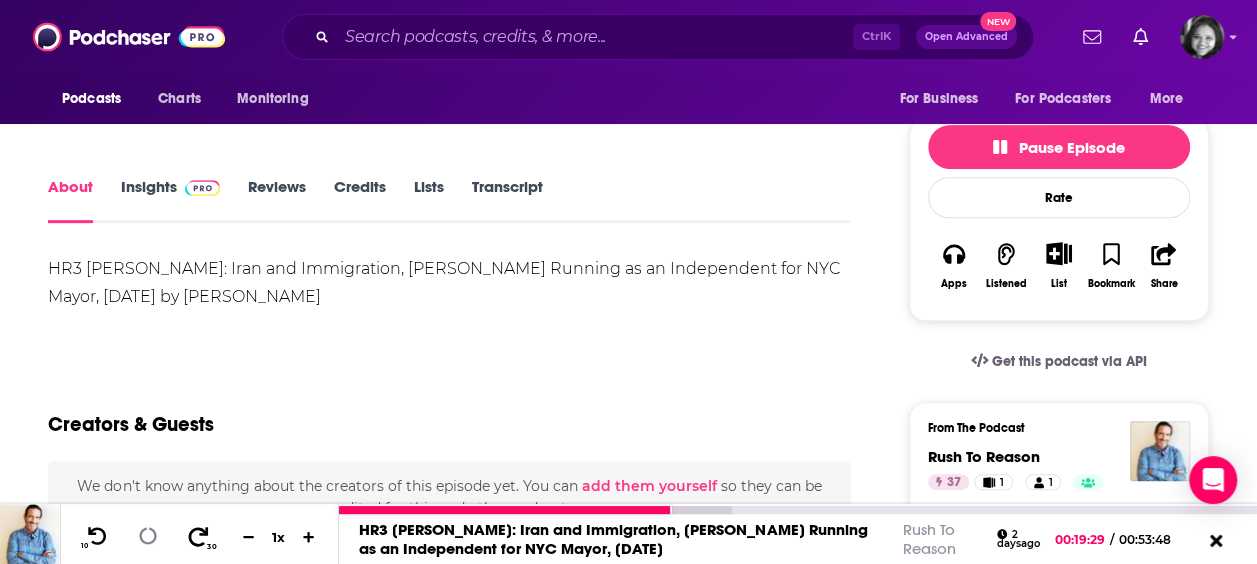click 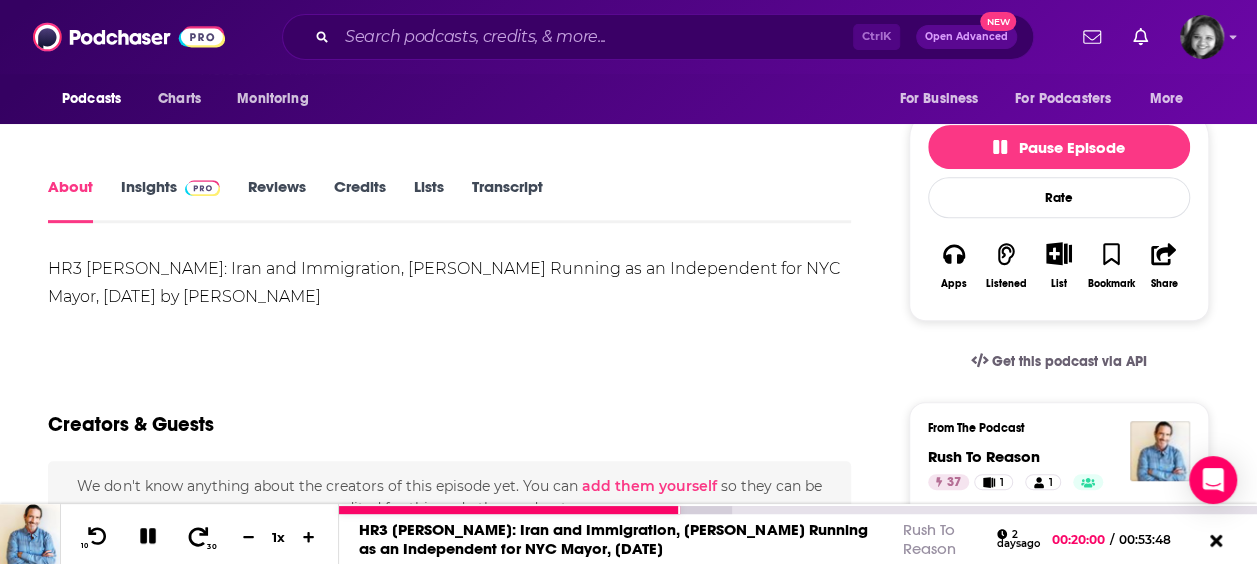 click 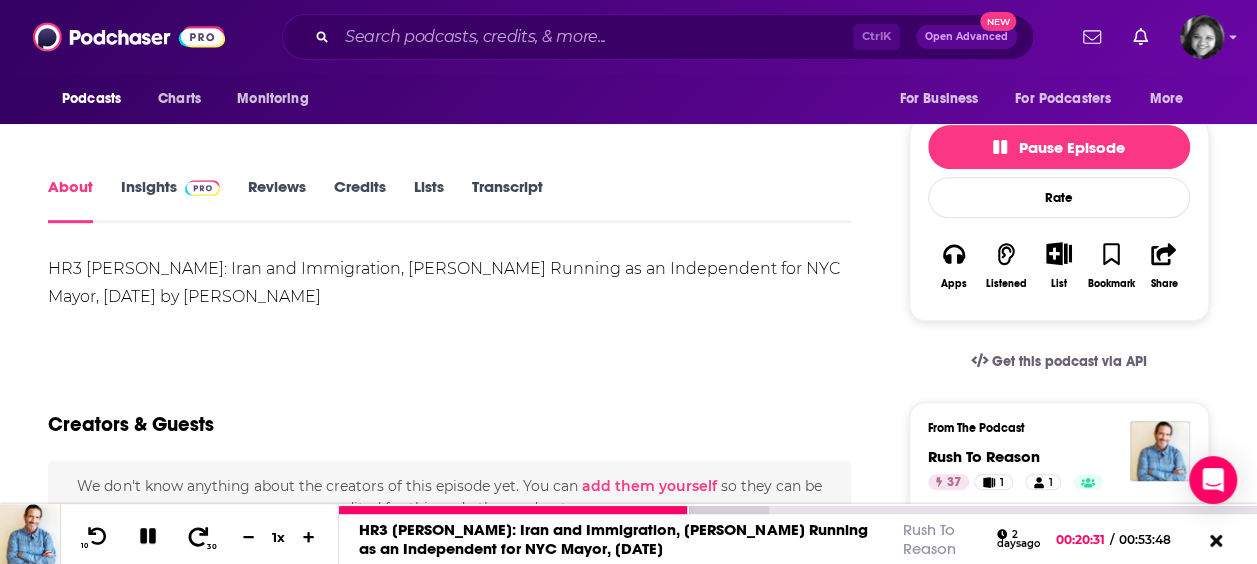 click 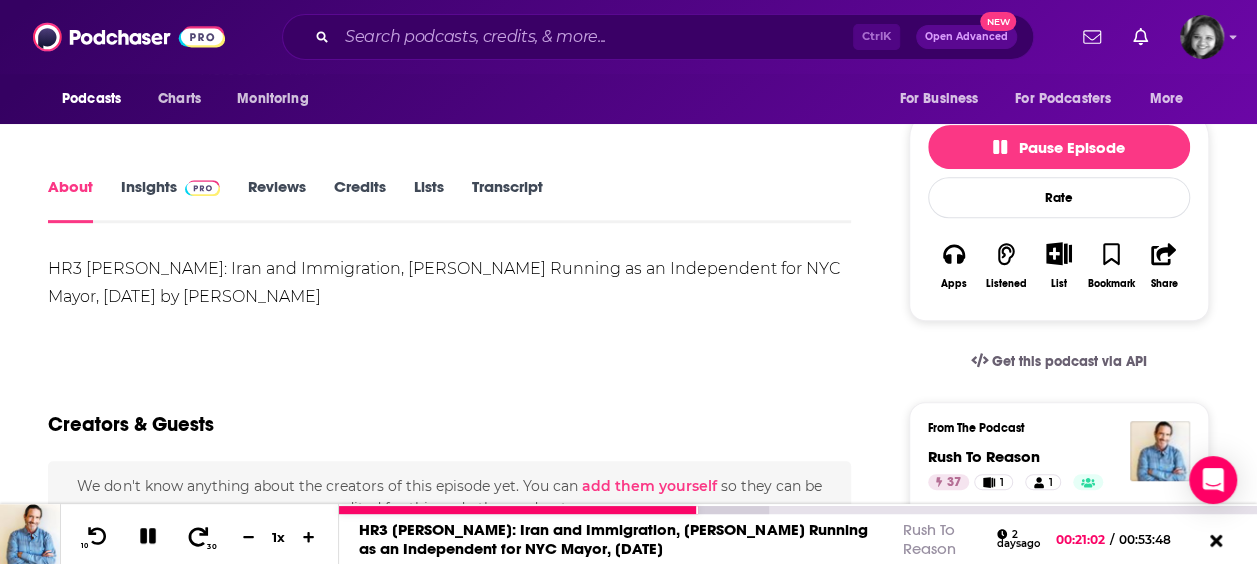 click 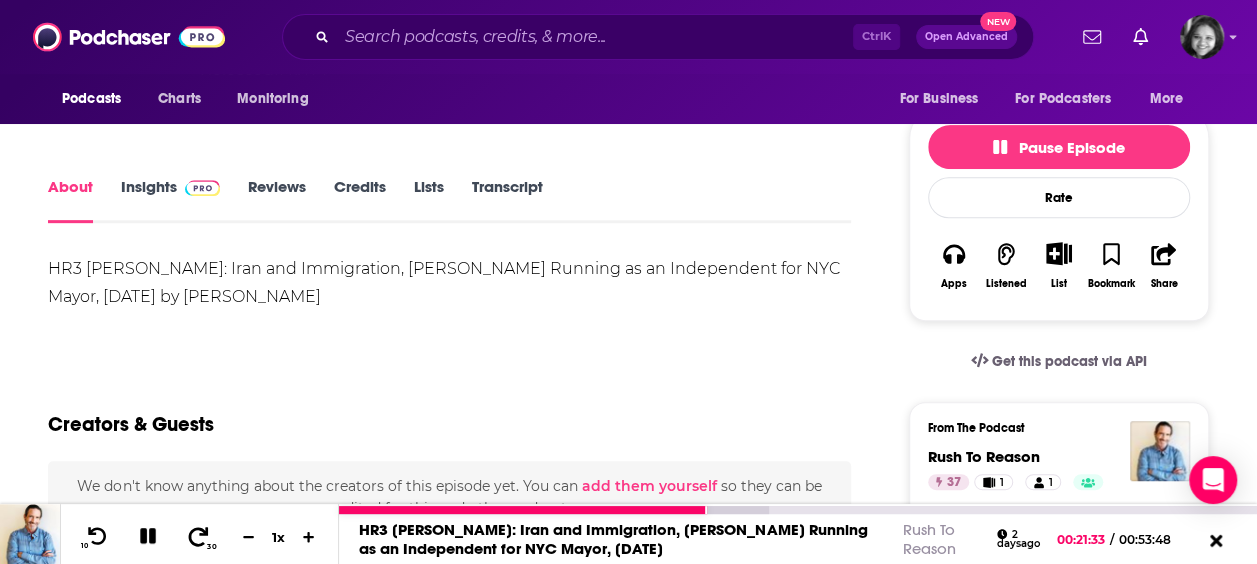 click 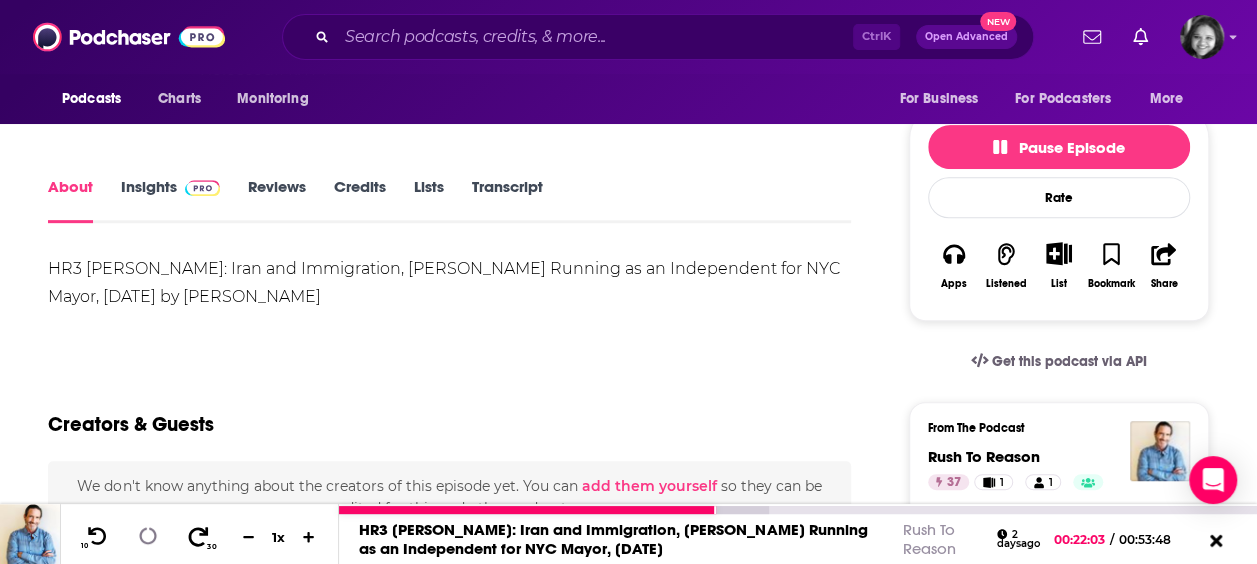 click 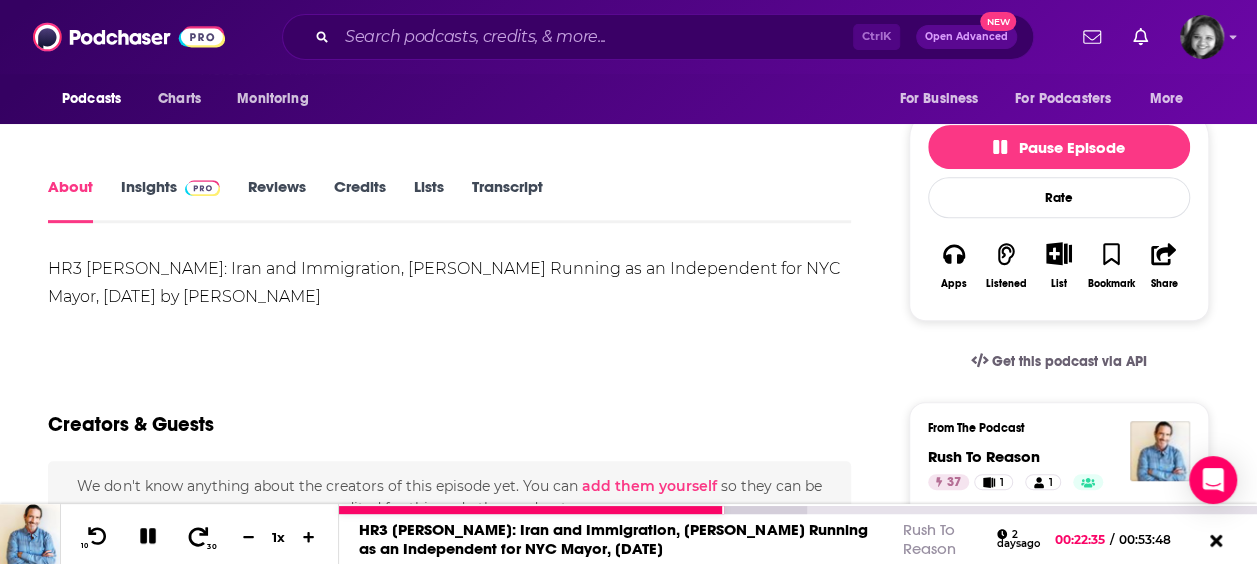 click 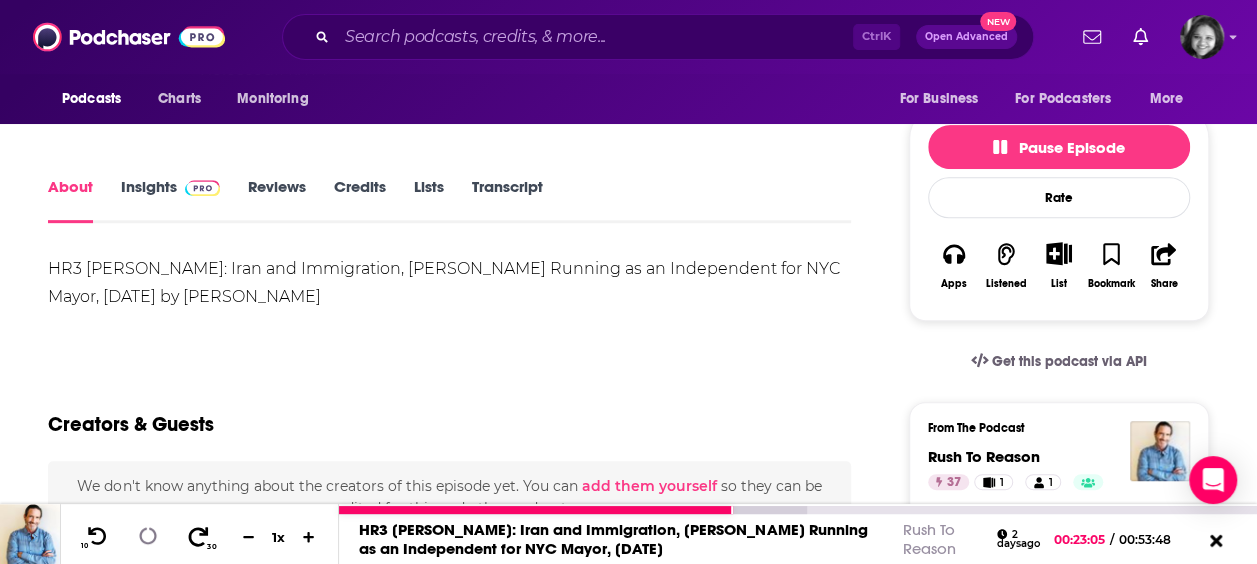 click 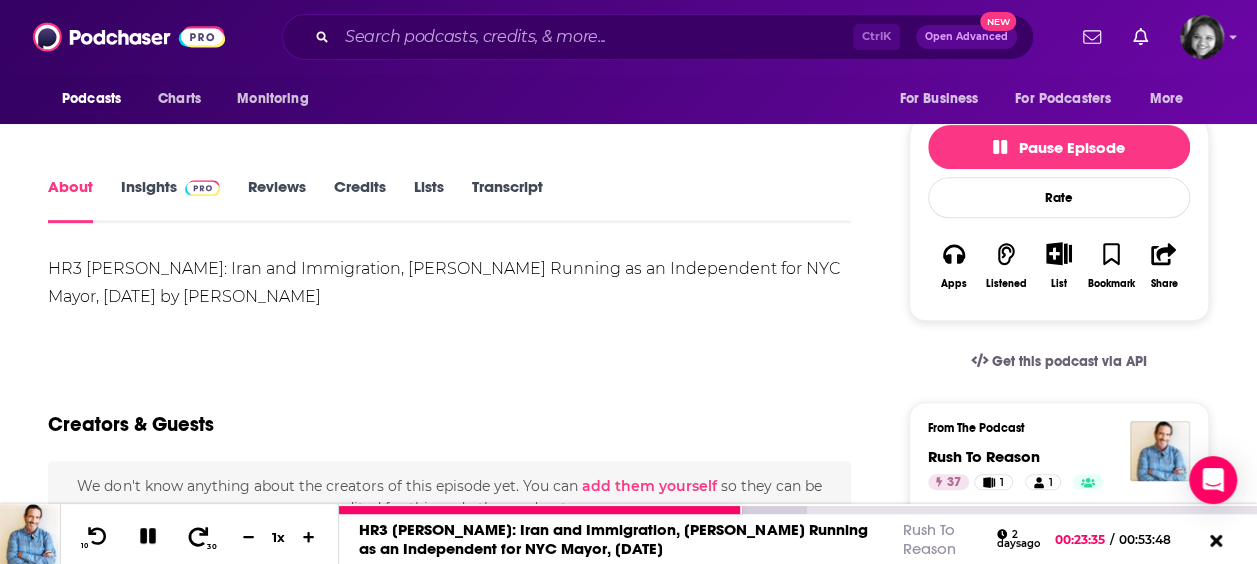 click 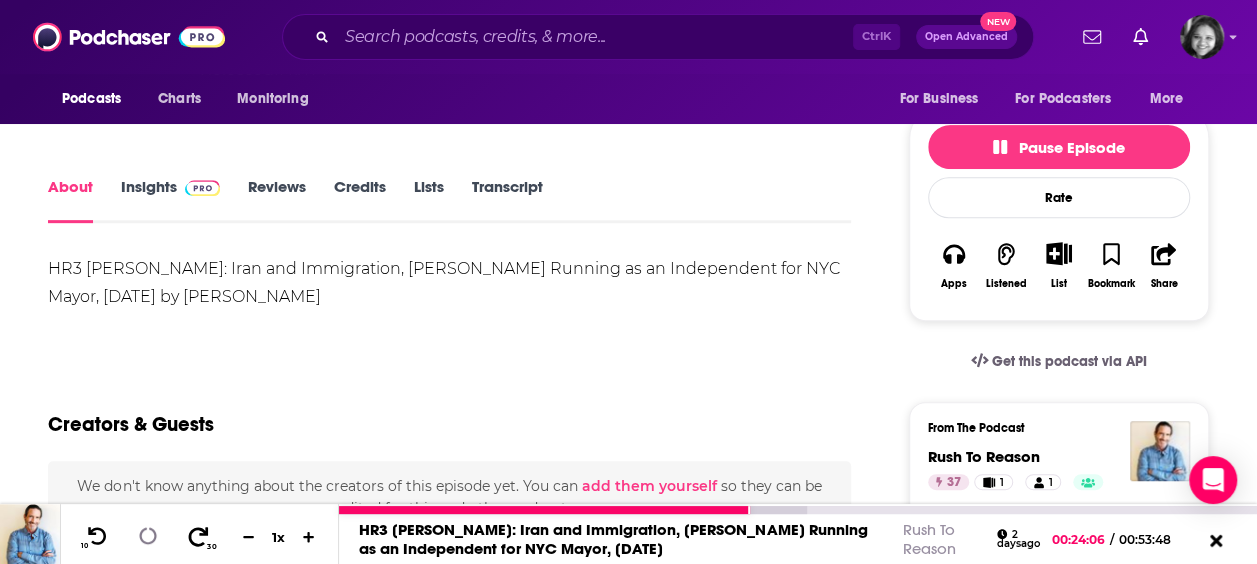 click 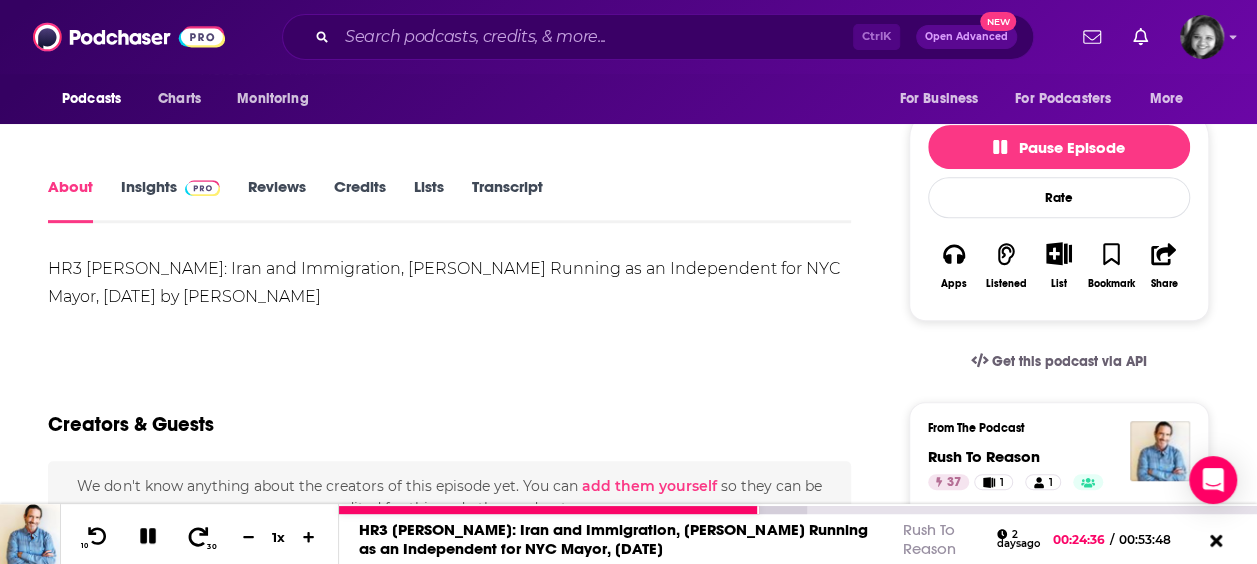 click 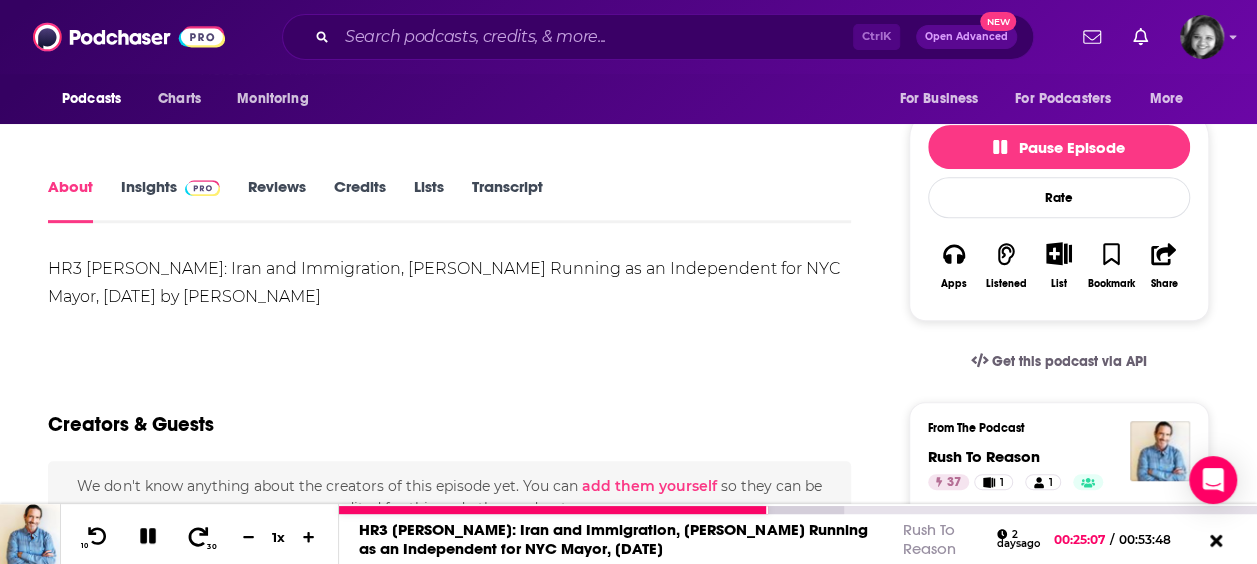 click 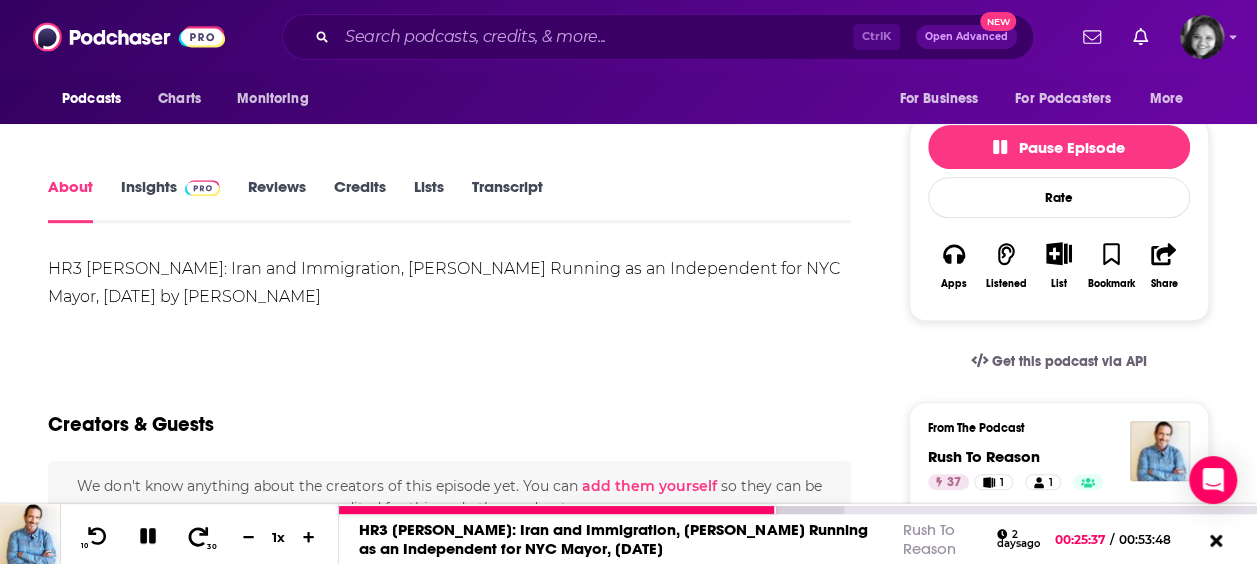 click 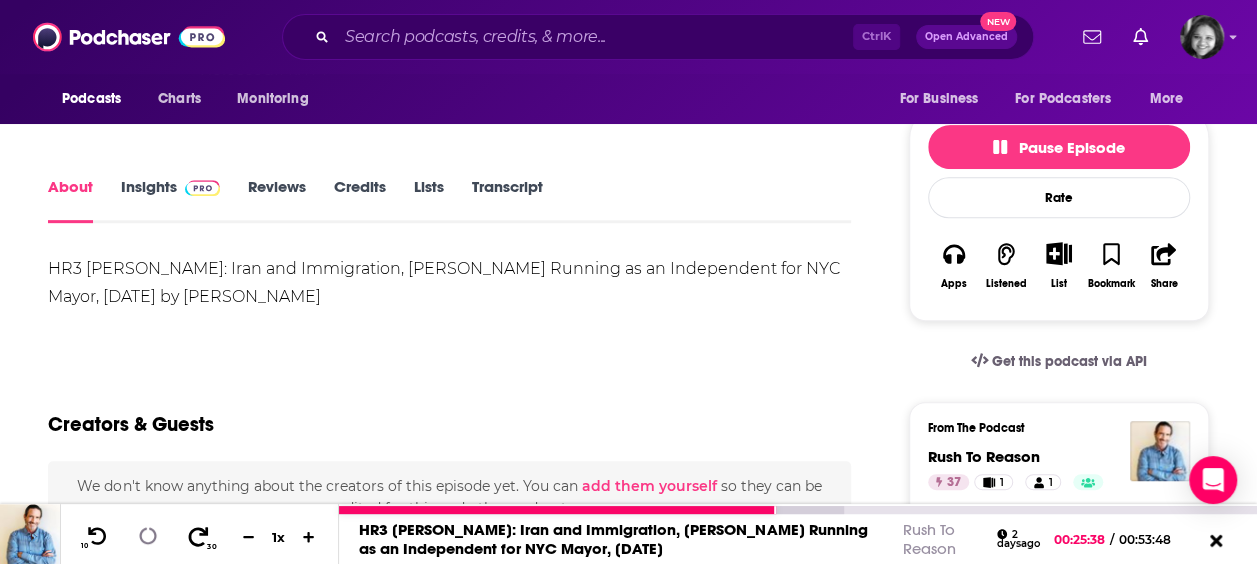 click 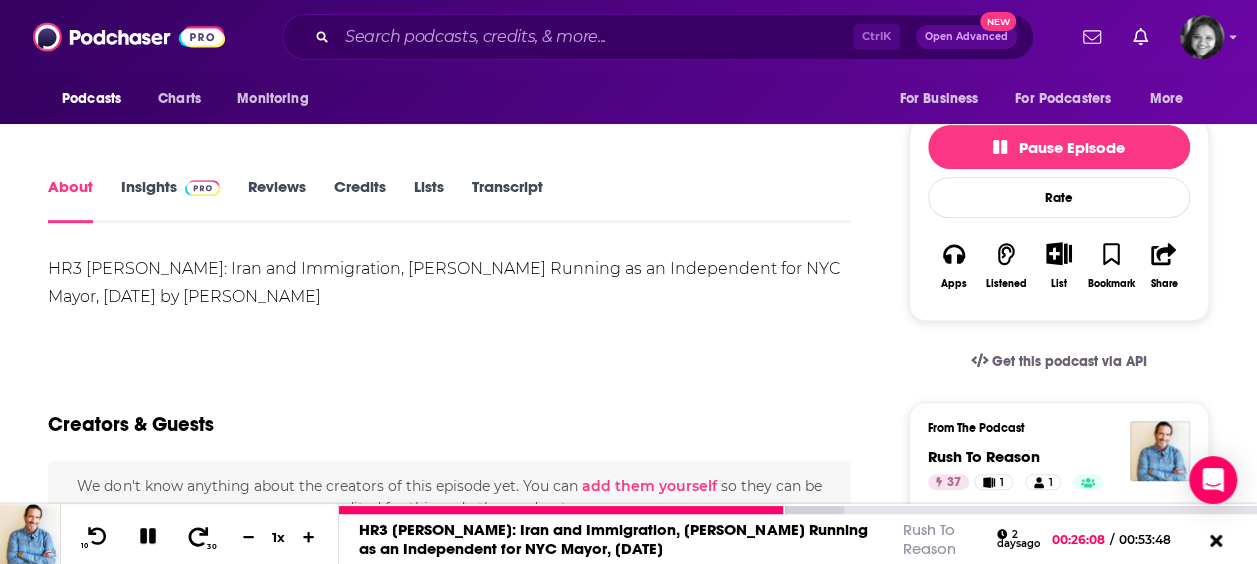 click 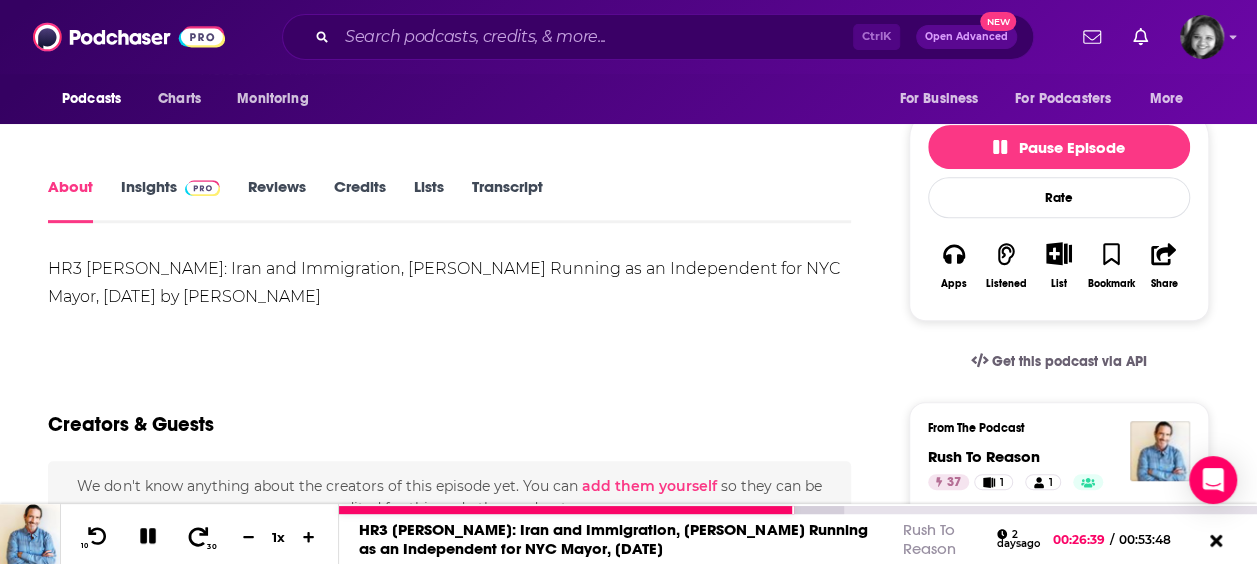 click 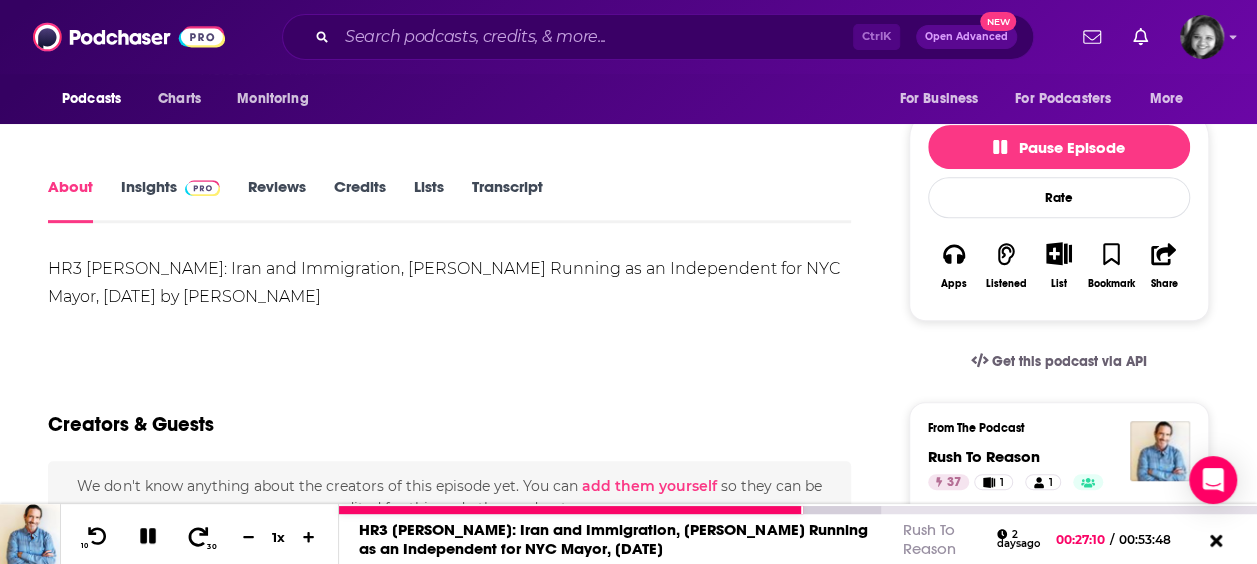 click 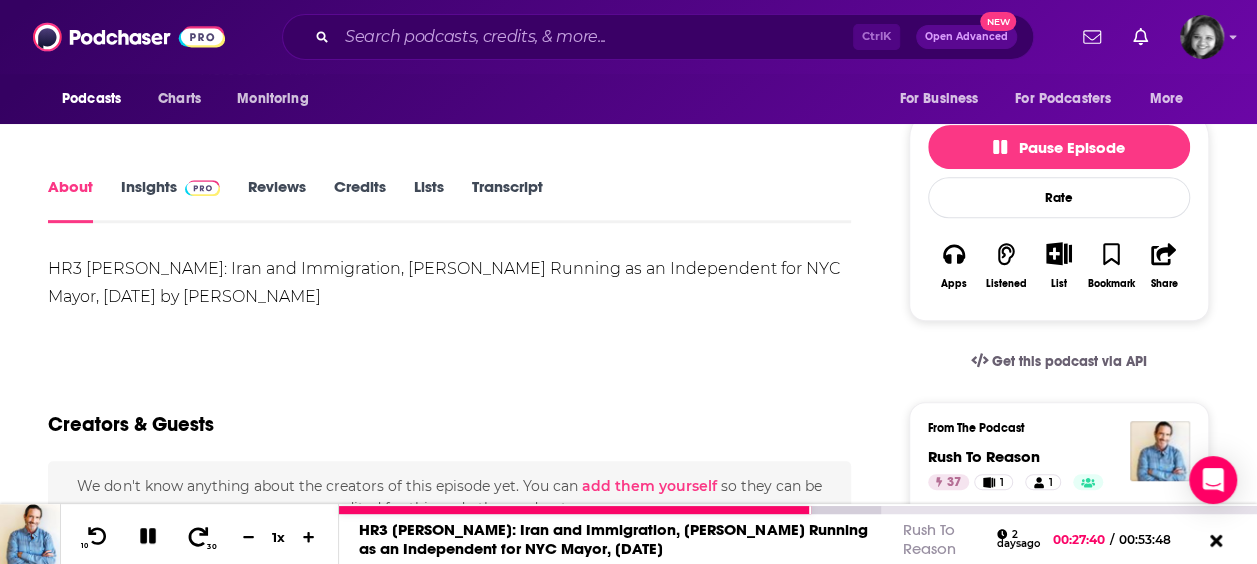 click 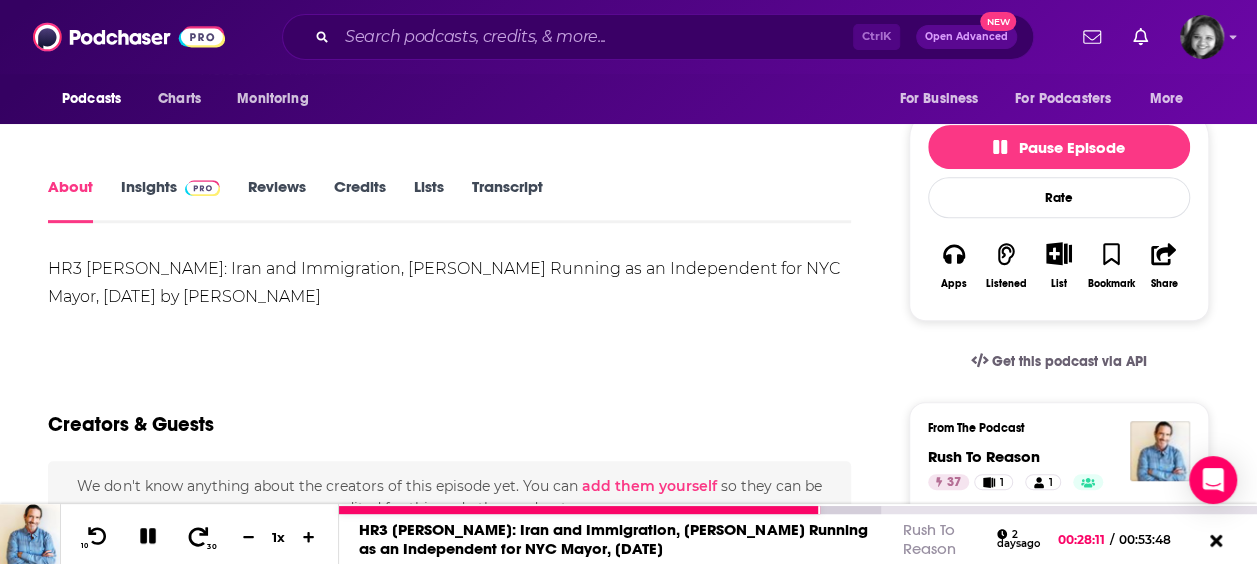 click 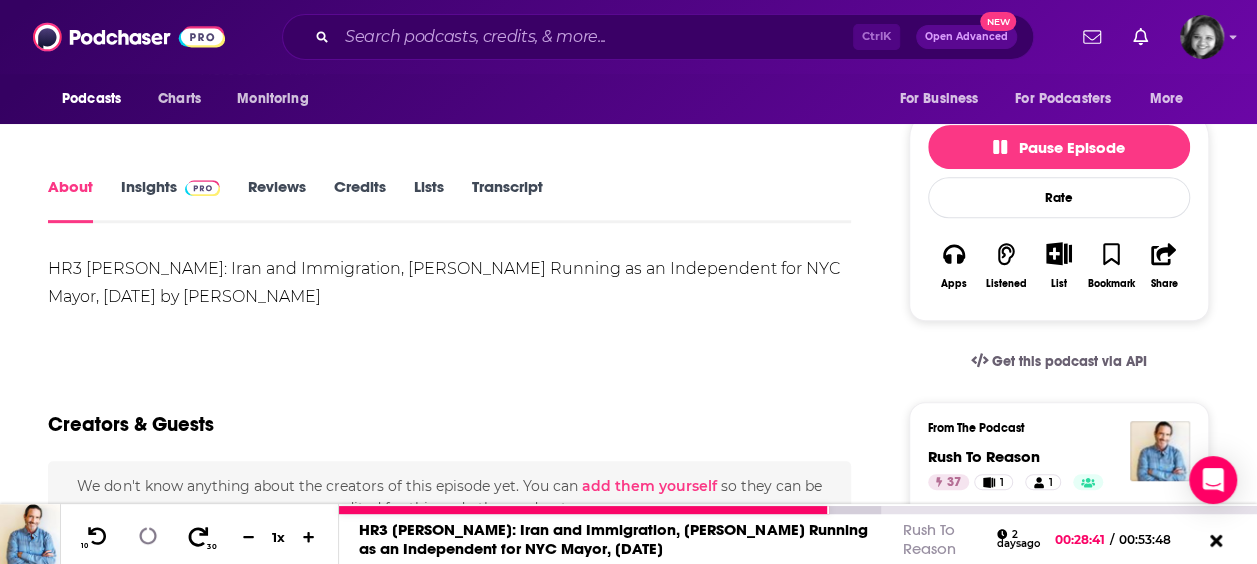 click 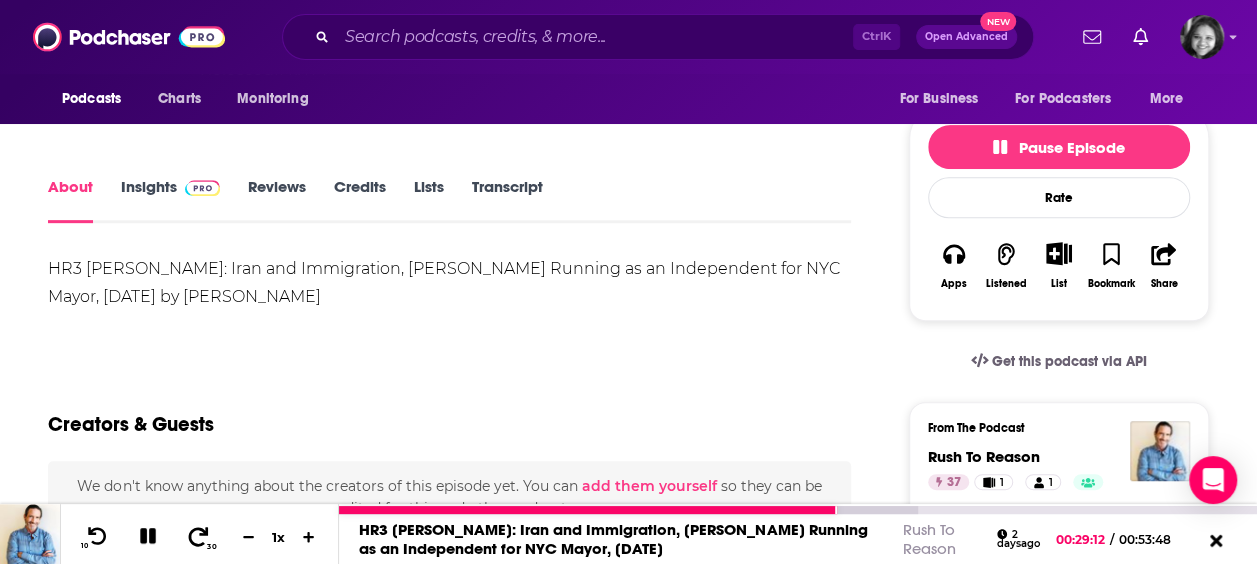 click 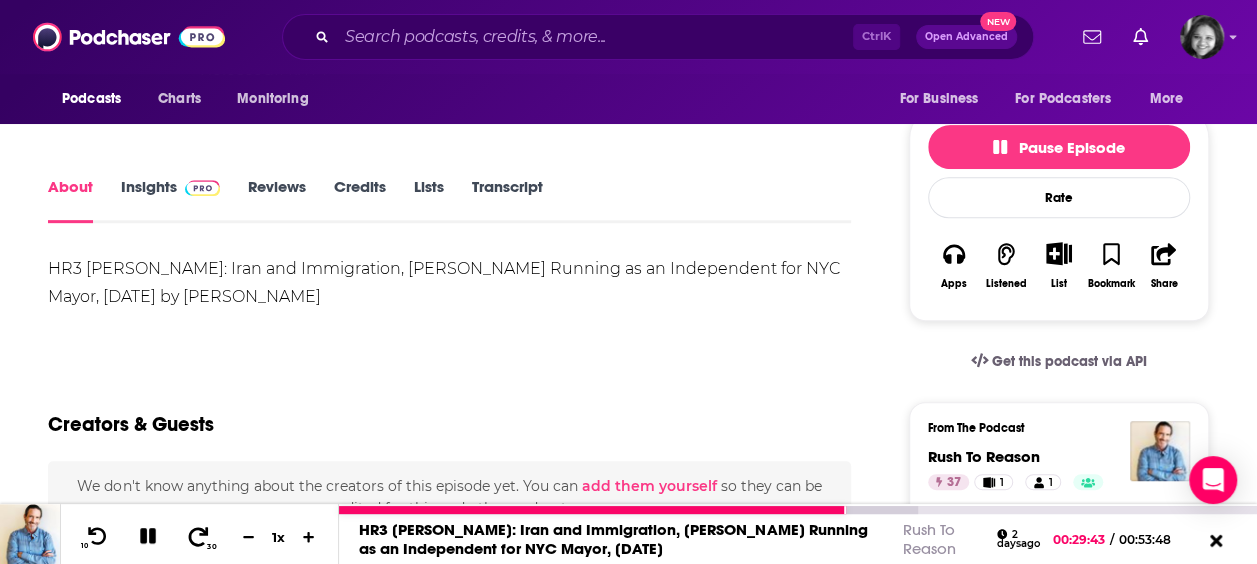 click 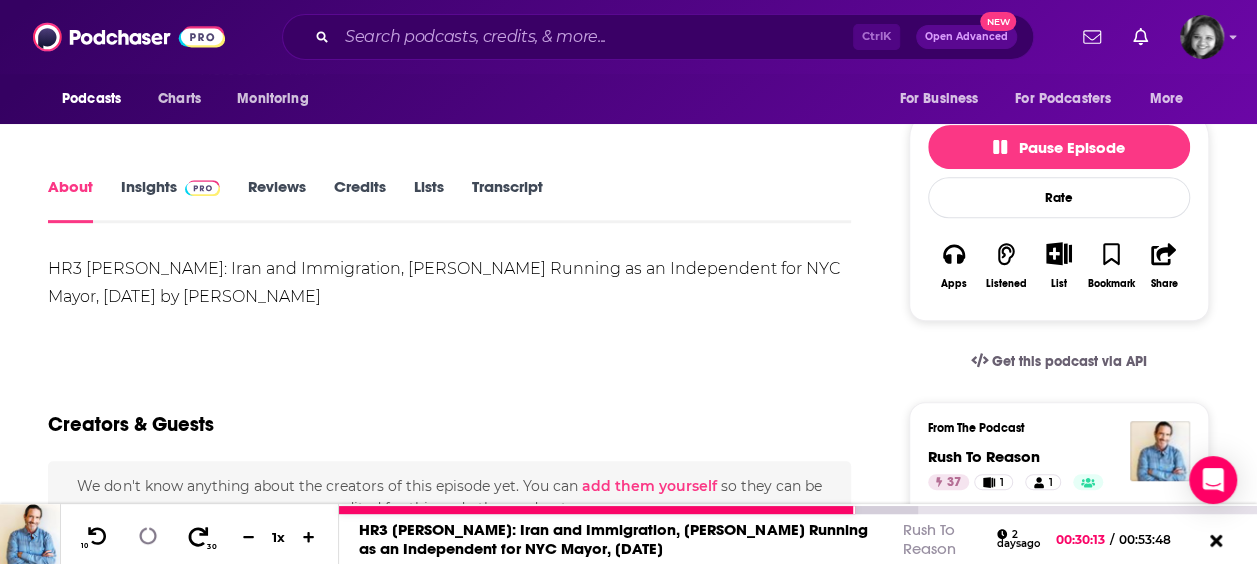 click 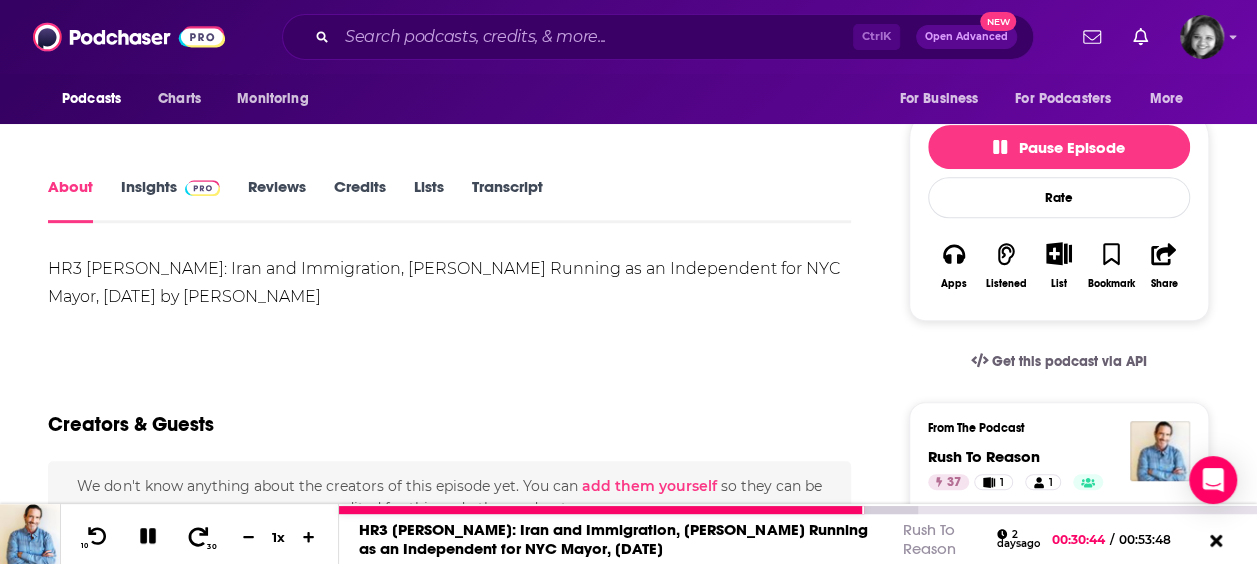 click 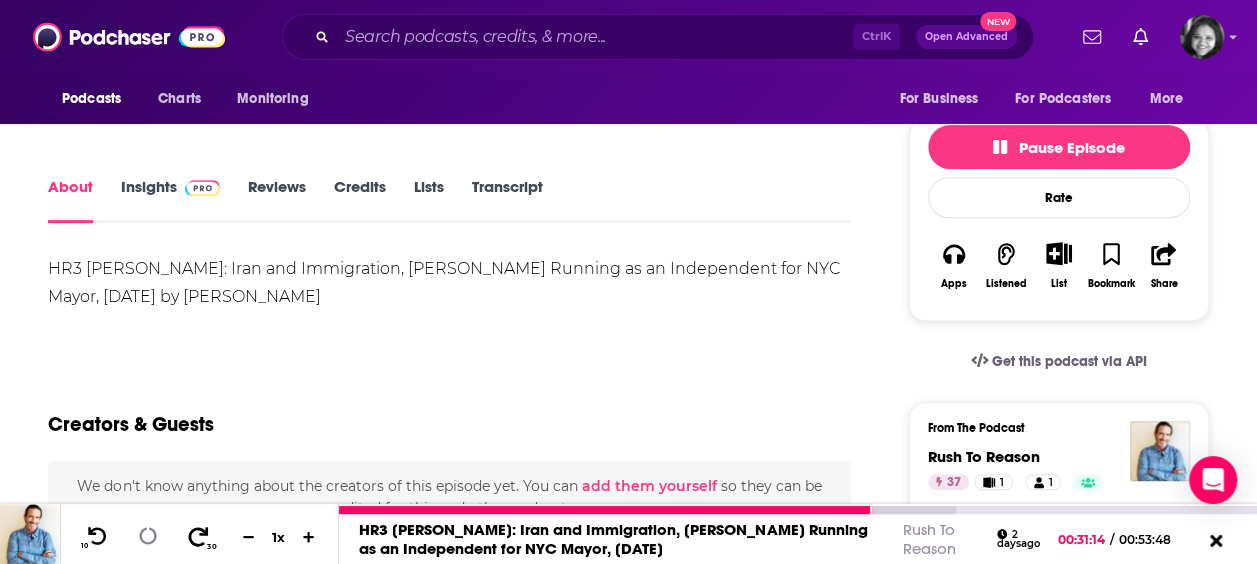 click 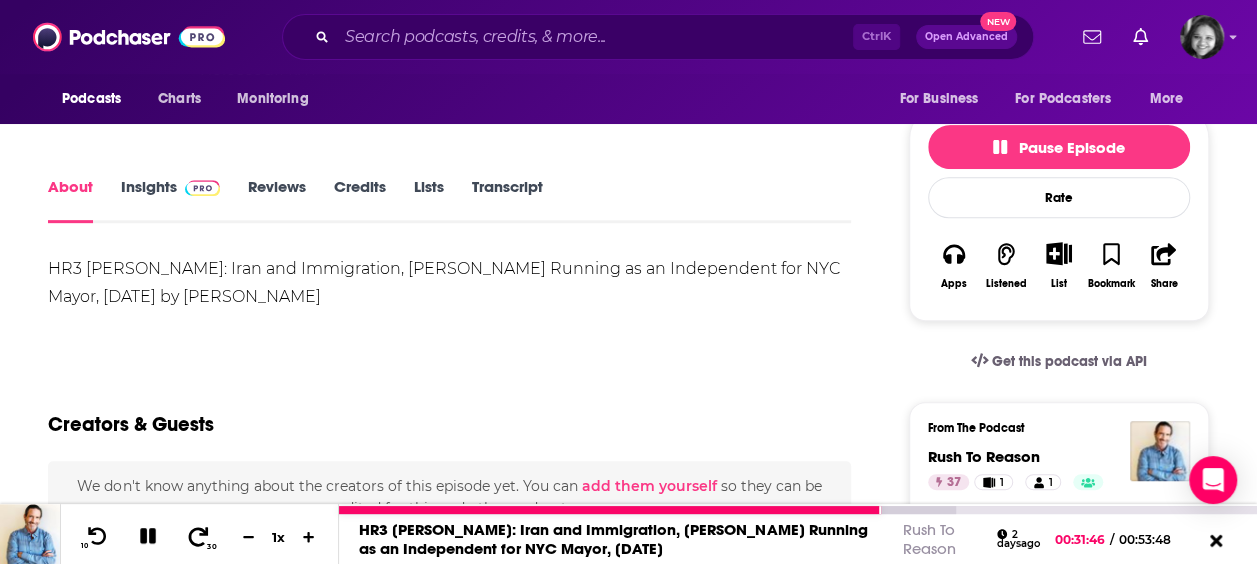 click 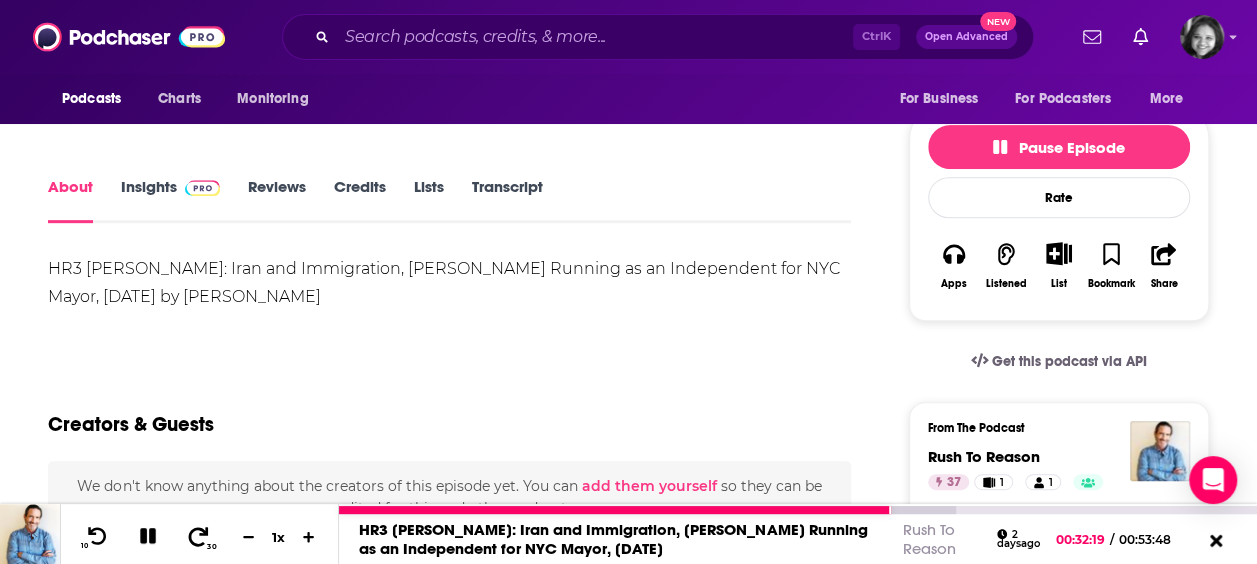 click 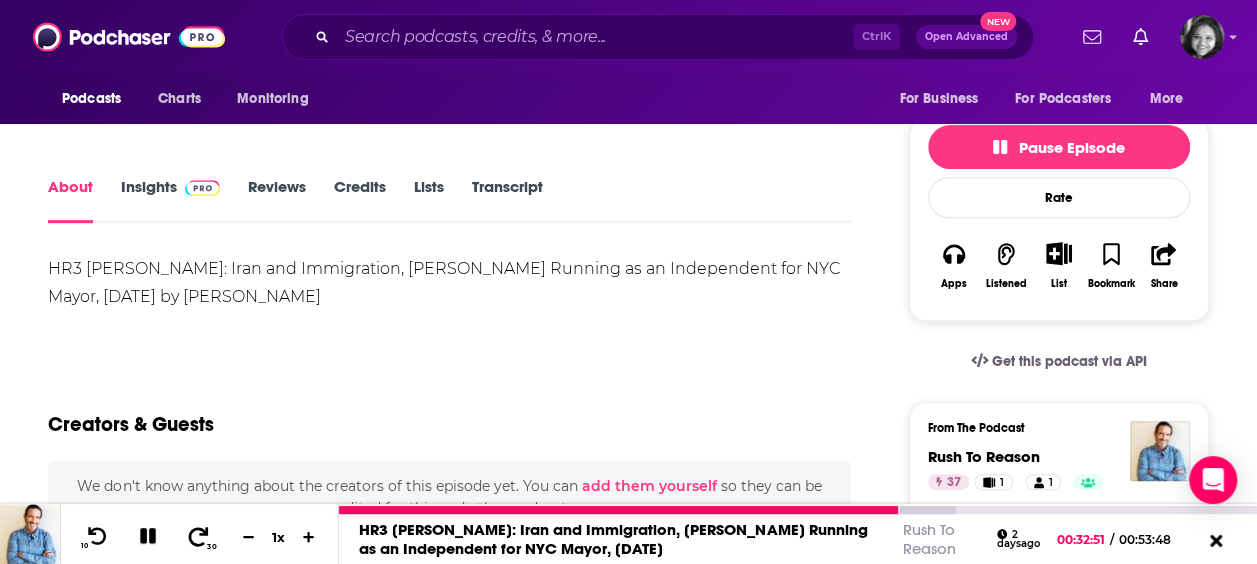 click 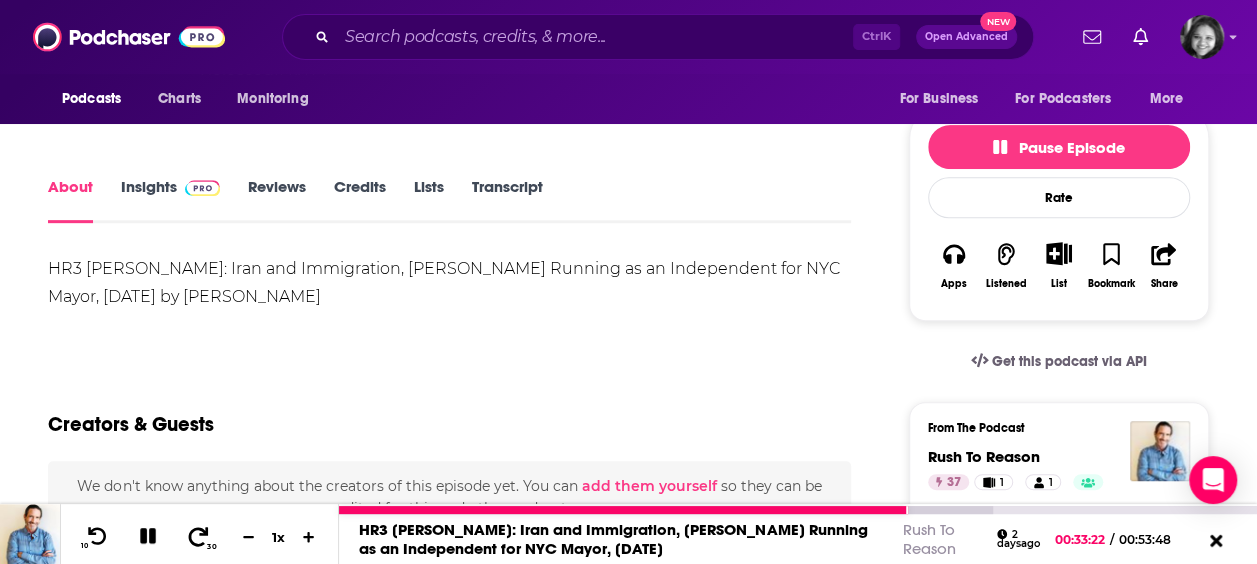 click 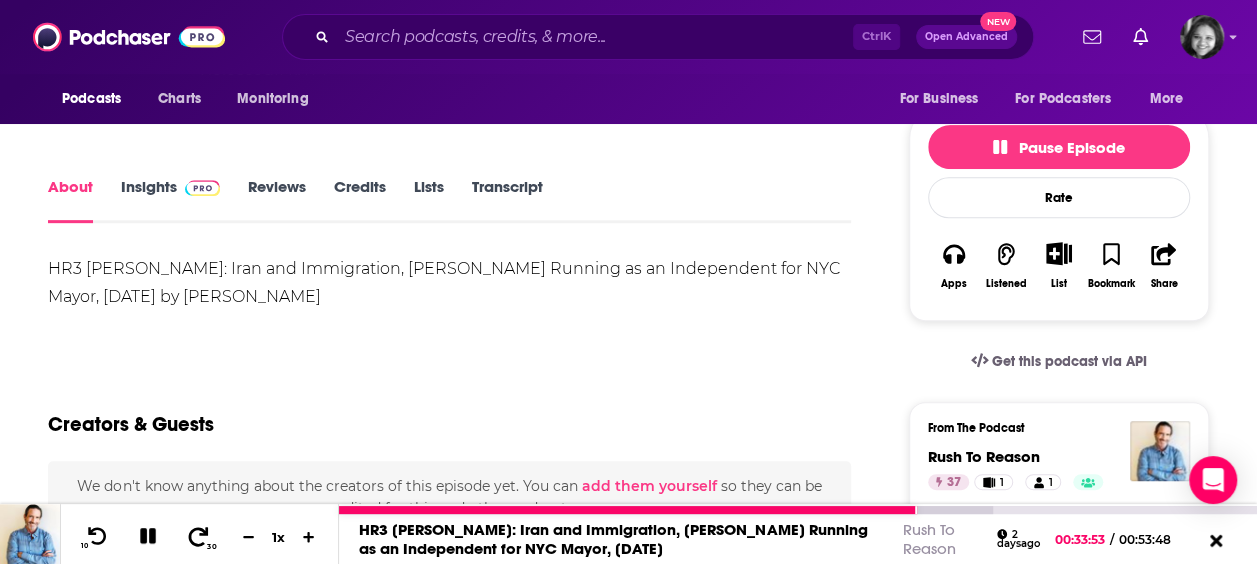 click 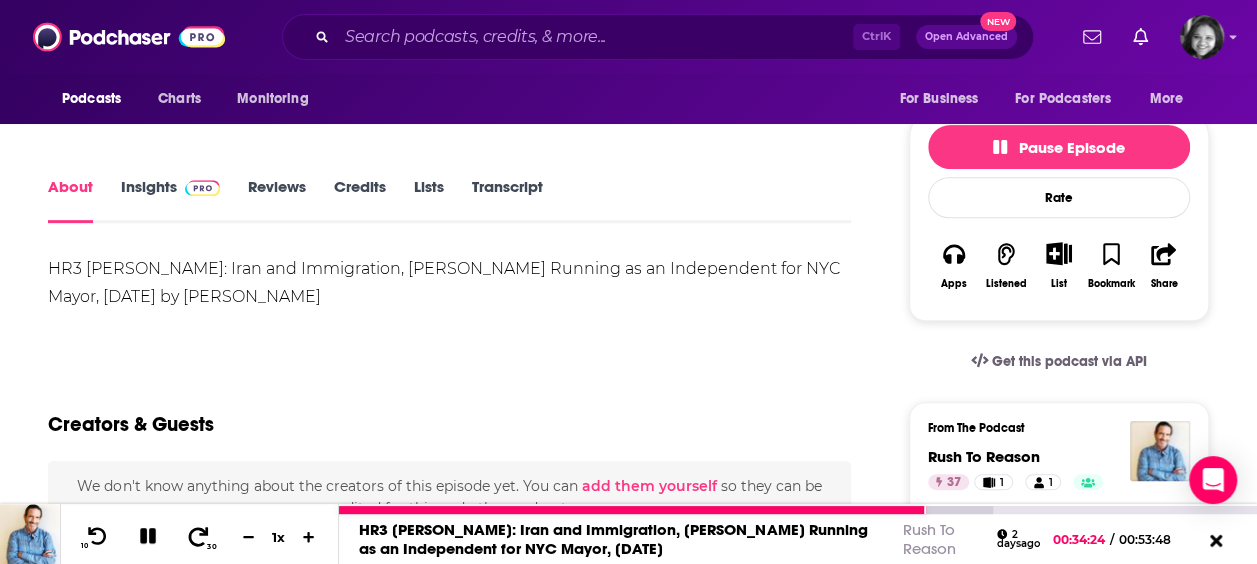 click 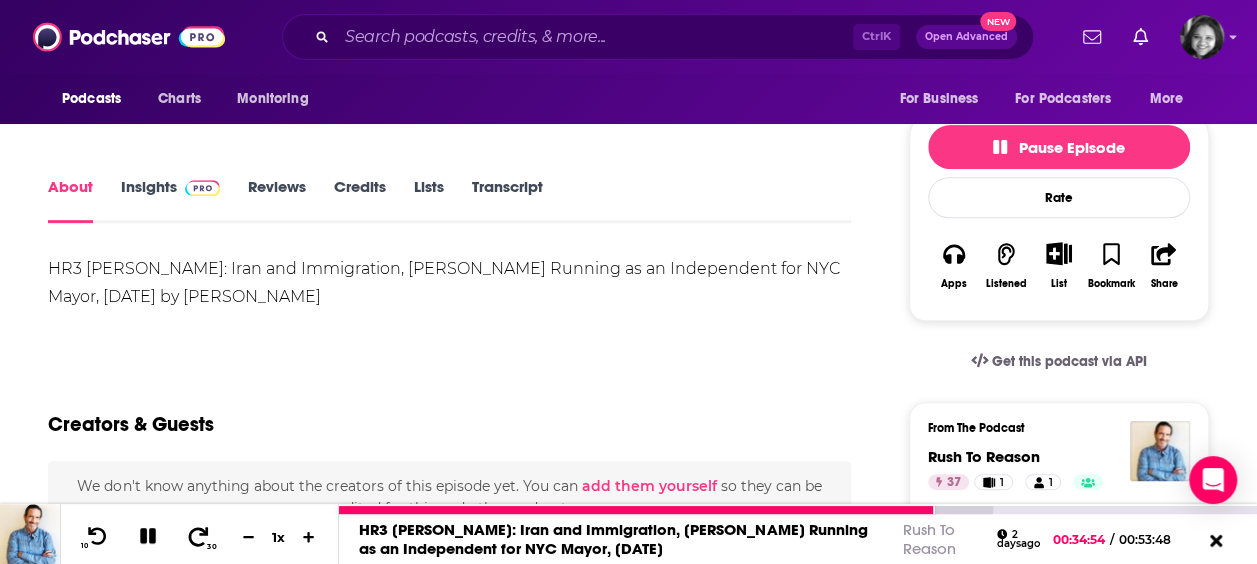 click 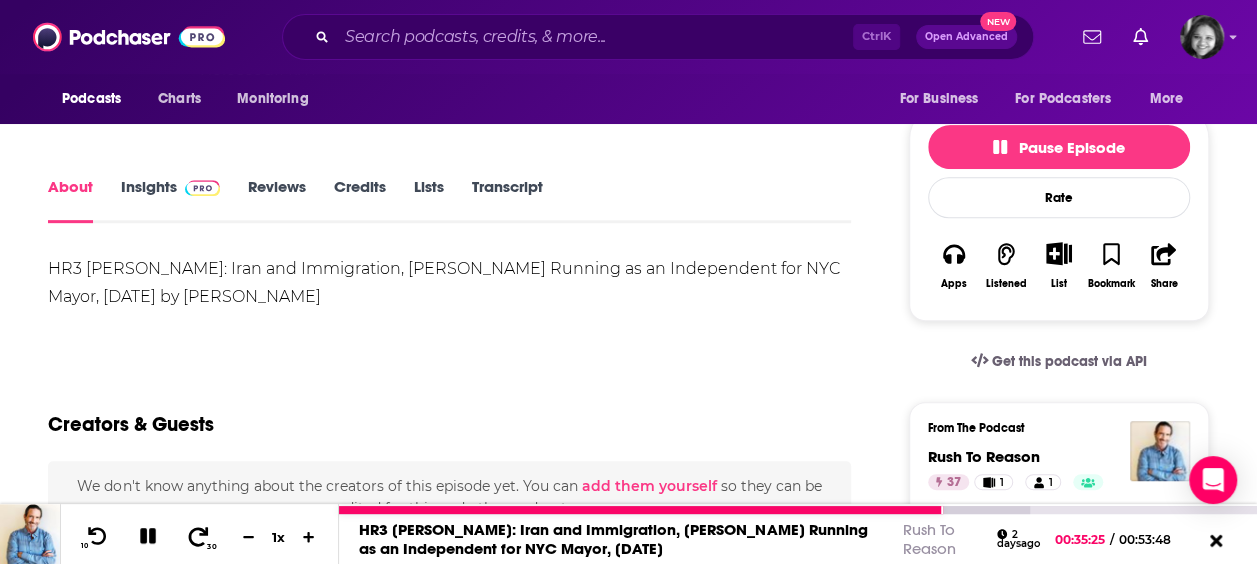 click 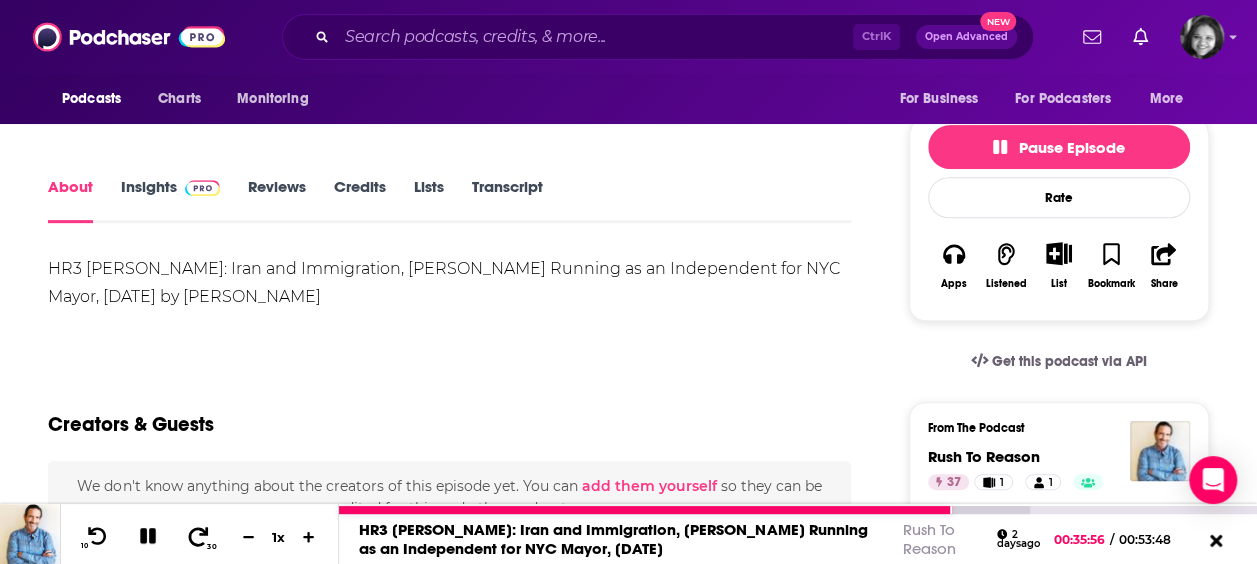 click 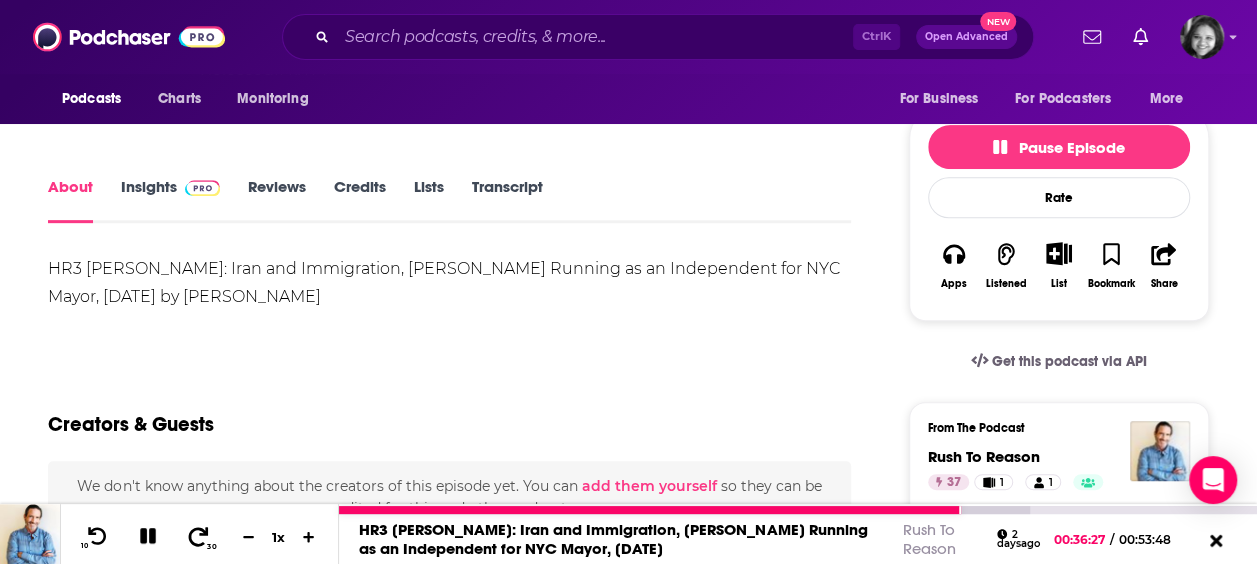 click 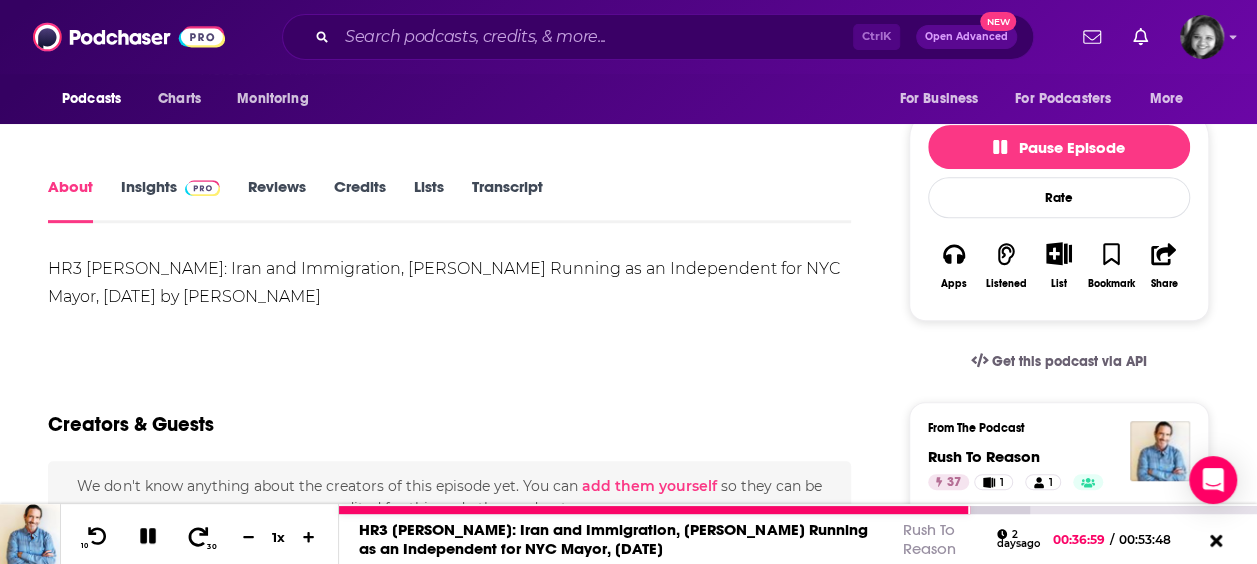 click 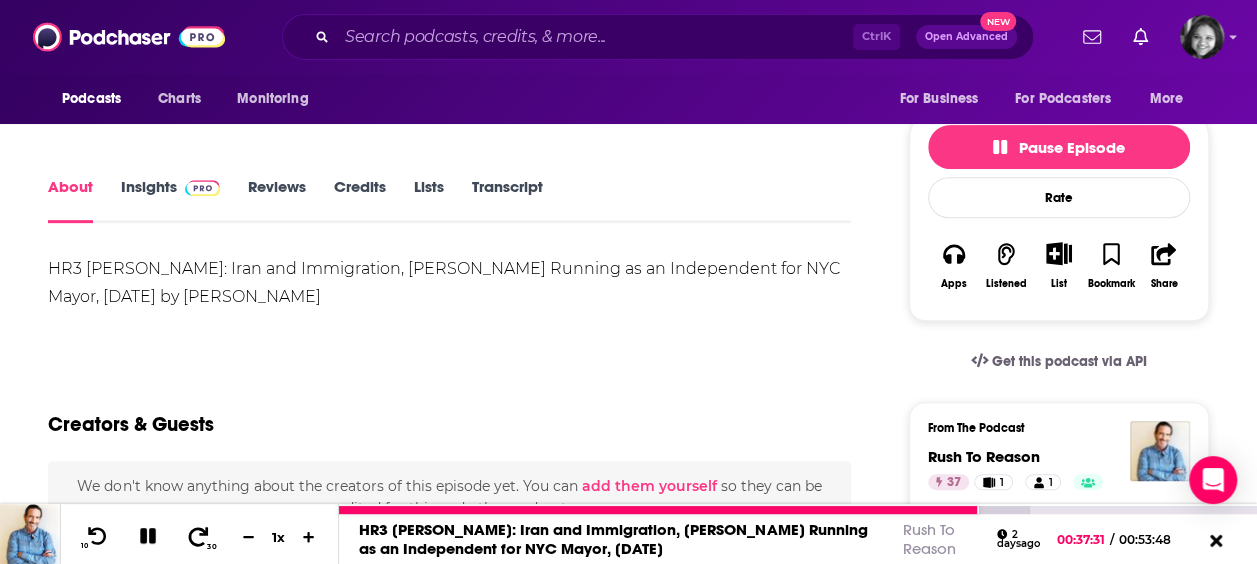 click 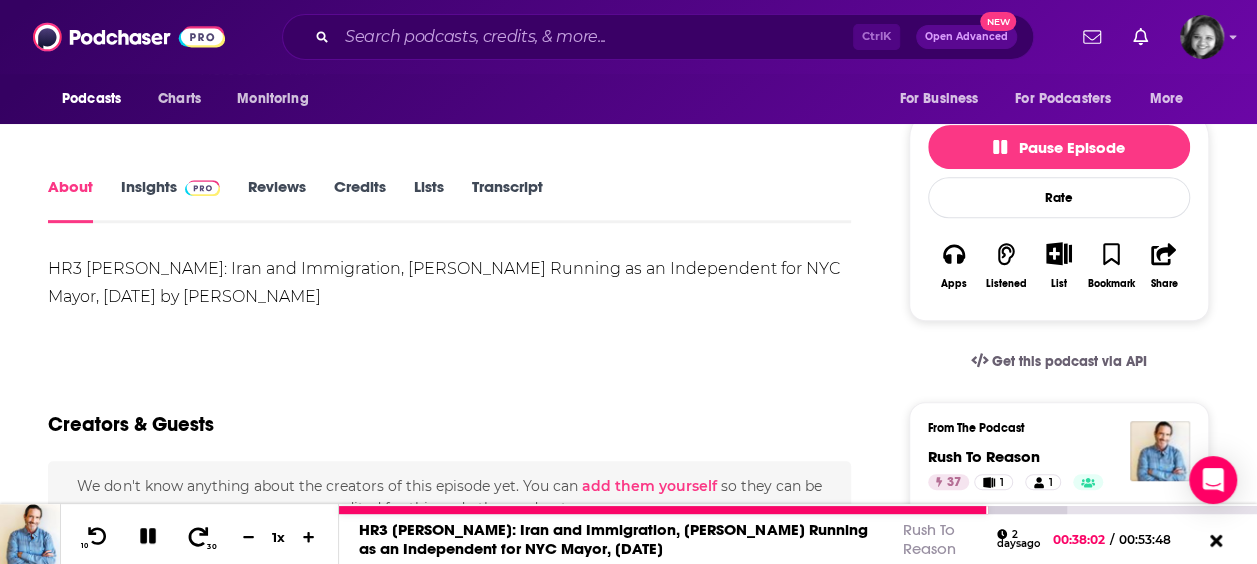 click 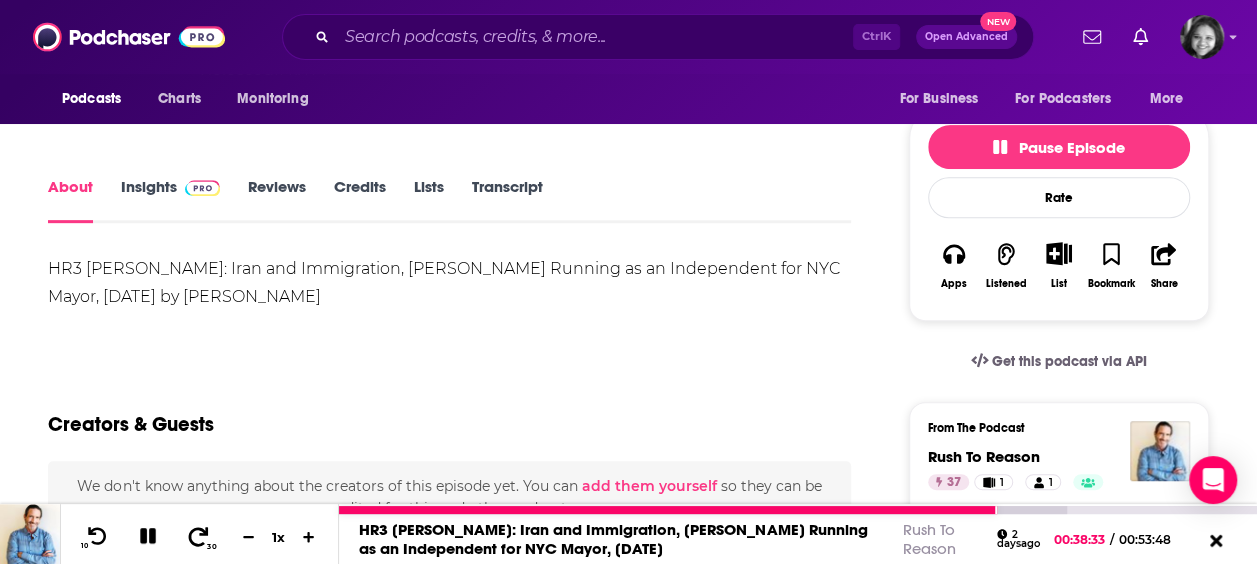 click 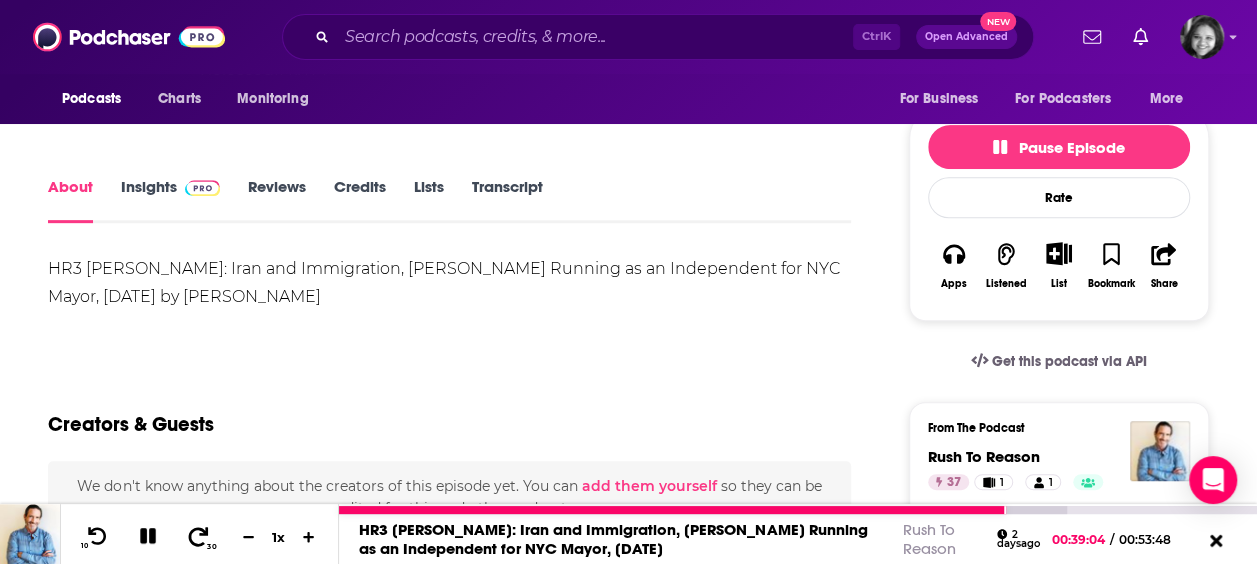 click 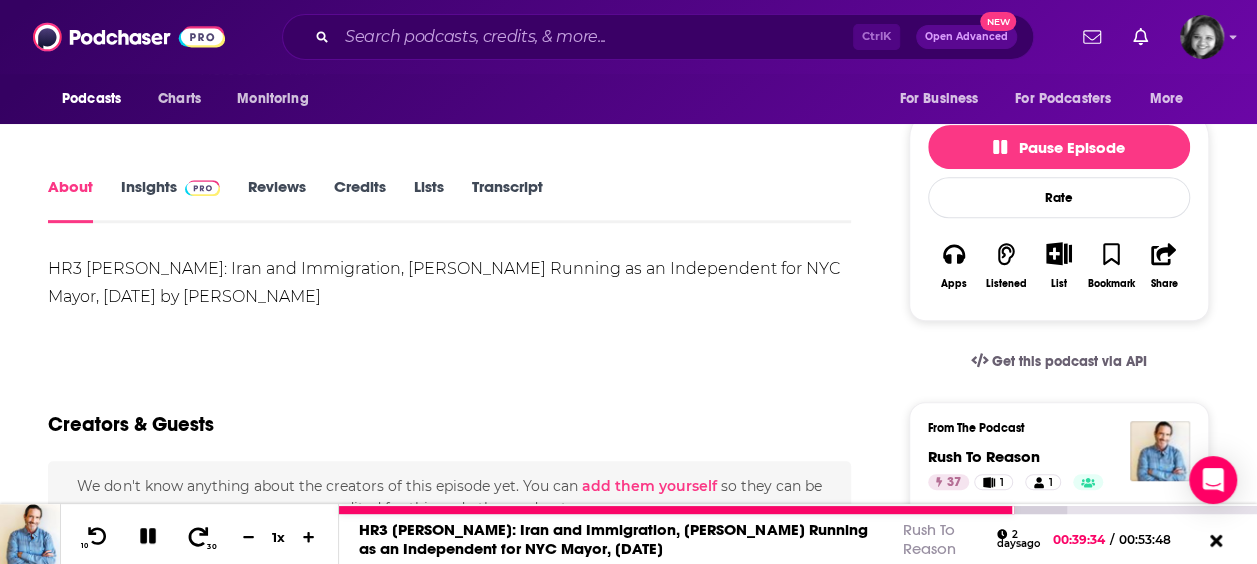 click 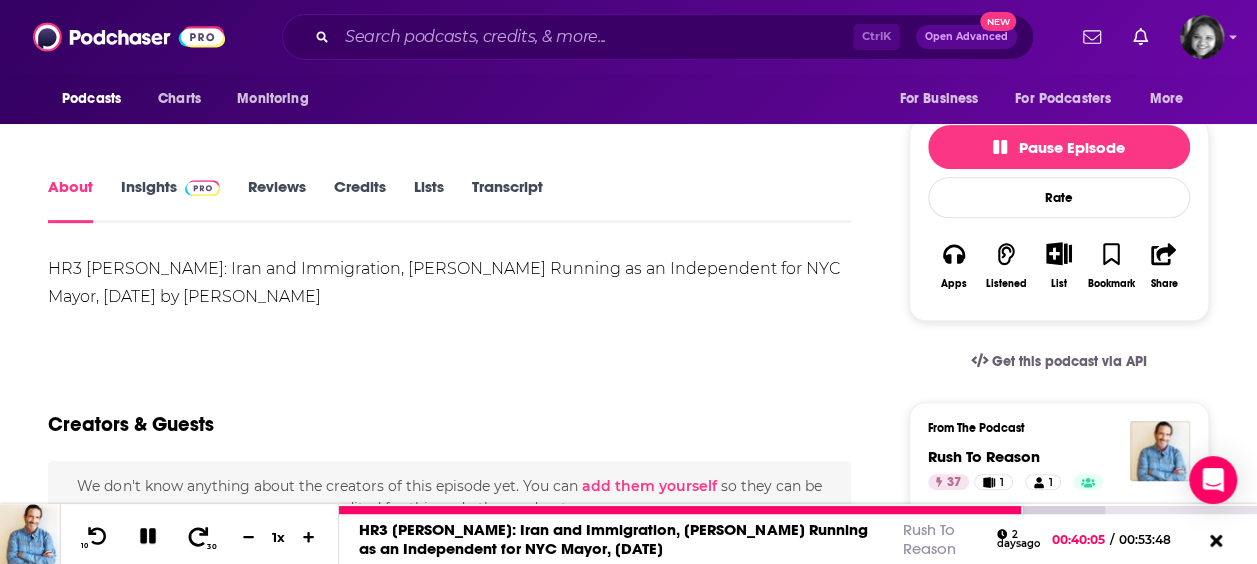 click 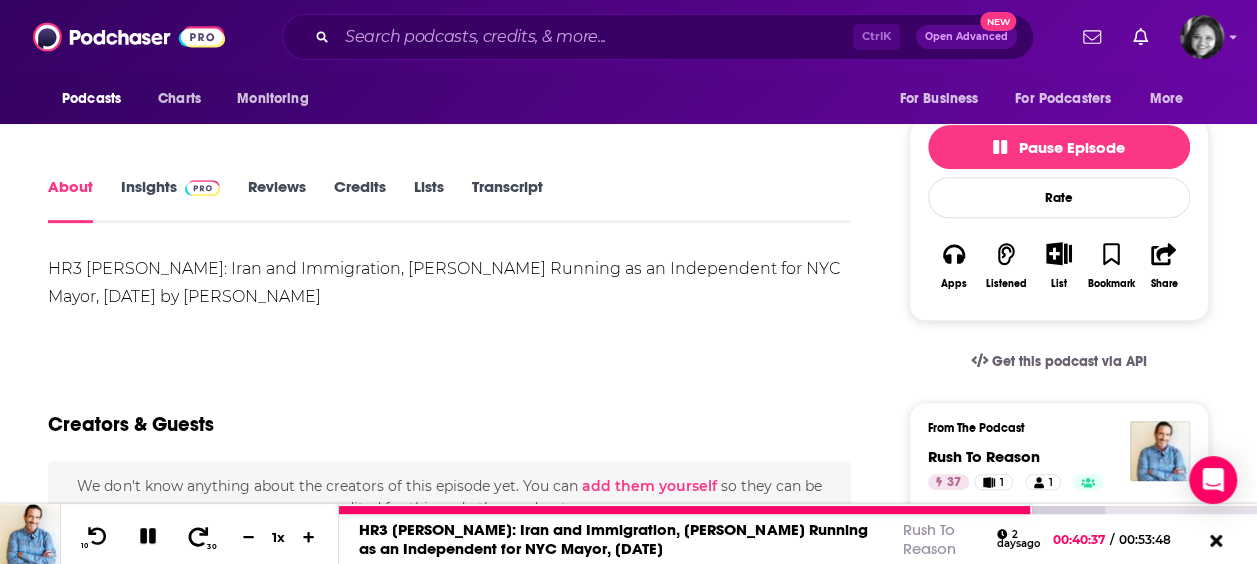 click 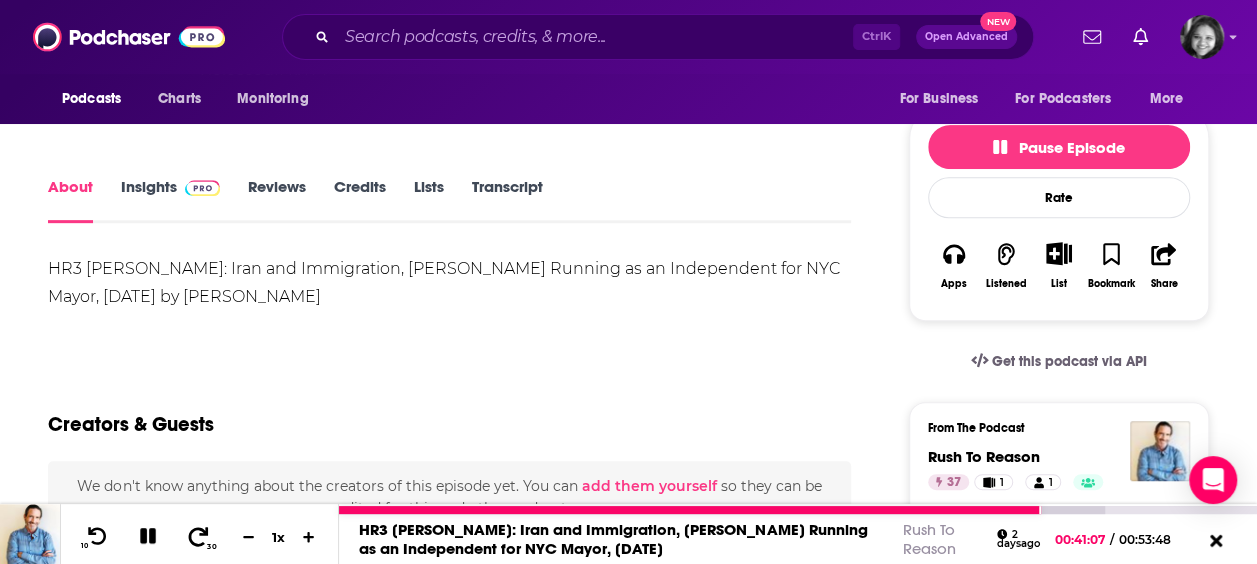 click 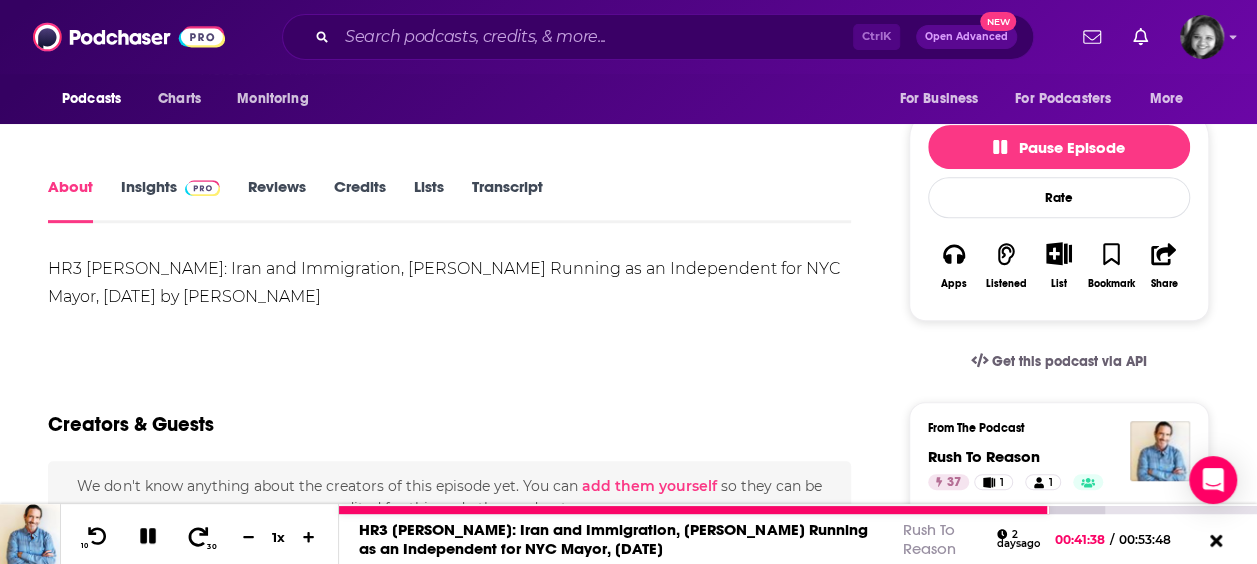 click 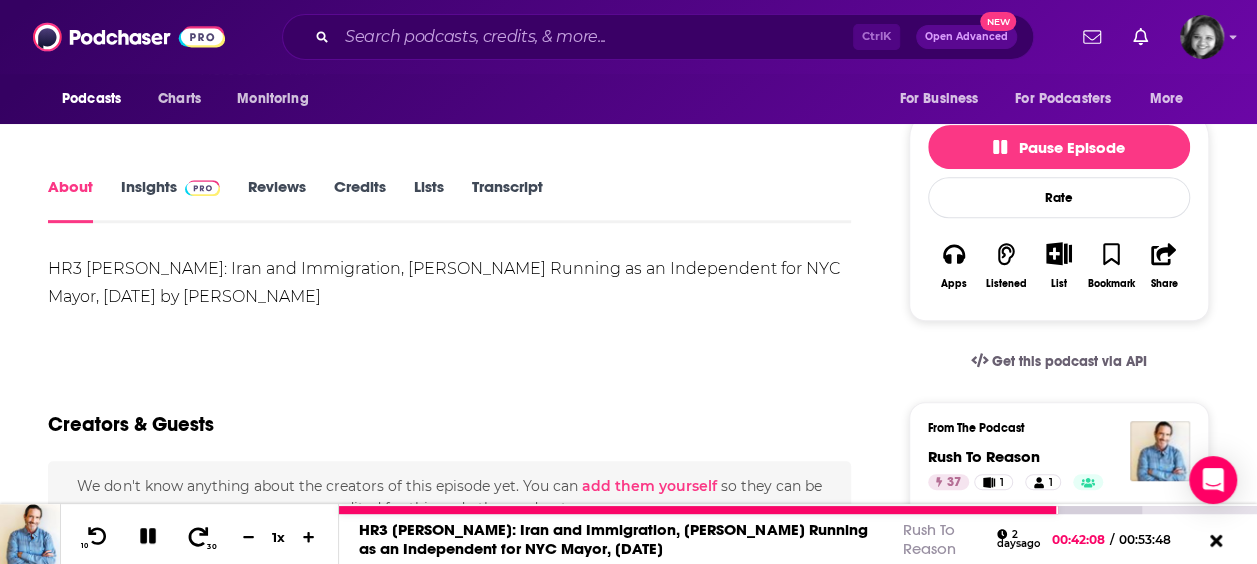 click 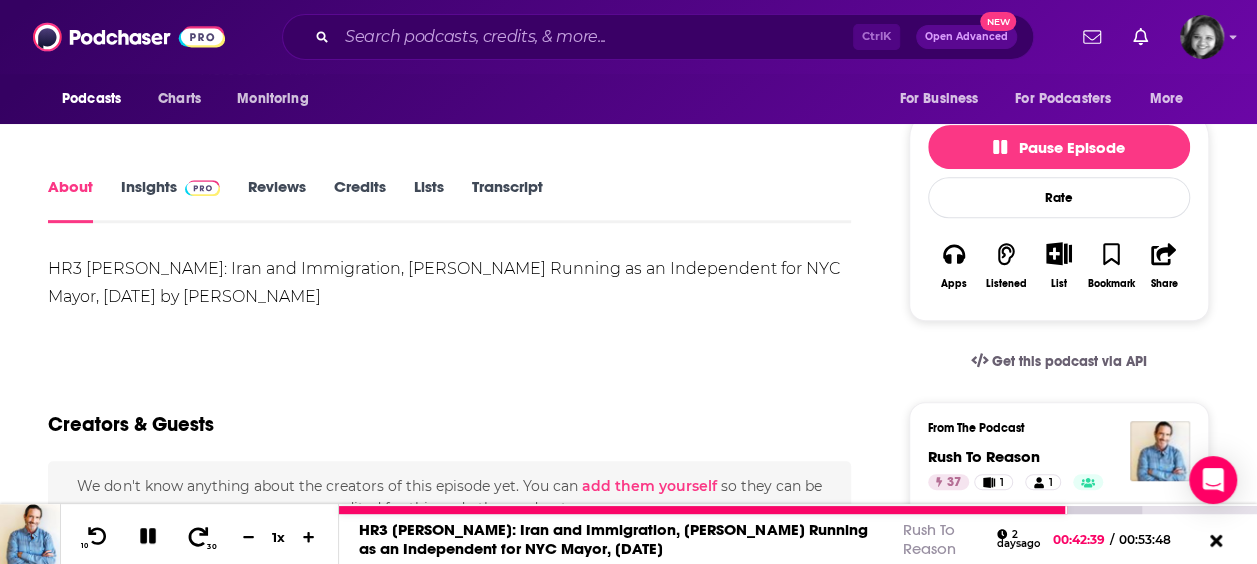 click 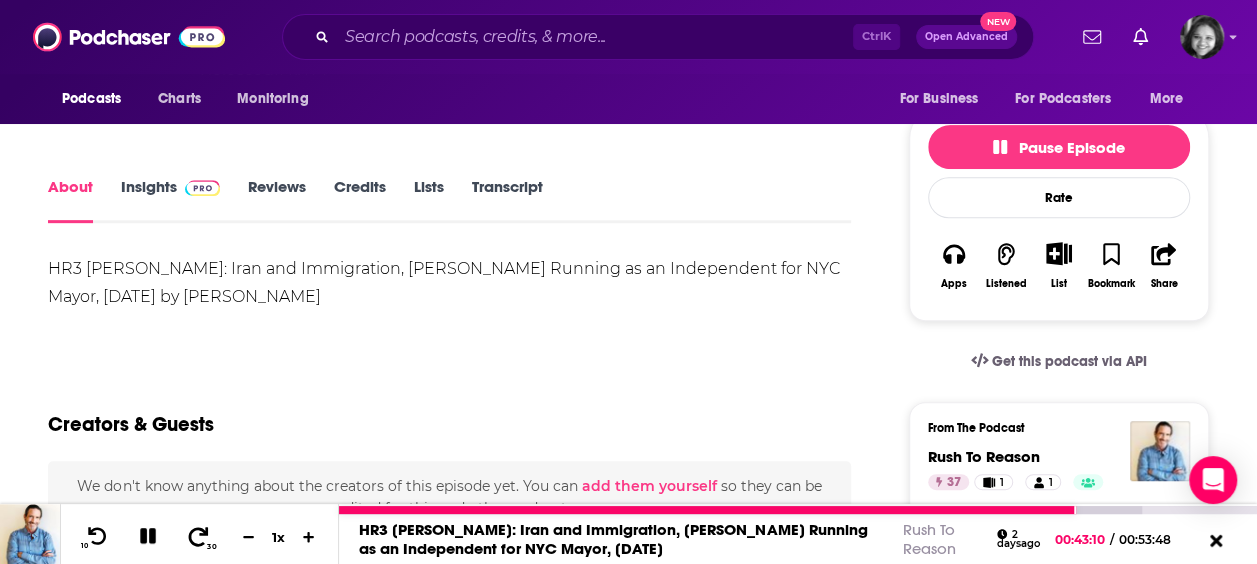 click 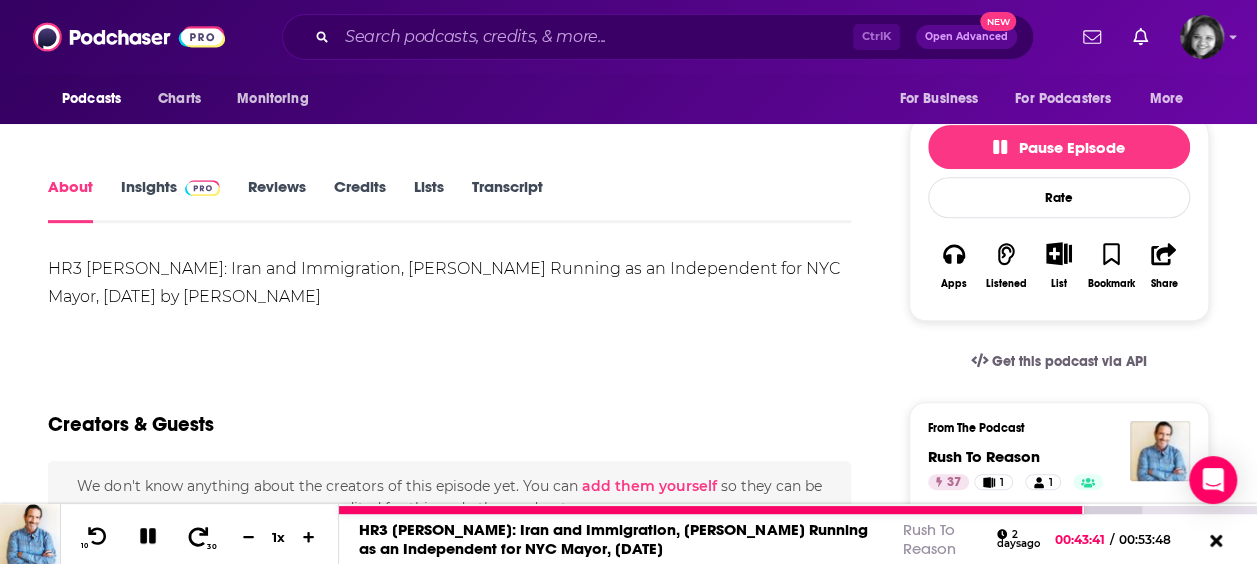 click 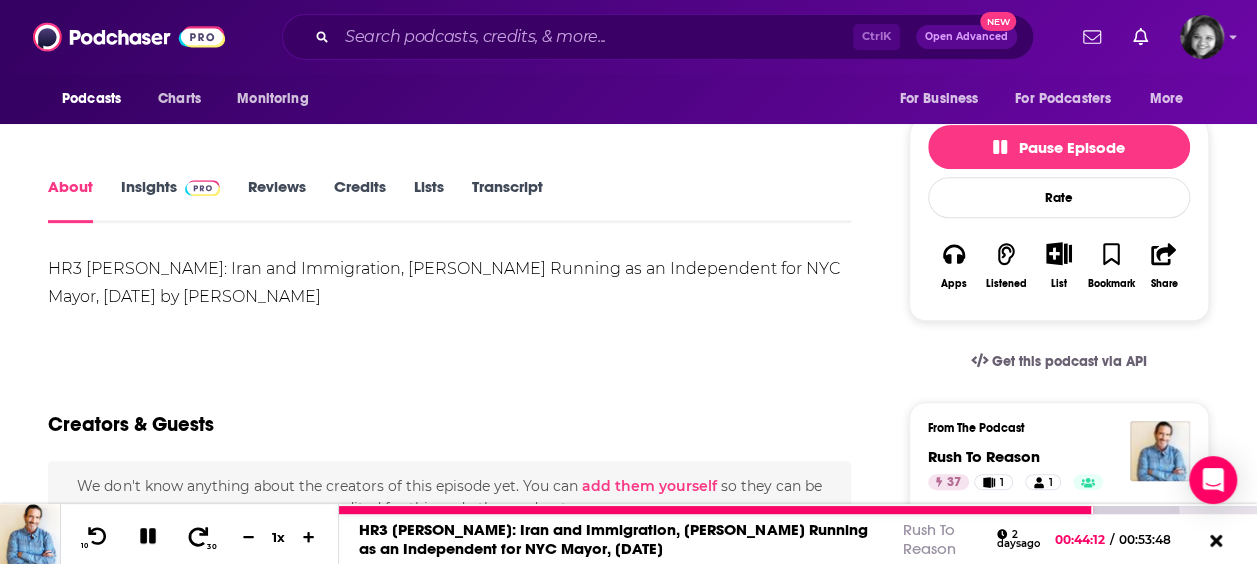 click 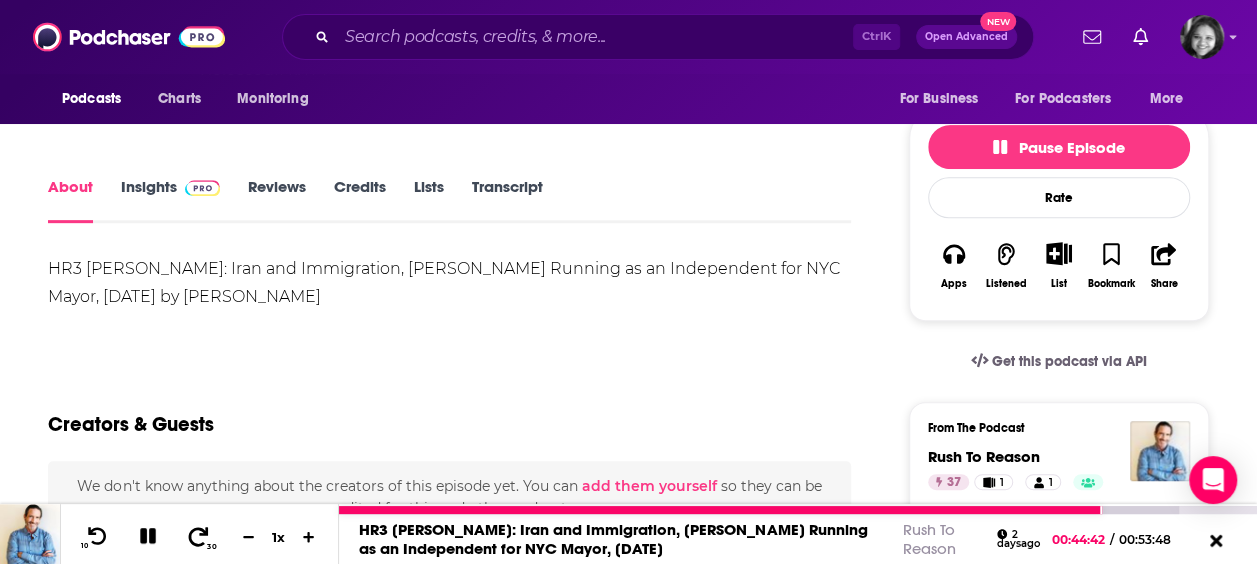 click 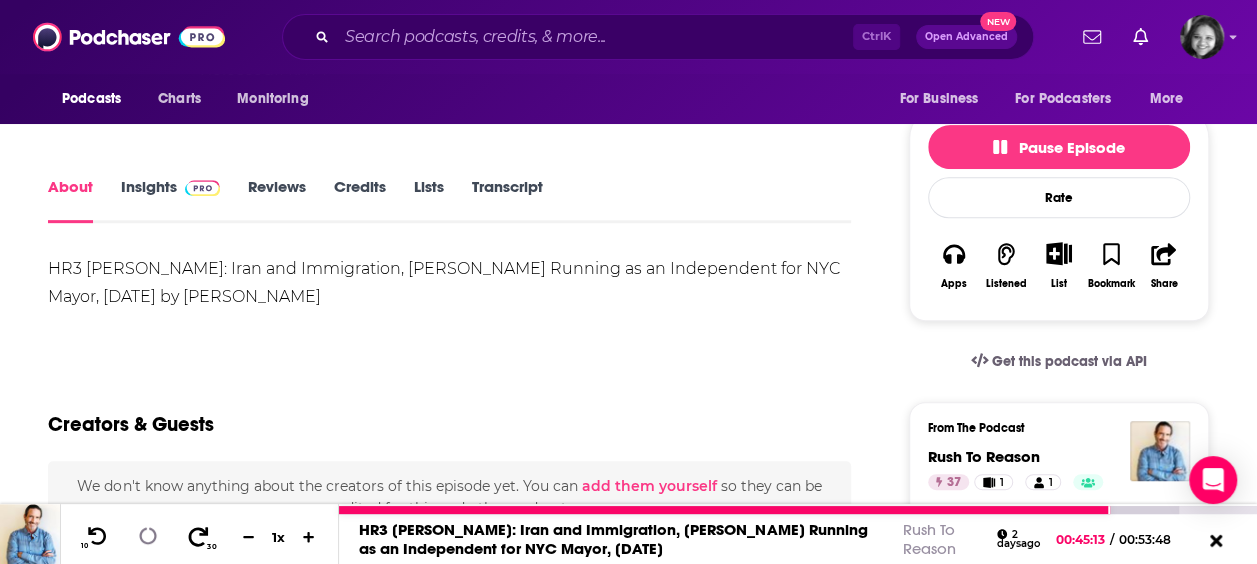 click 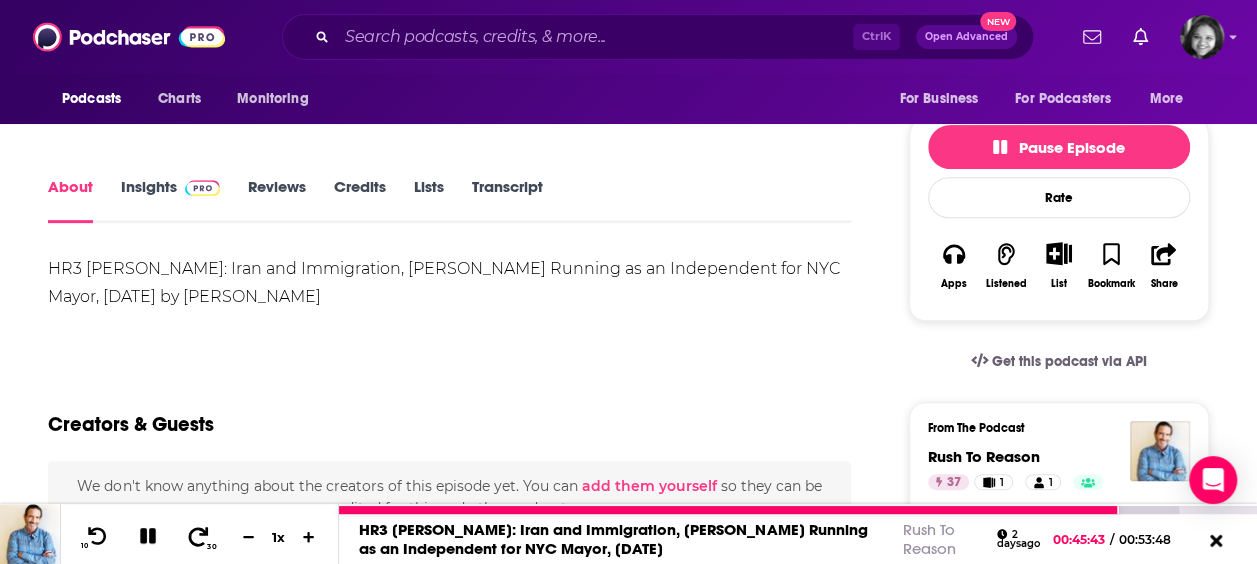 click 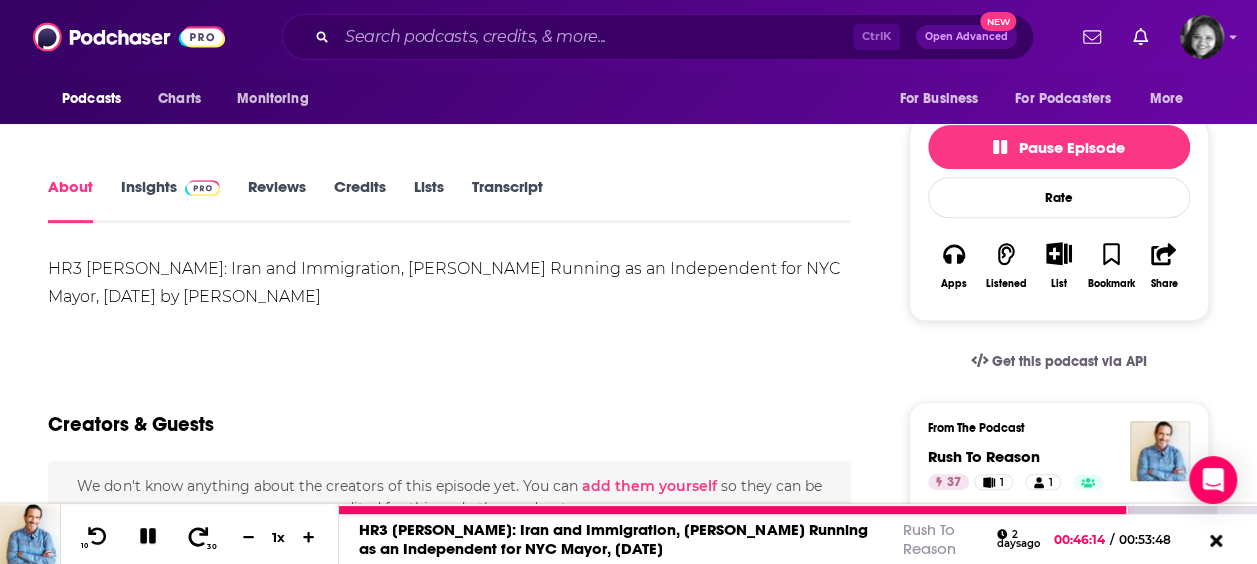 click 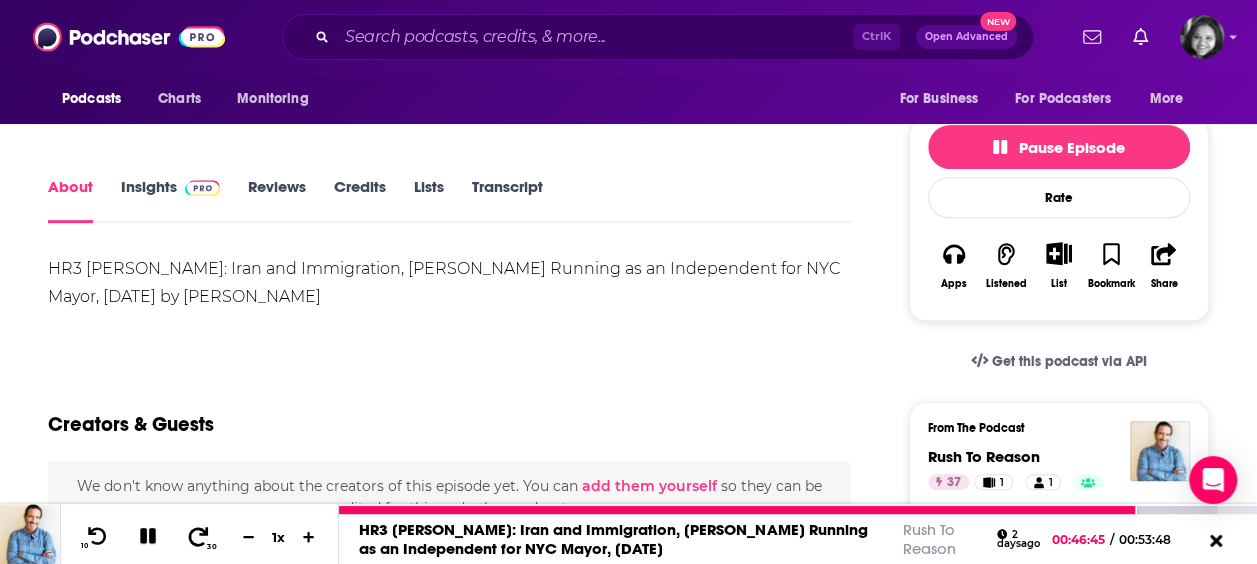 click 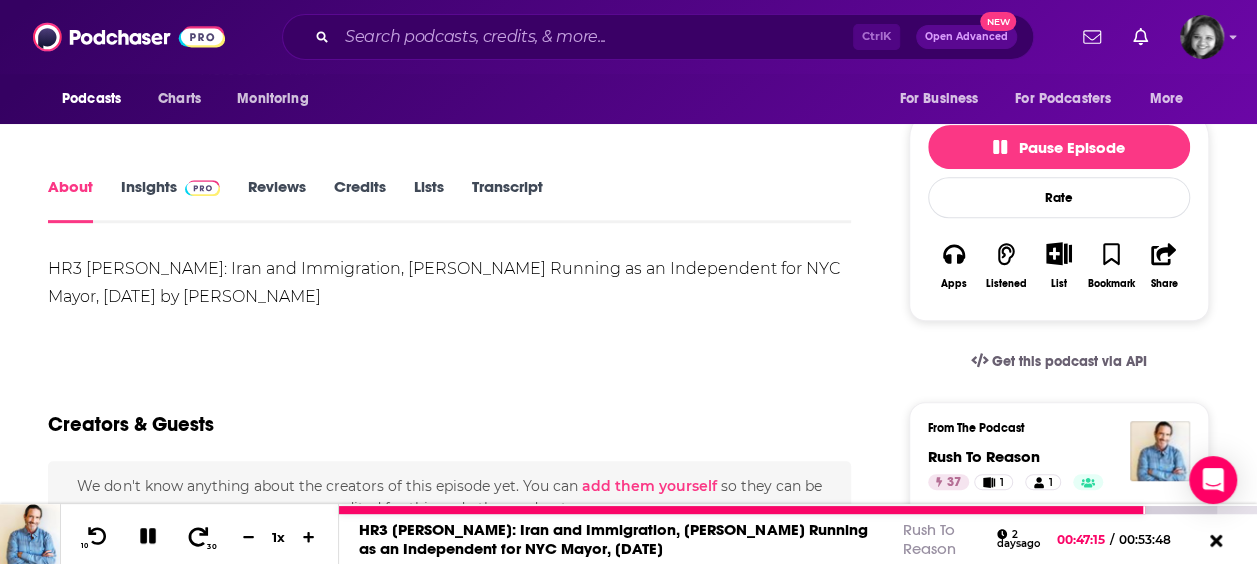 click 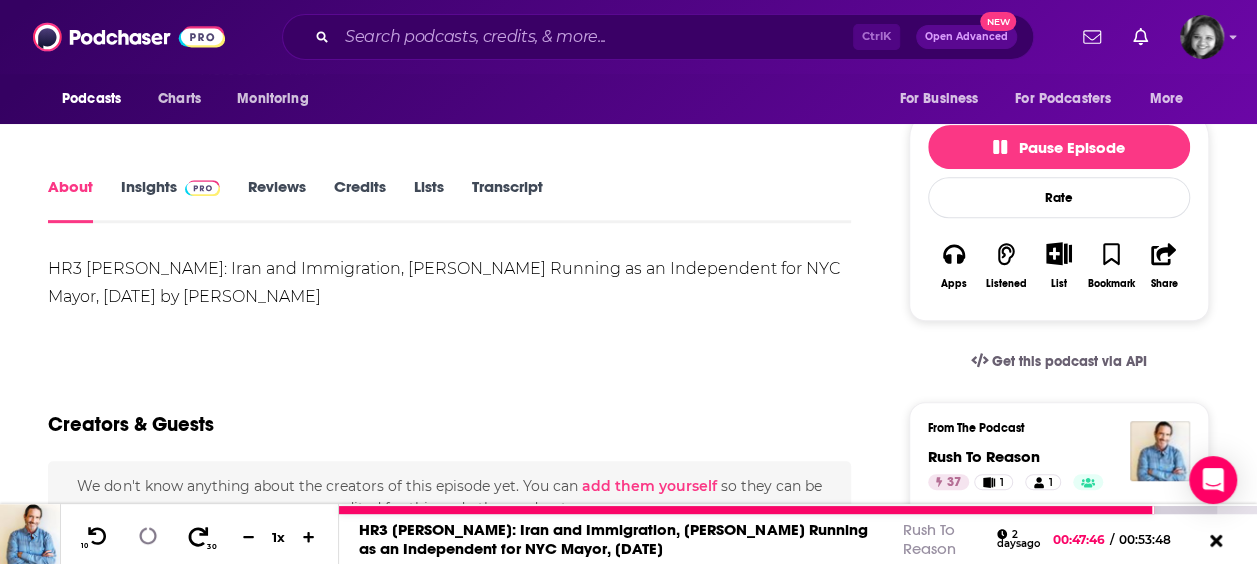 click 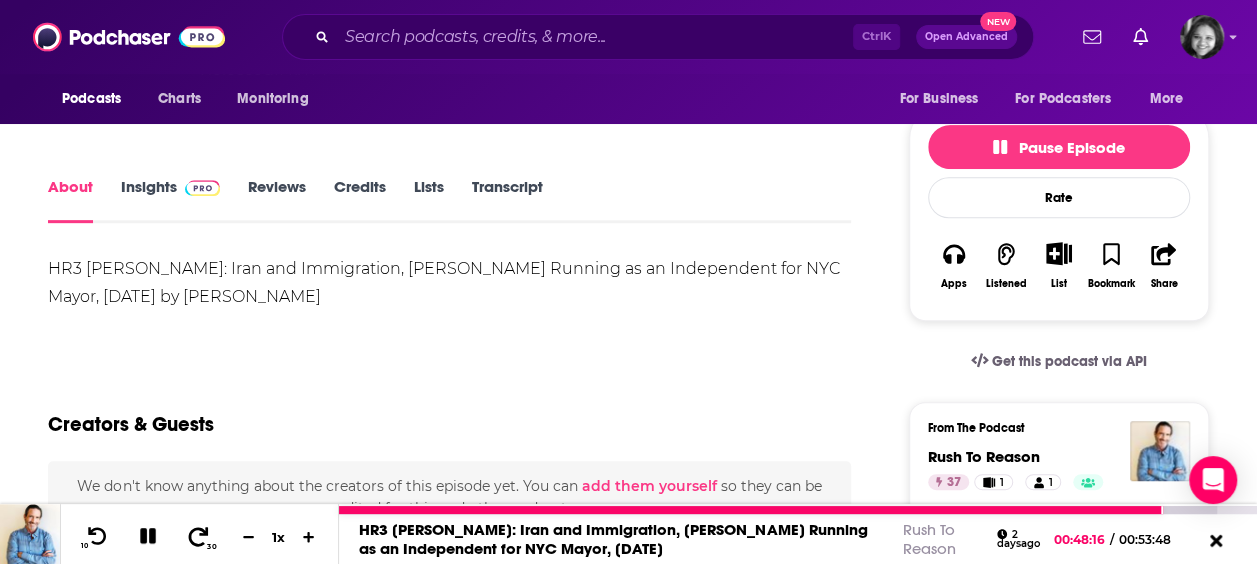 click 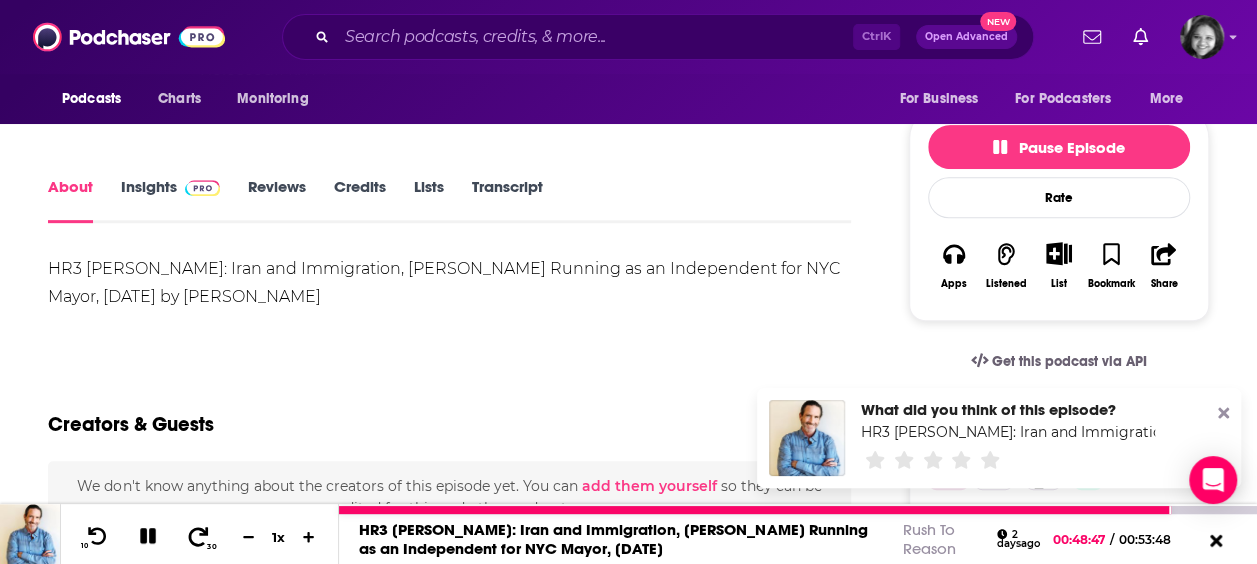 click 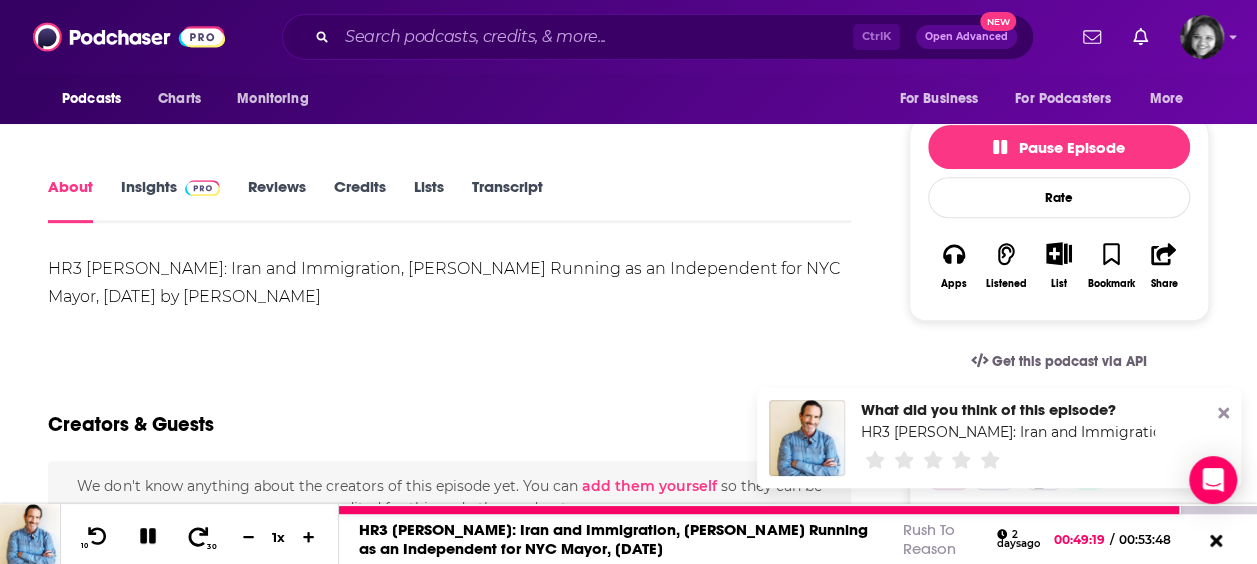 click 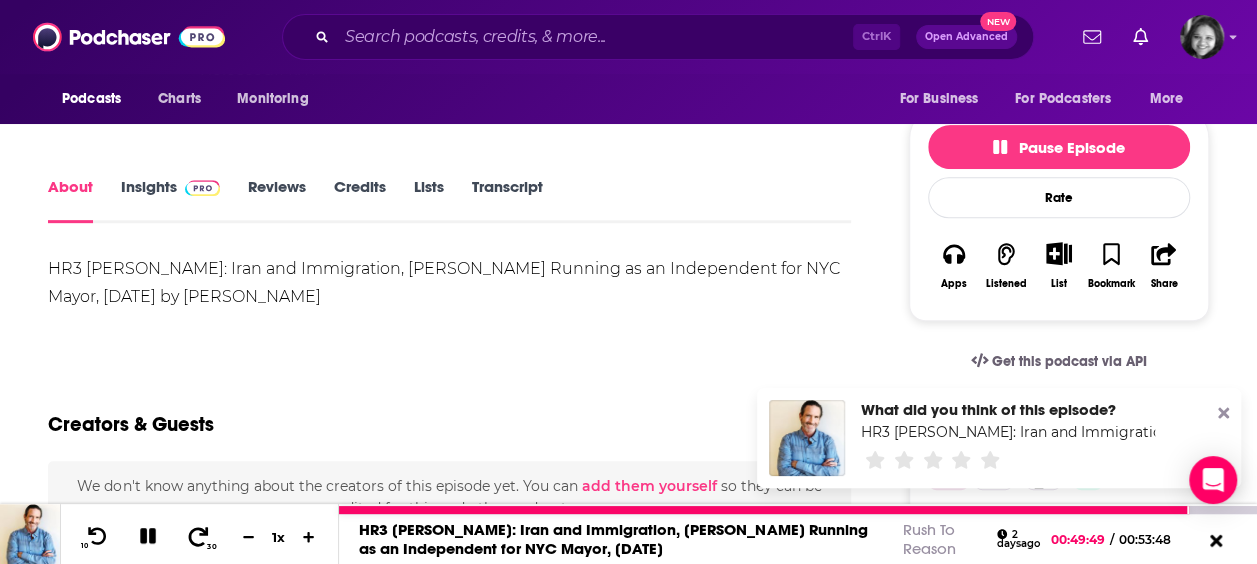 click 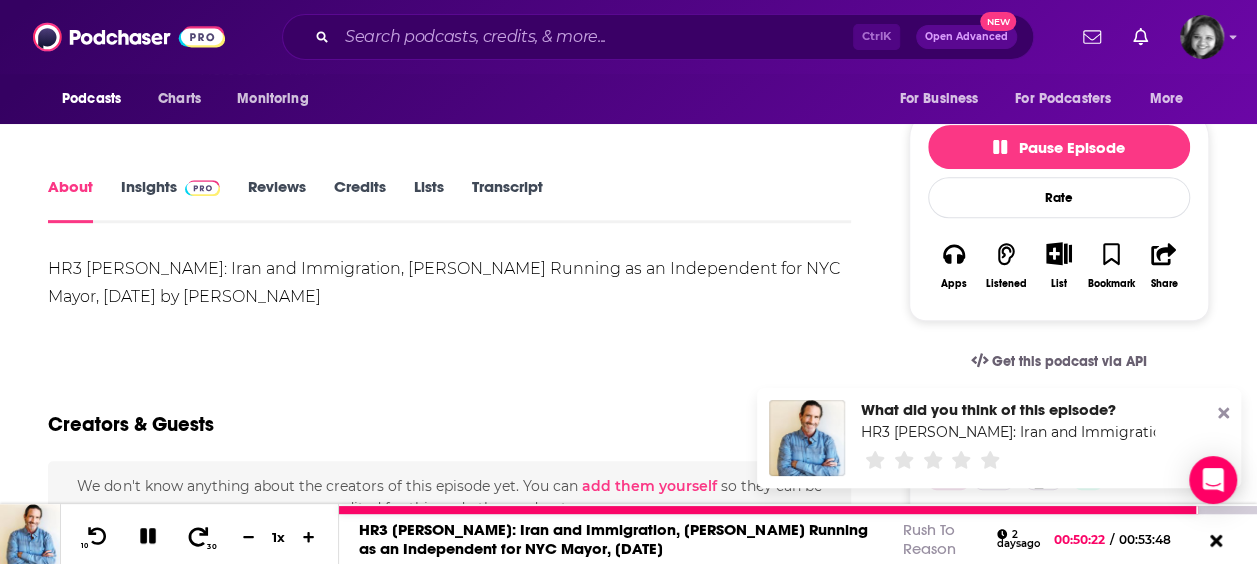 click 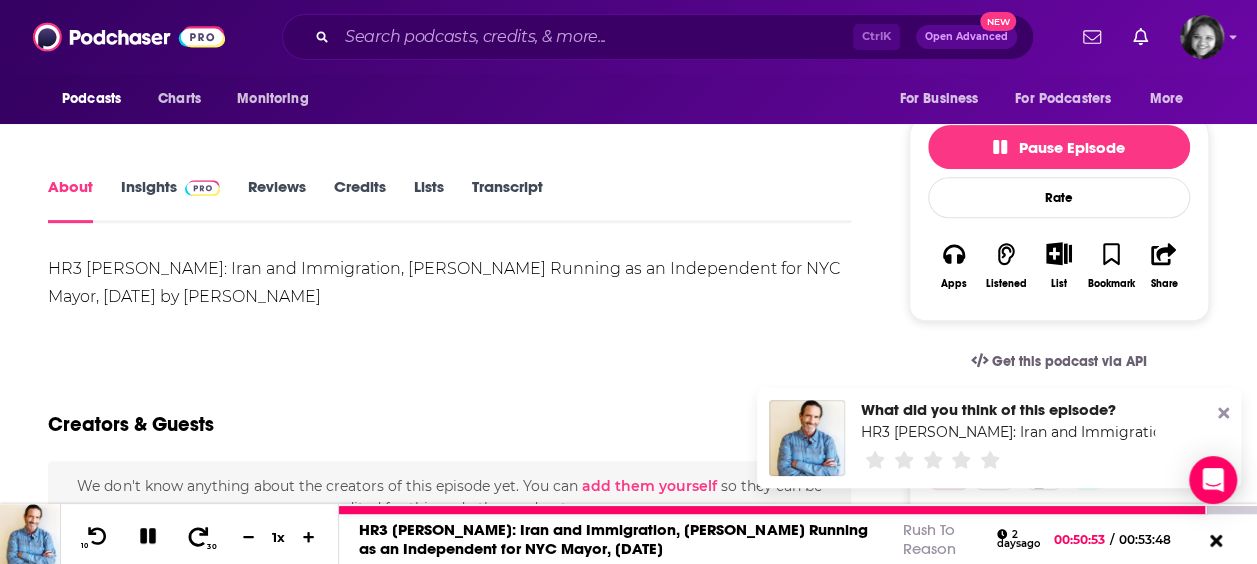 click 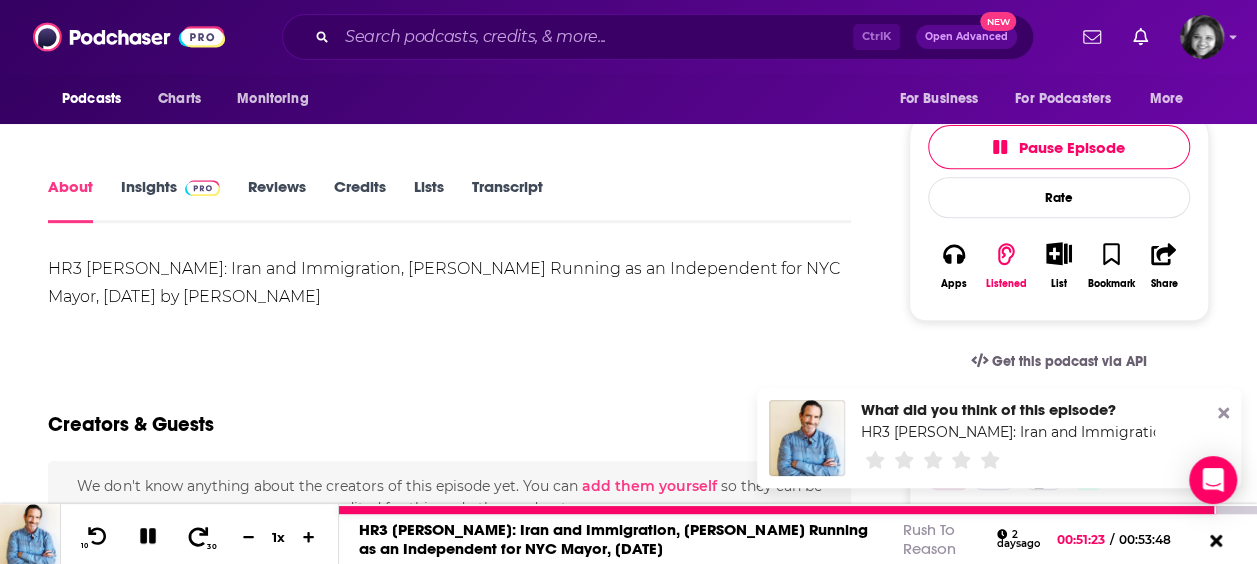 click 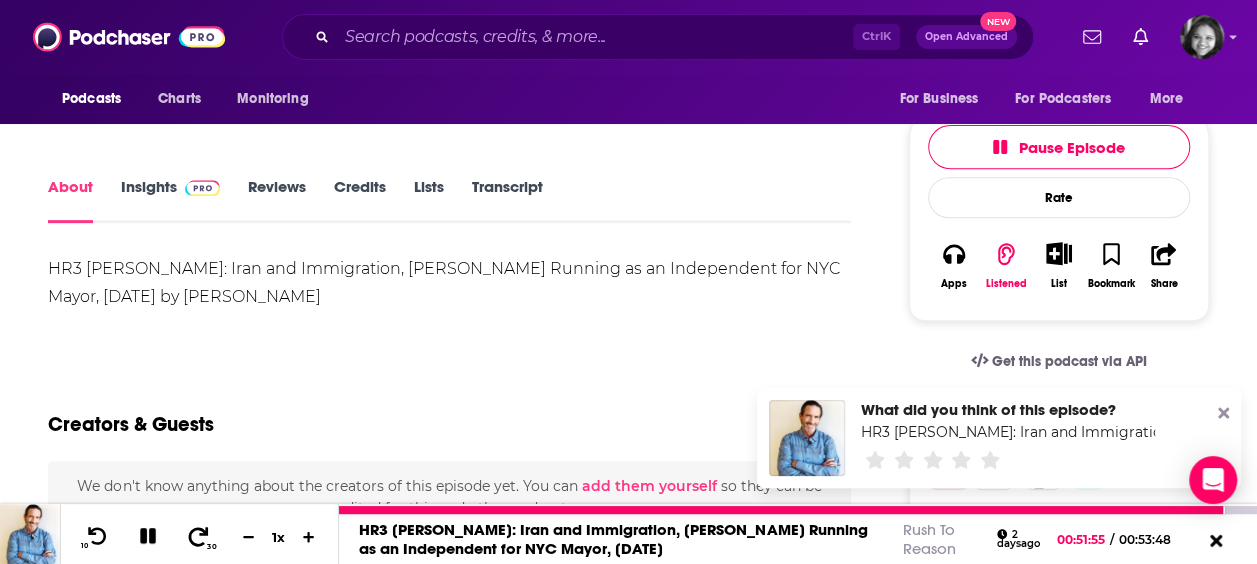 click 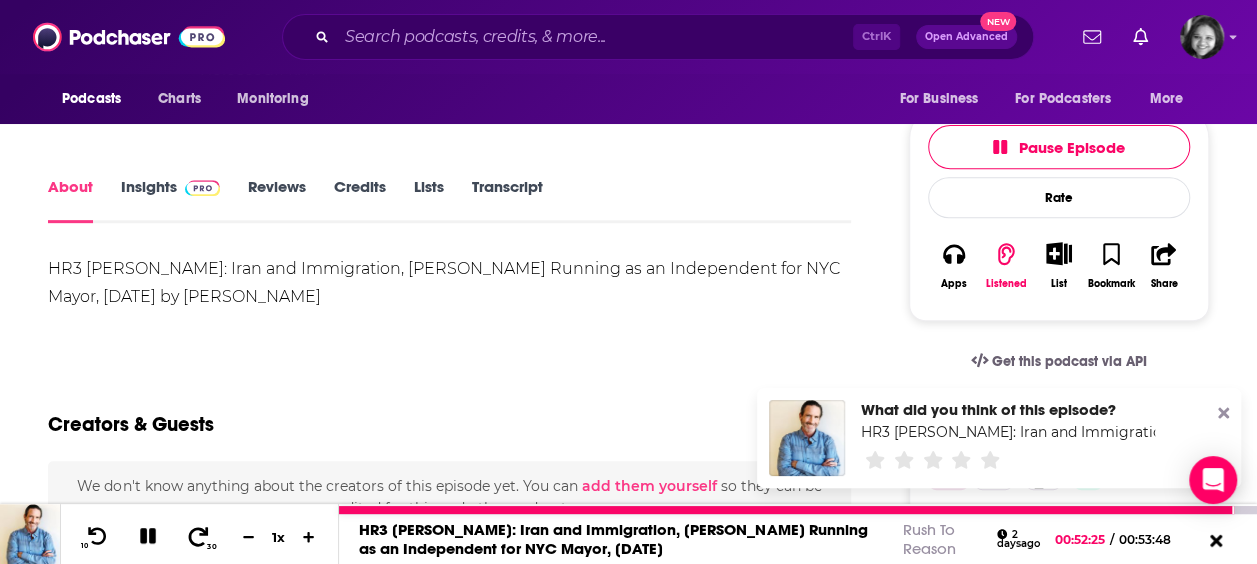 click 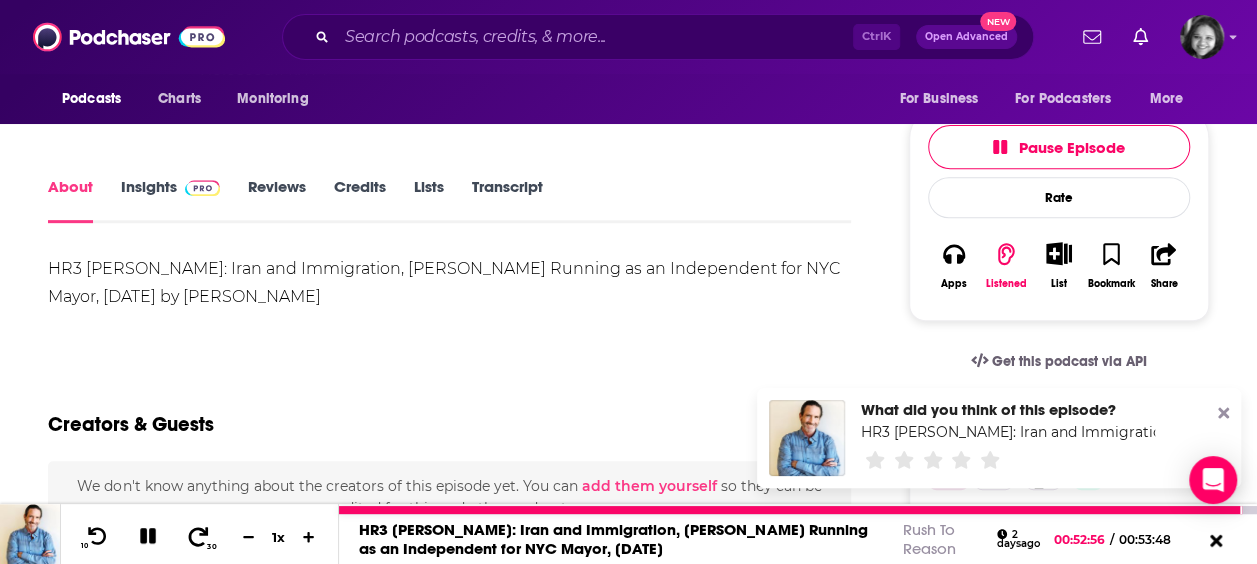 click 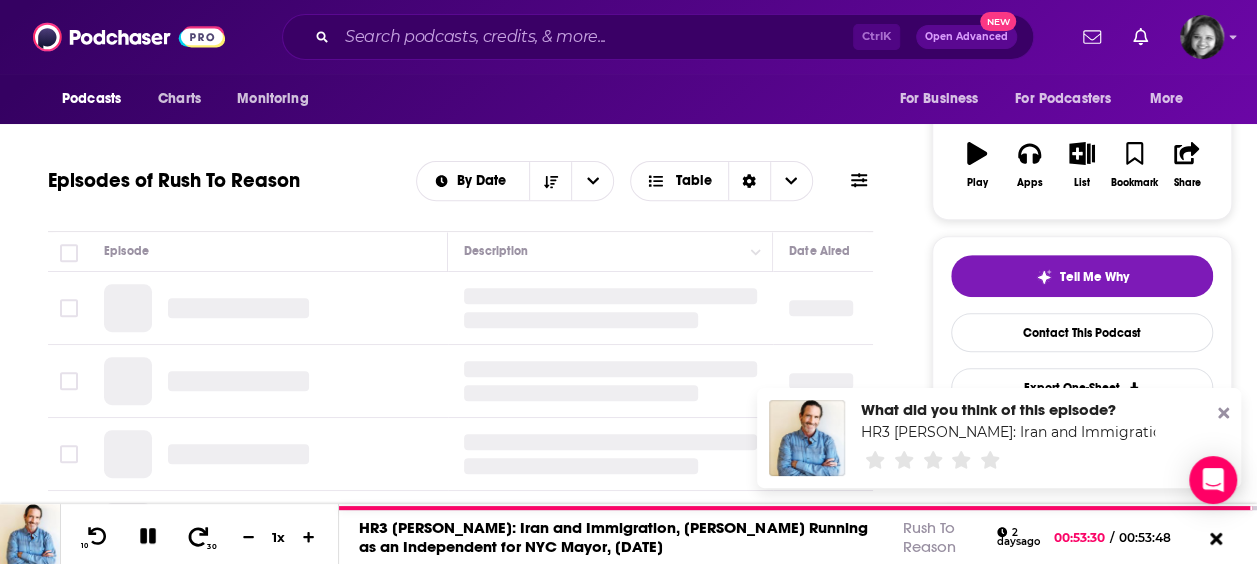 scroll, scrollTop: 0, scrollLeft: 0, axis: both 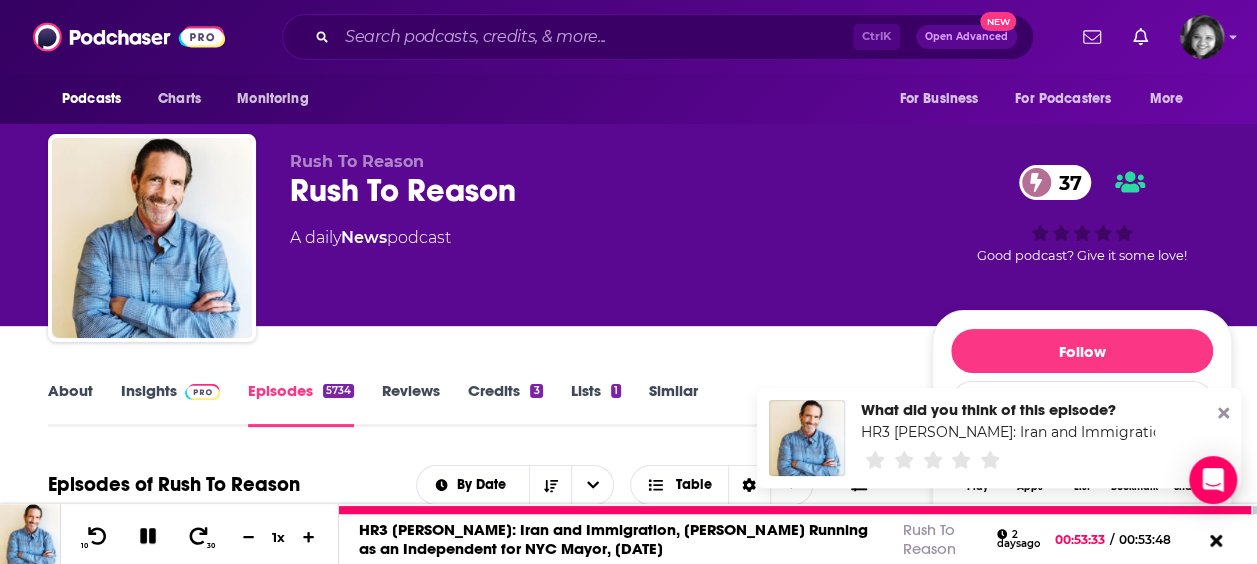 click 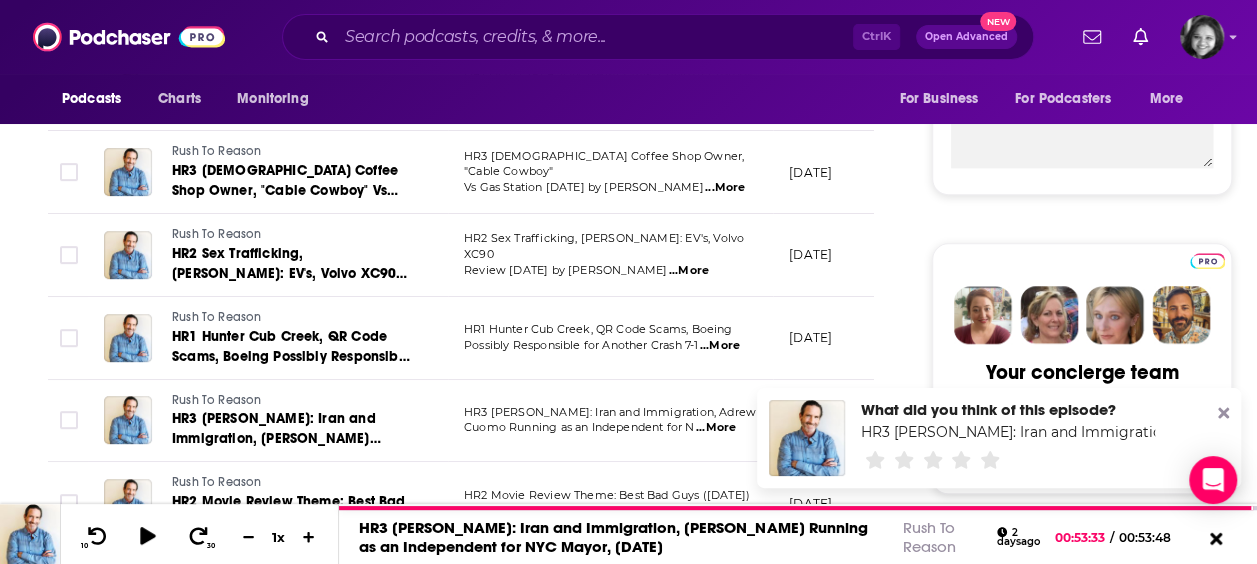 scroll, scrollTop: 790, scrollLeft: 0, axis: vertical 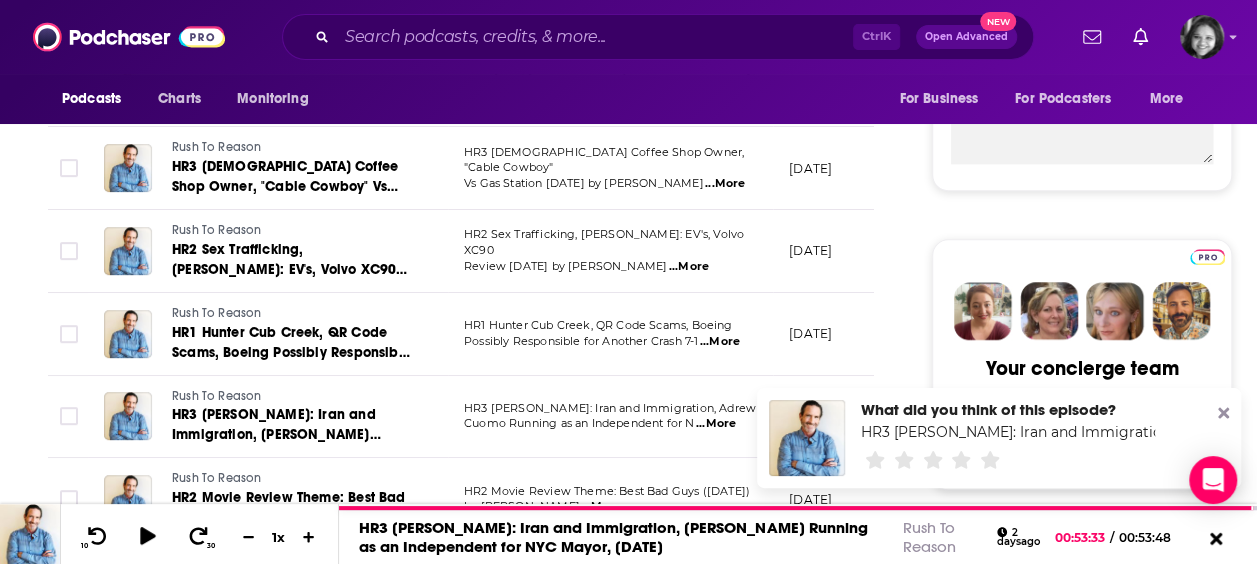 click on "...More" at bounding box center (720, 342) 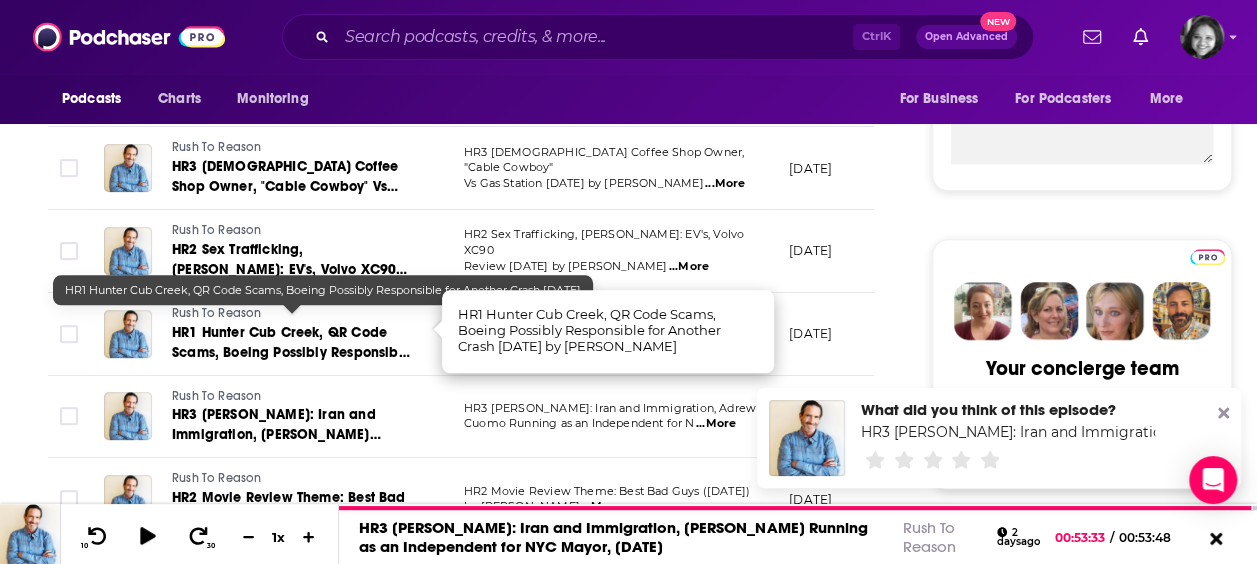 click on "HR1 Hunter Cub Creek, QR Code Scams, Boeing Possibly Responsible for Another Crash 7-14-25" at bounding box center (291, 352) 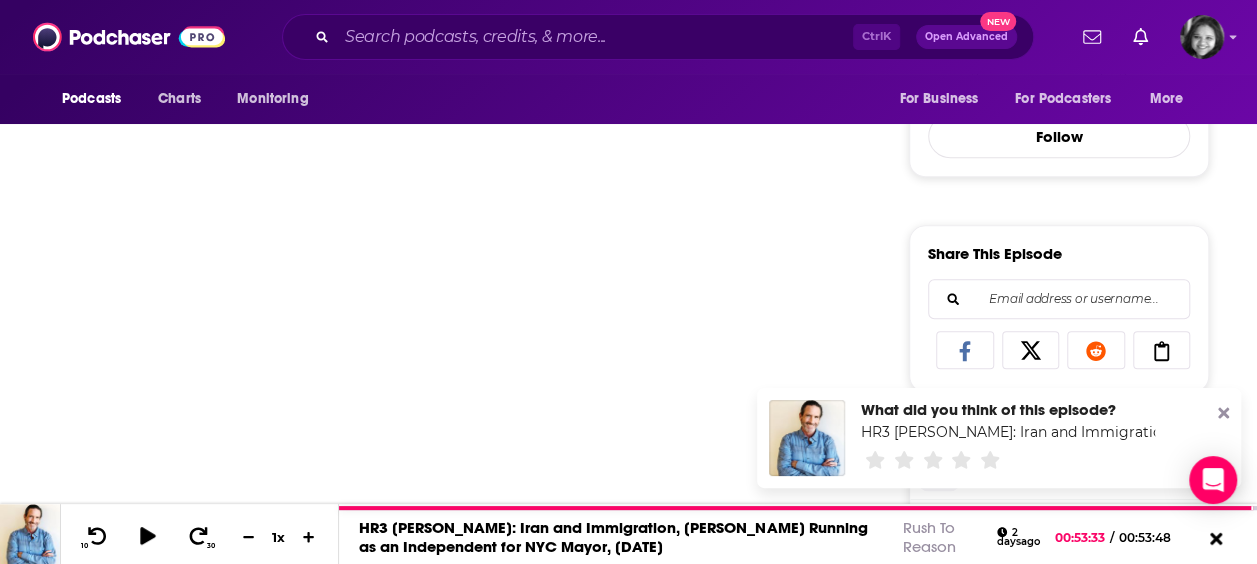scroll, scrollTop: 0, scrollLeft: 0, axis: both 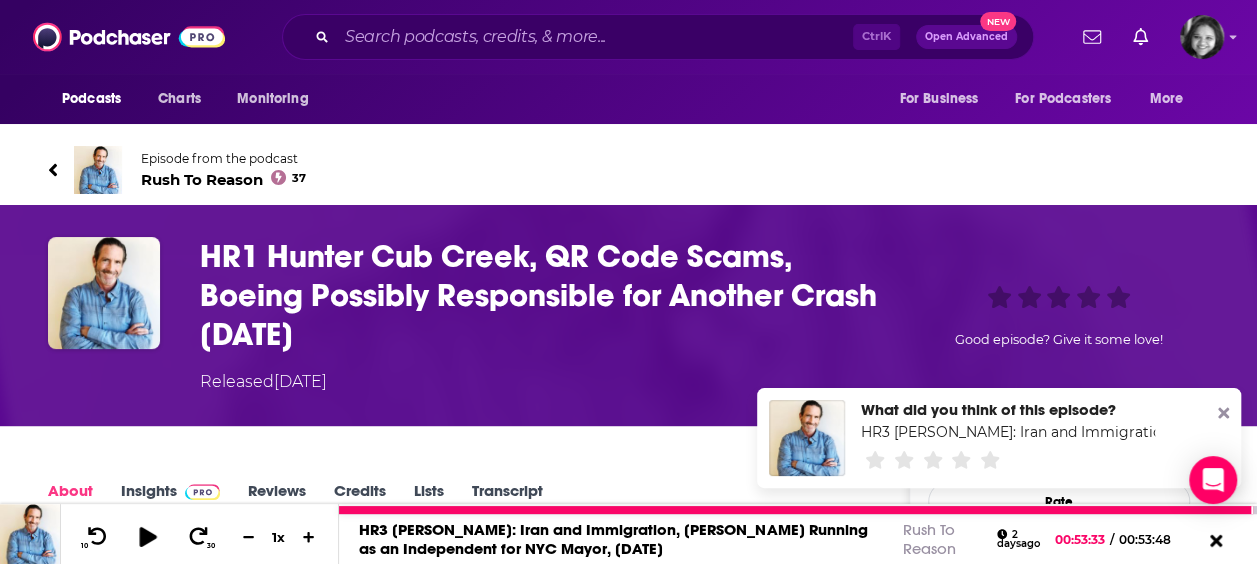 click 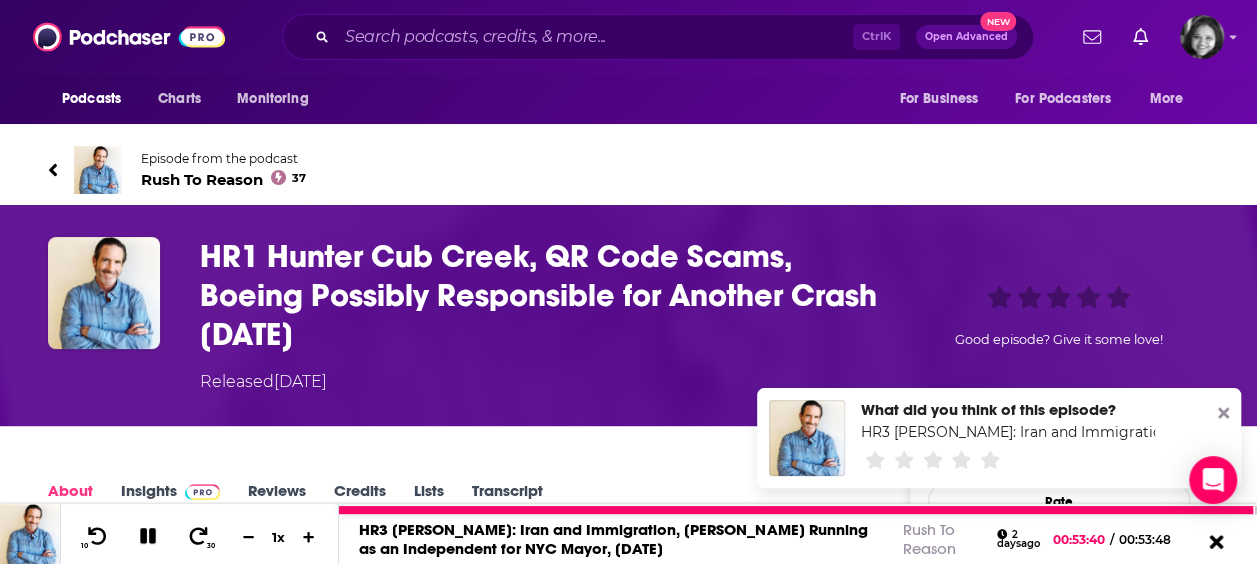 click 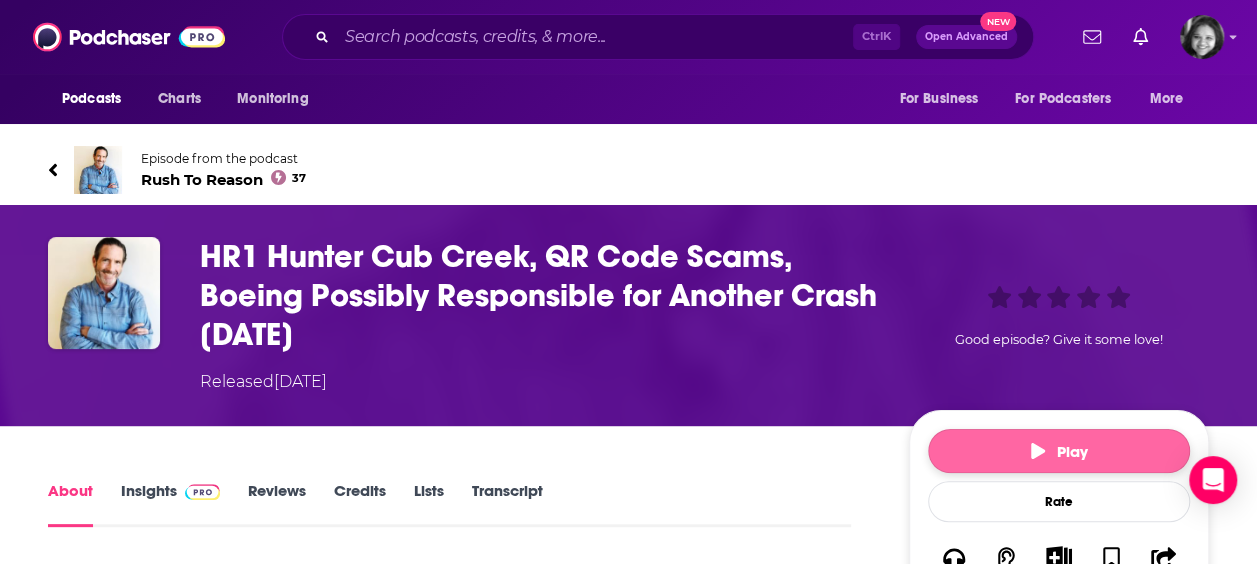 click on "Play" at bounding box center [1059, 451] 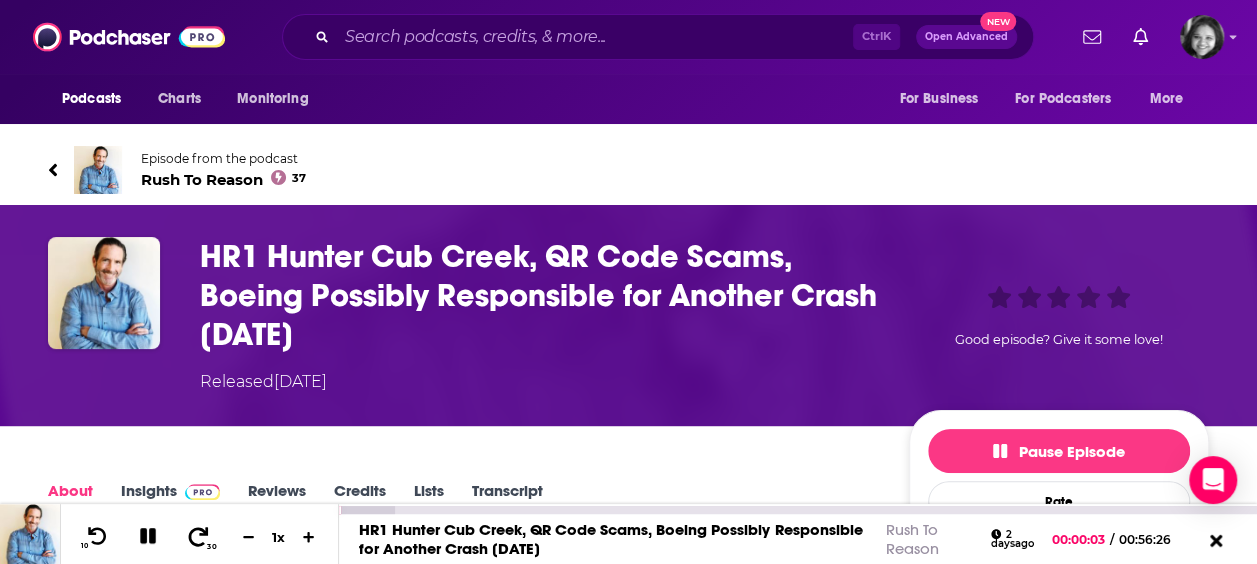 click 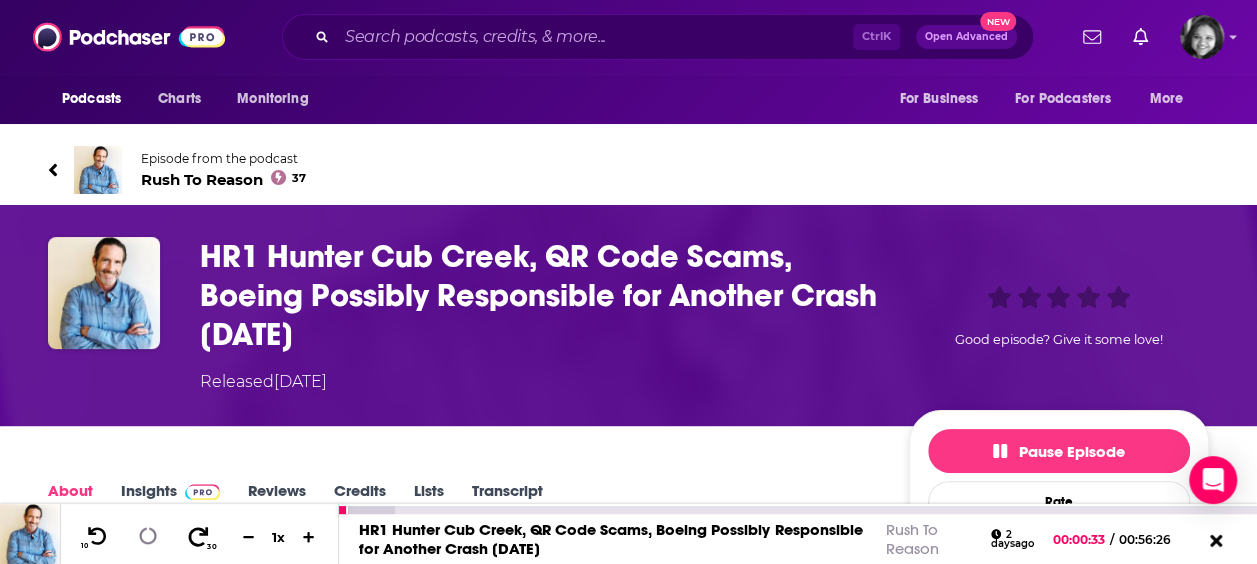 click 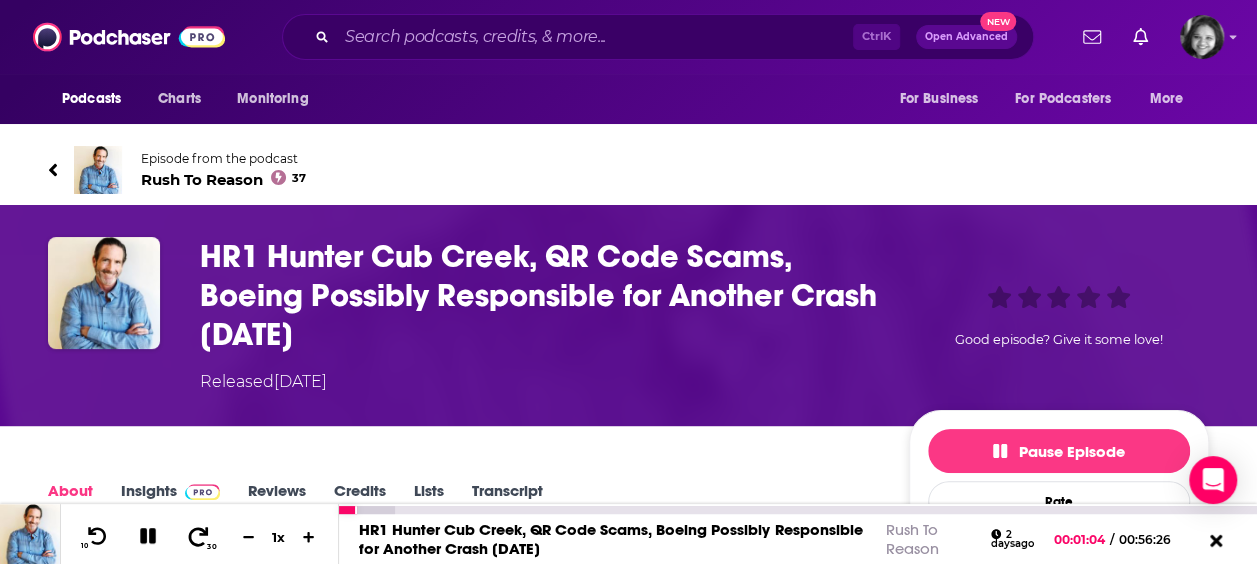 click 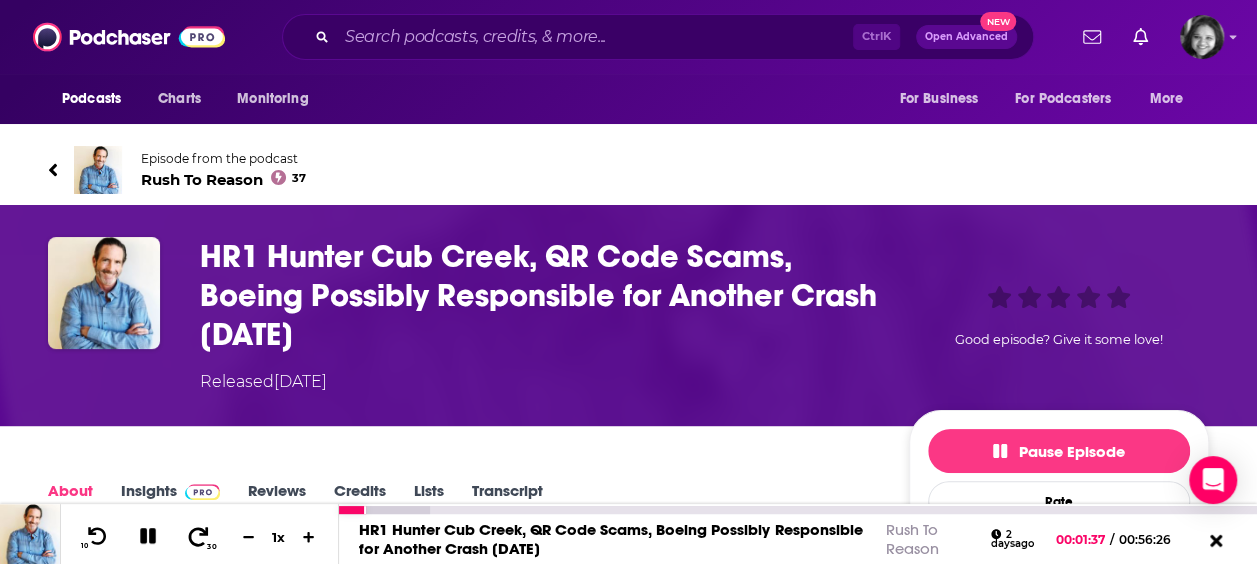 click 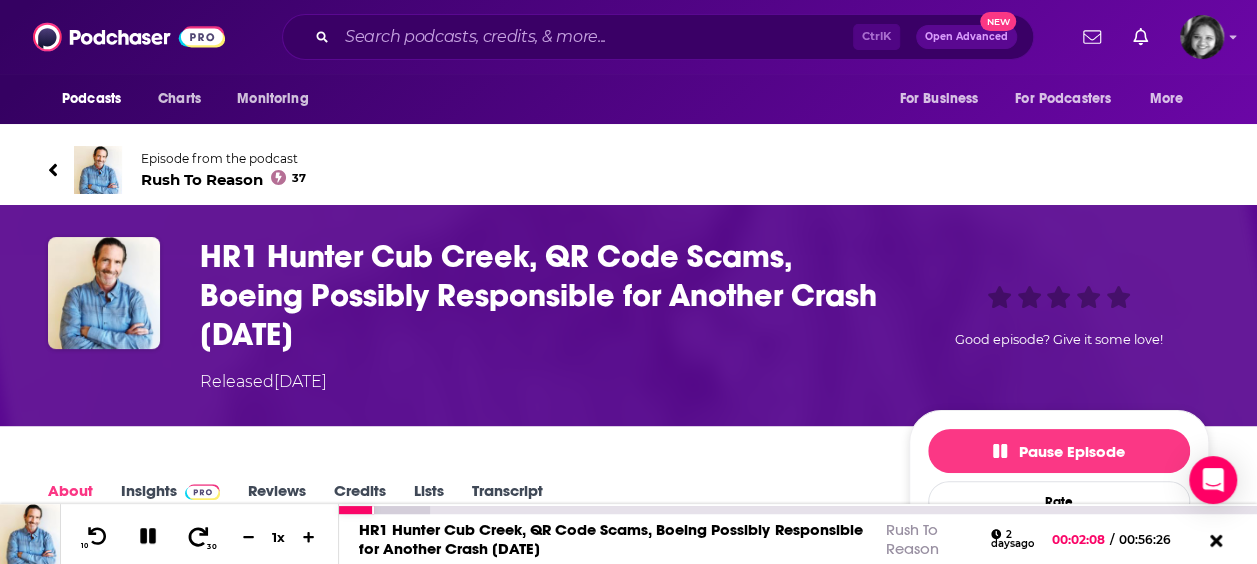 click 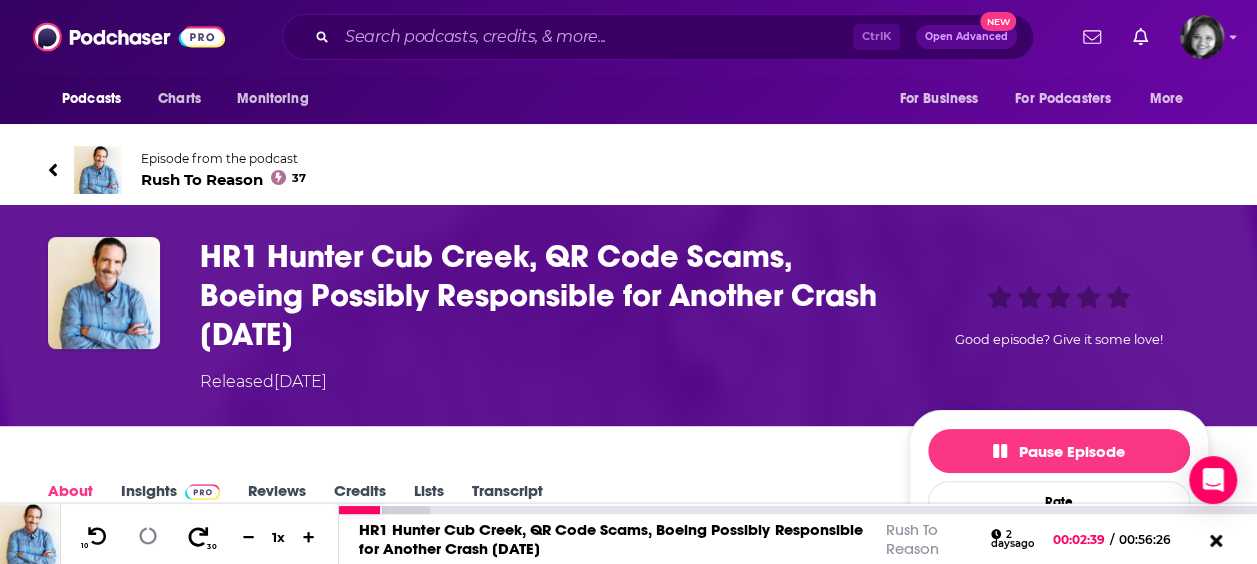 click 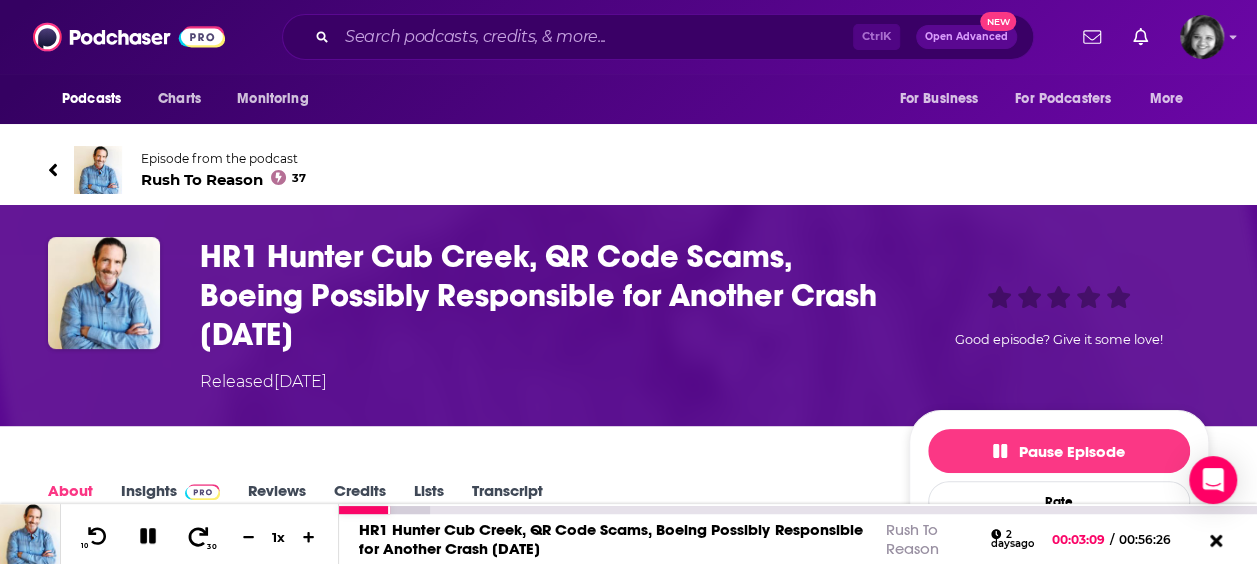 click 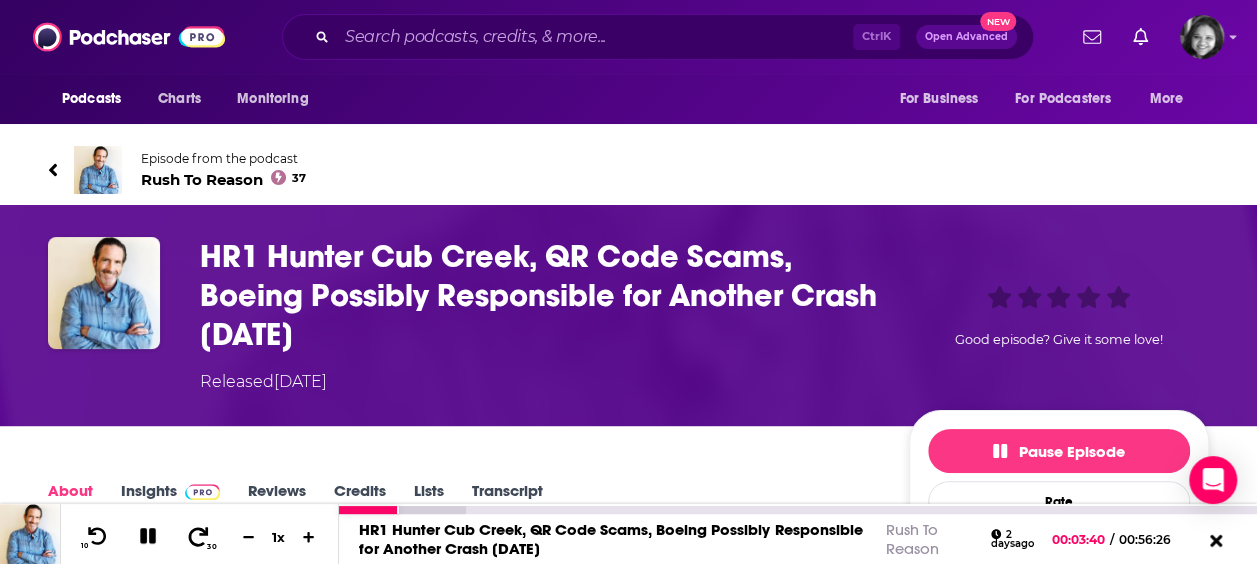 click 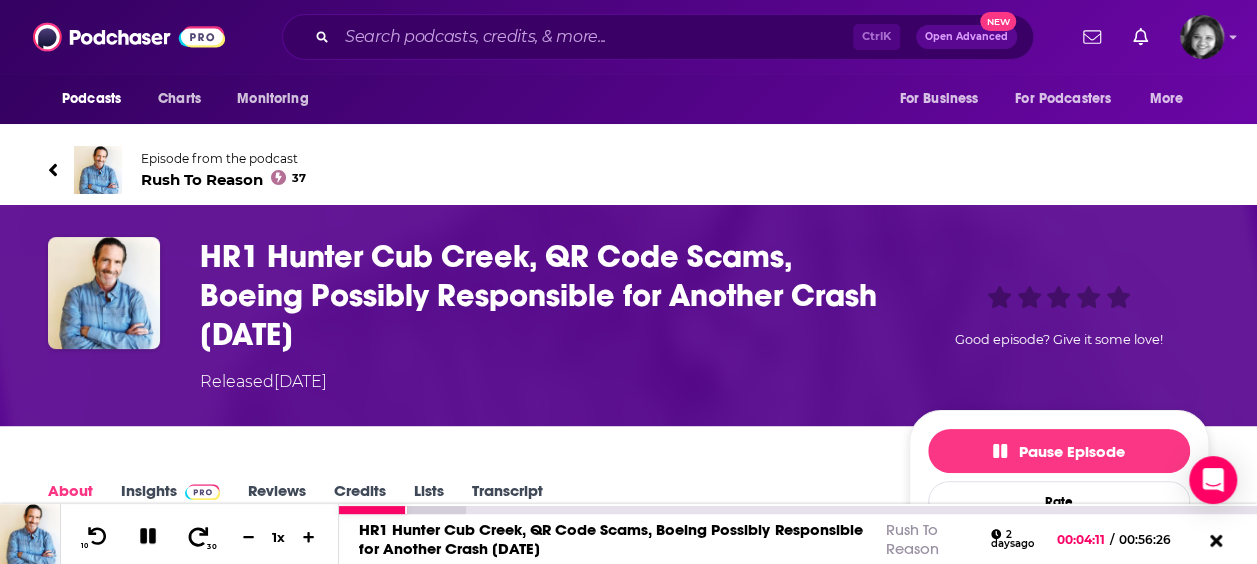 click 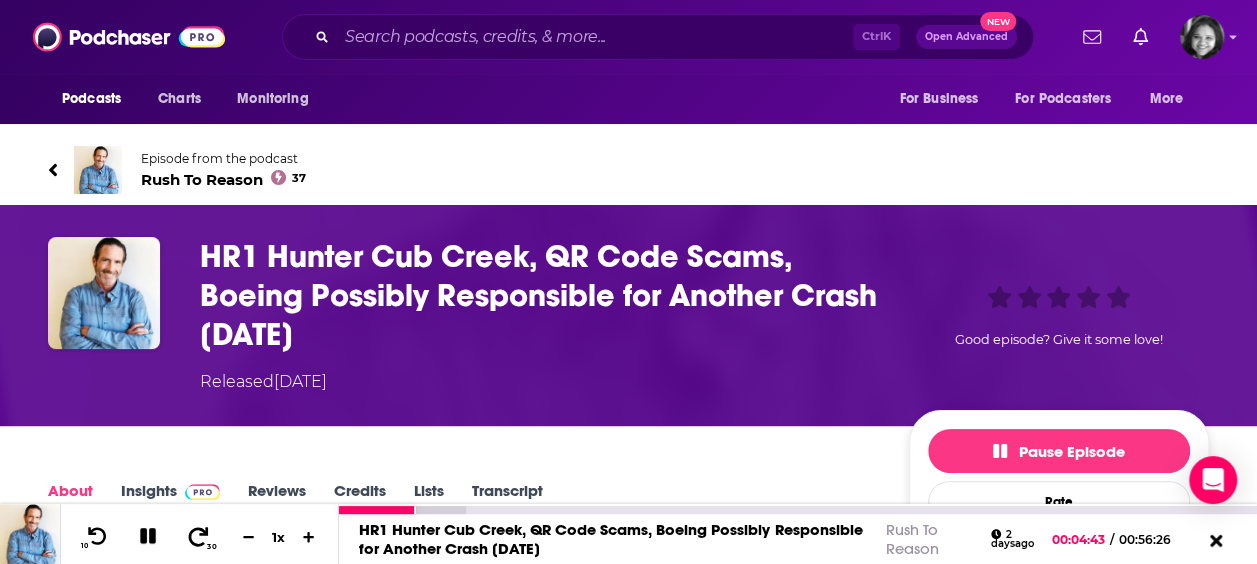 click 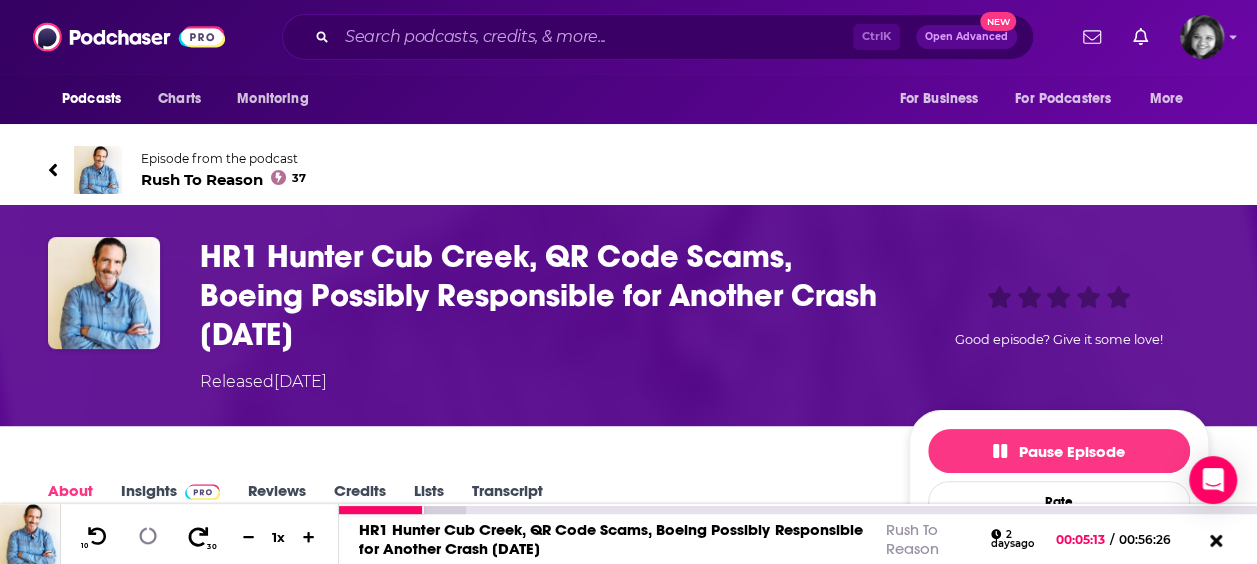 click 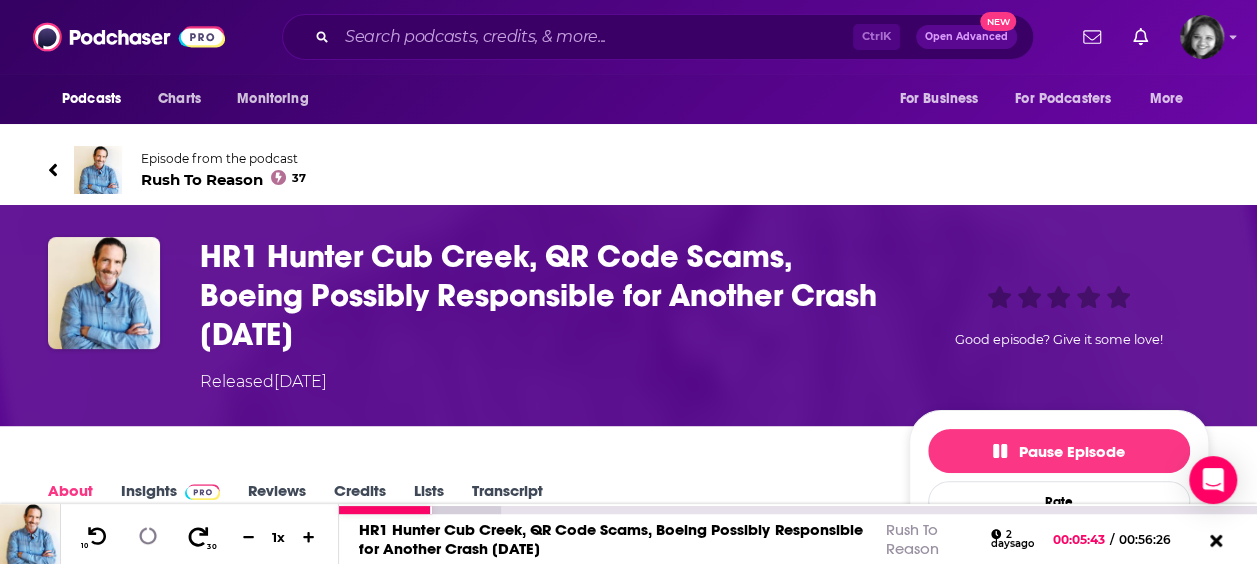 click 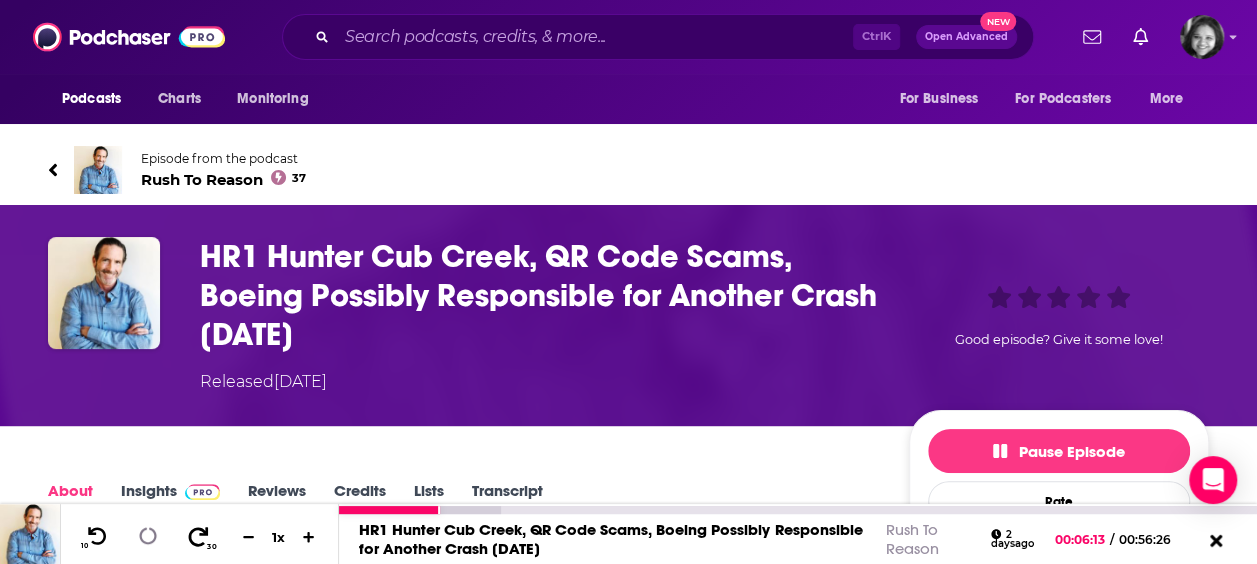 click 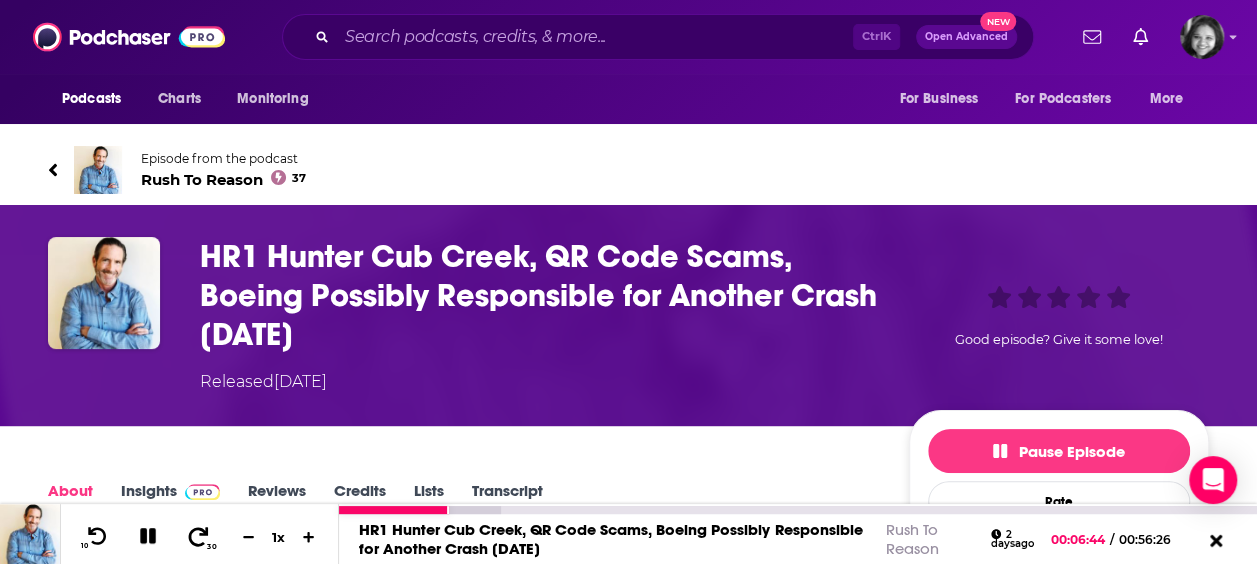 click 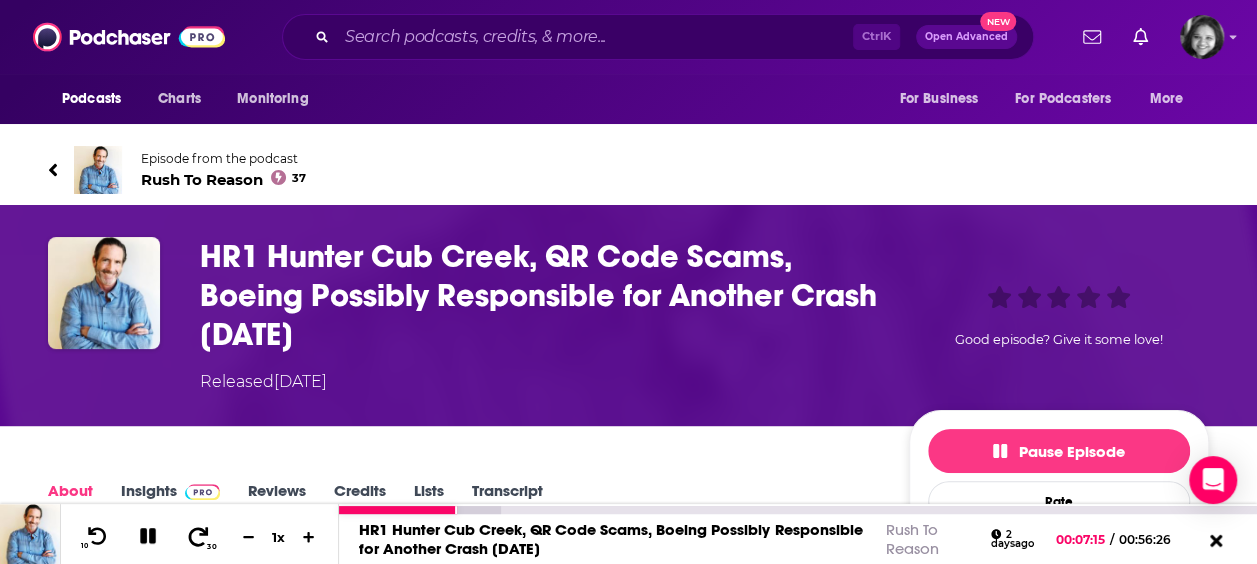click 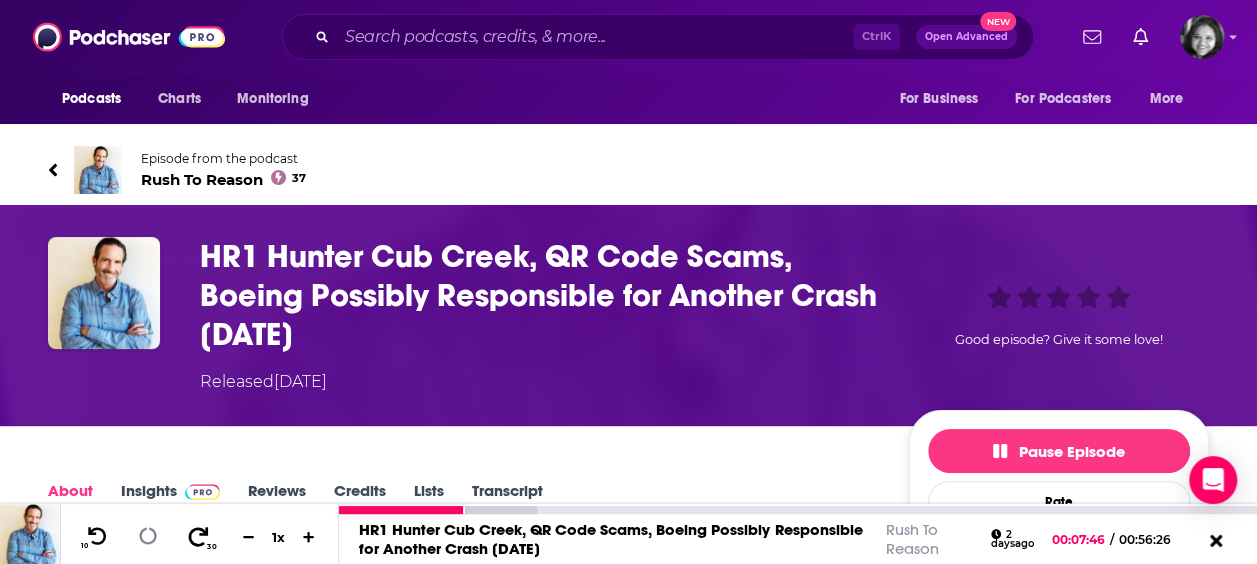click 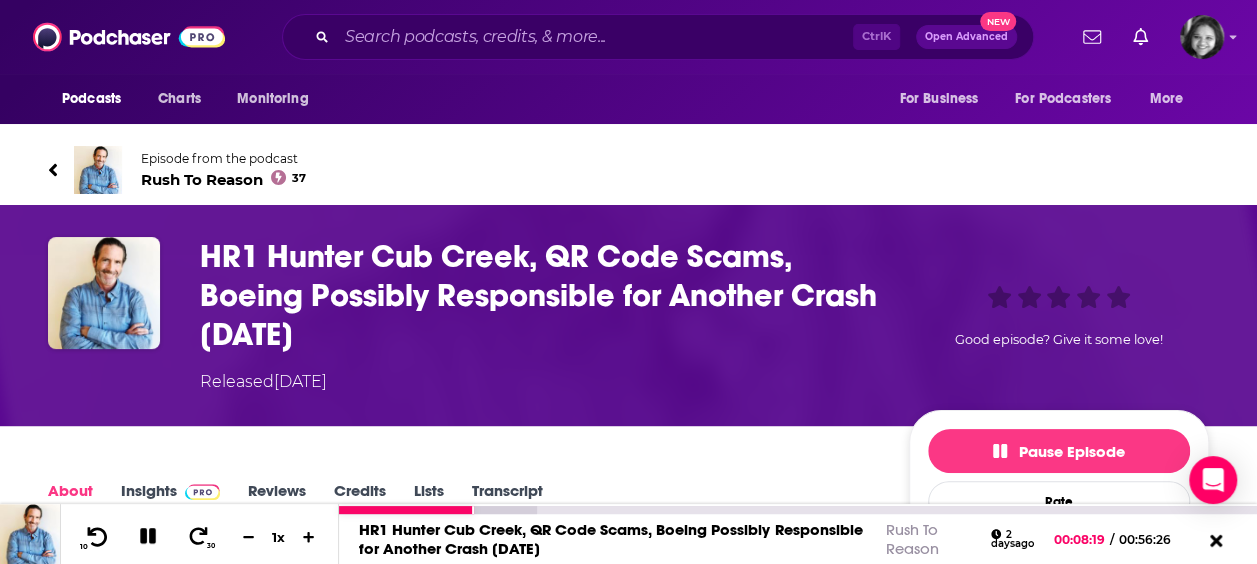 click 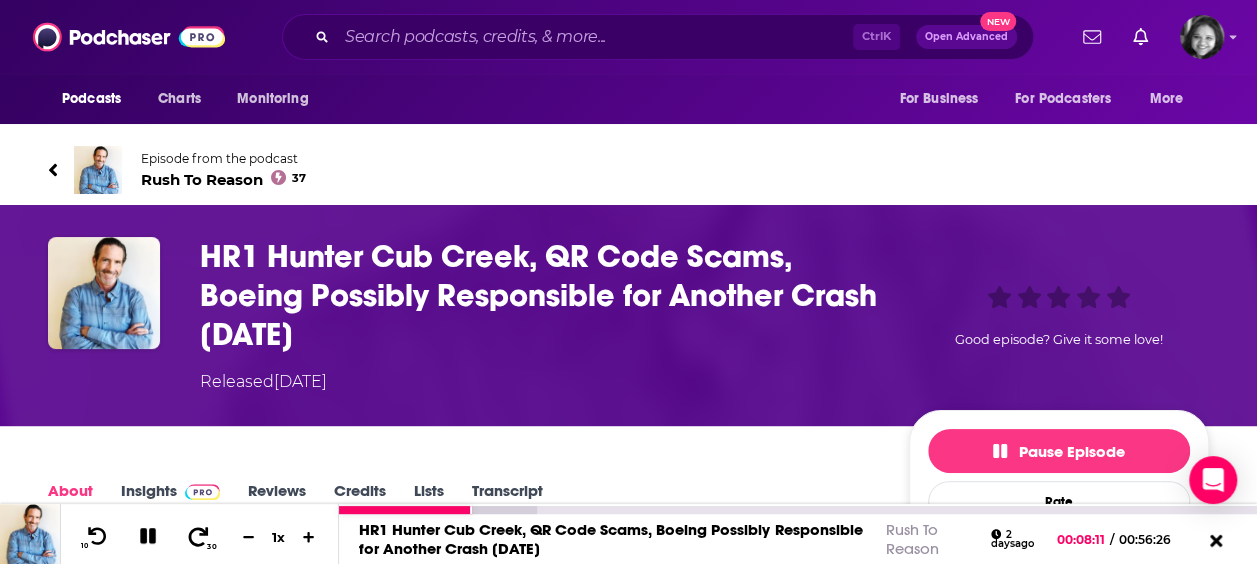 click 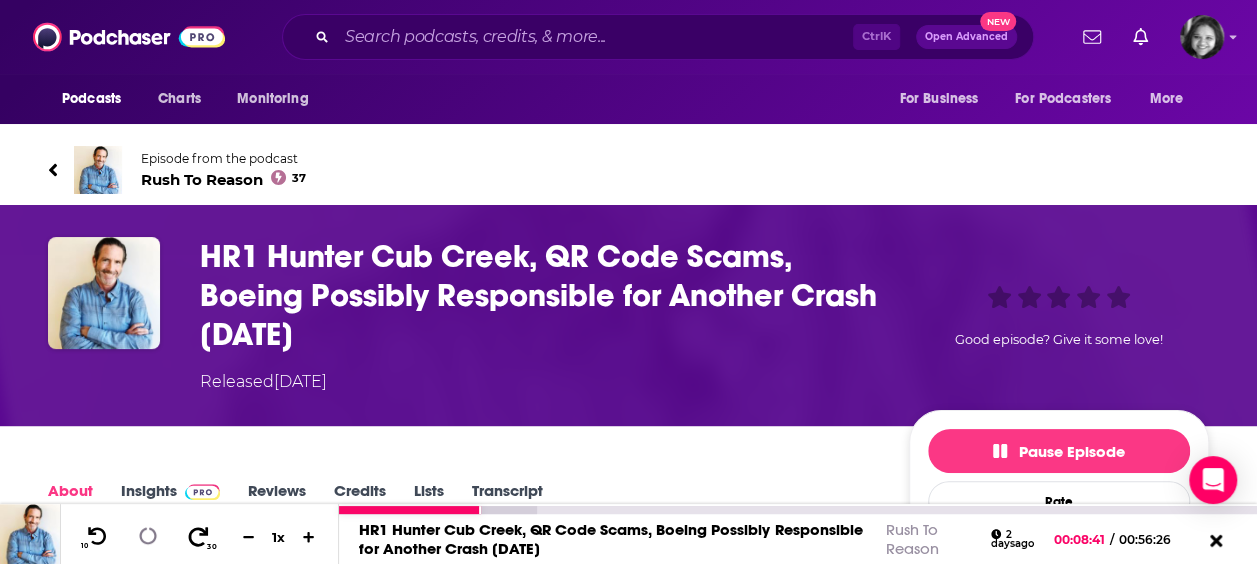 click 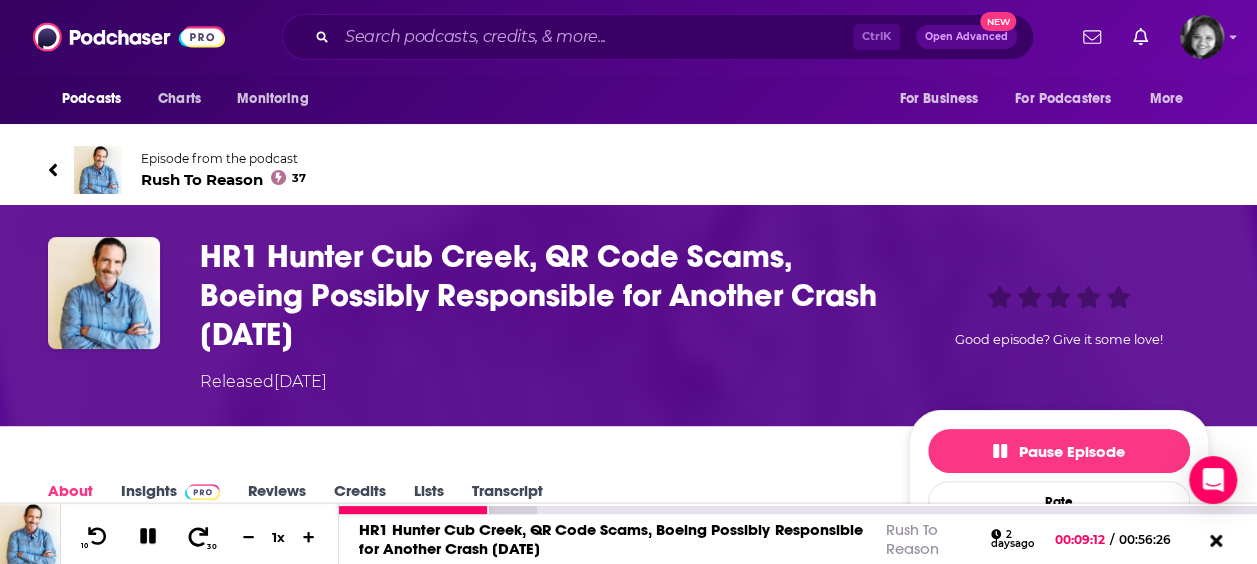 click 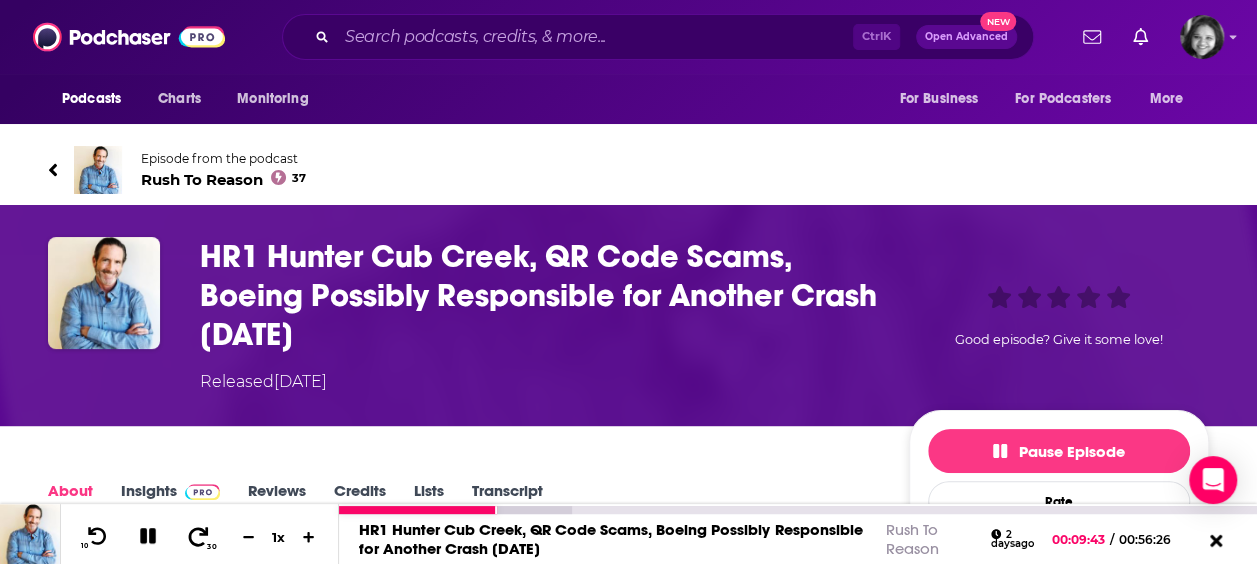 click 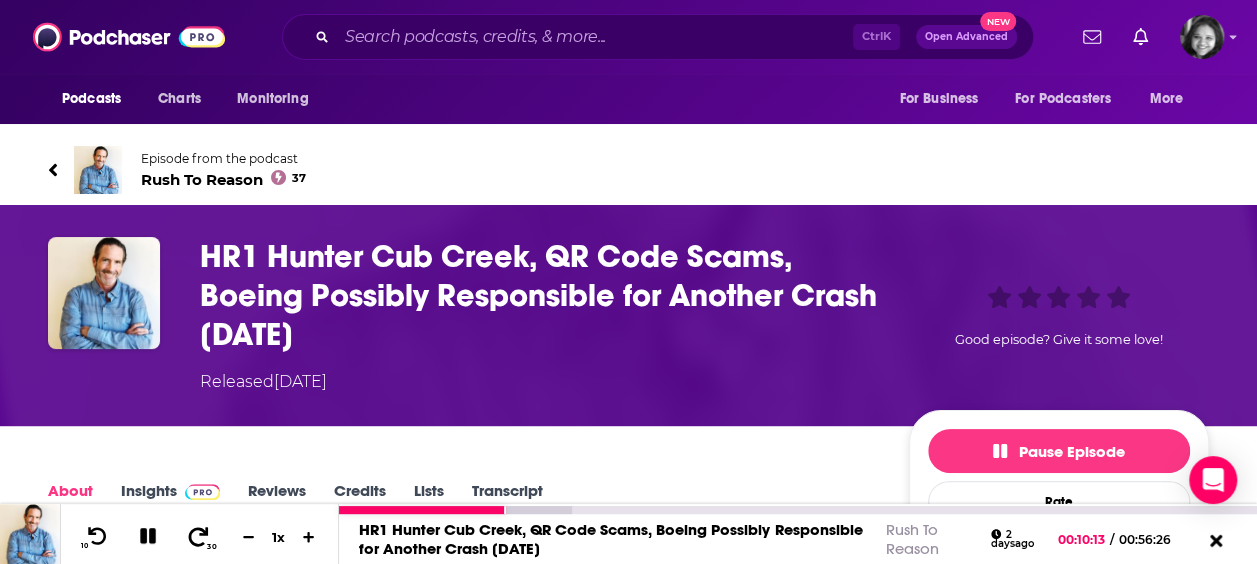 click 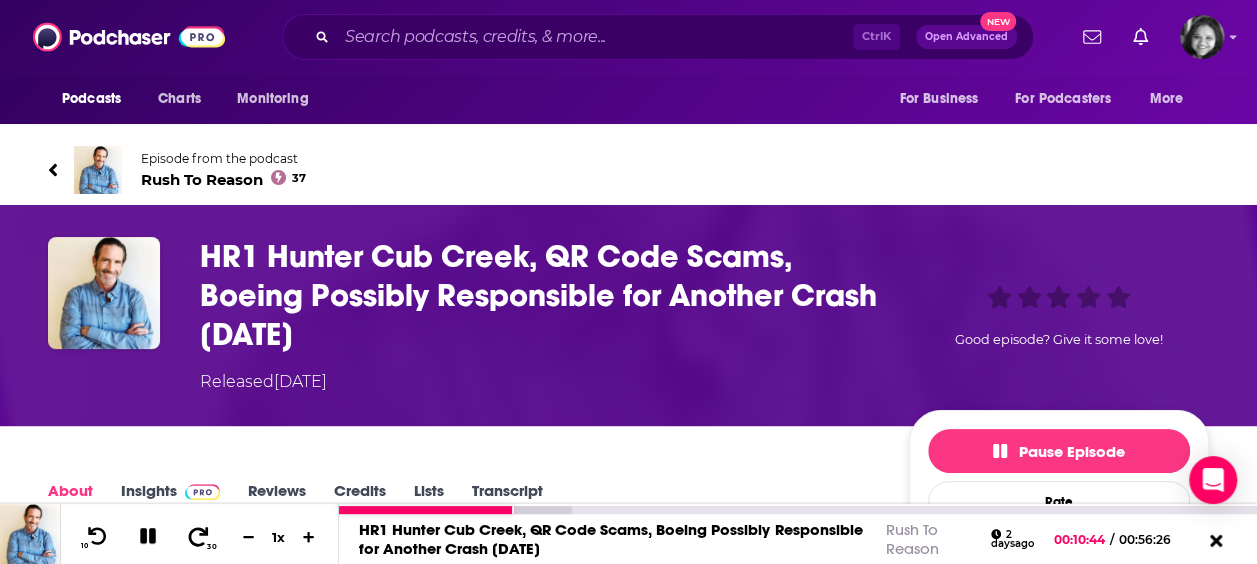 click 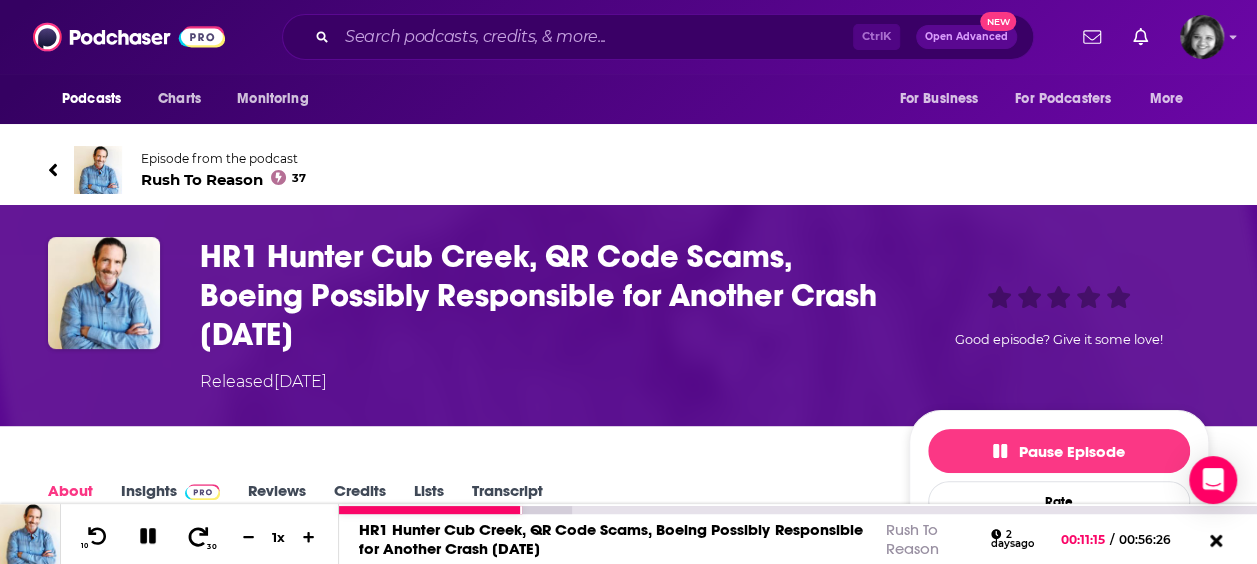 click 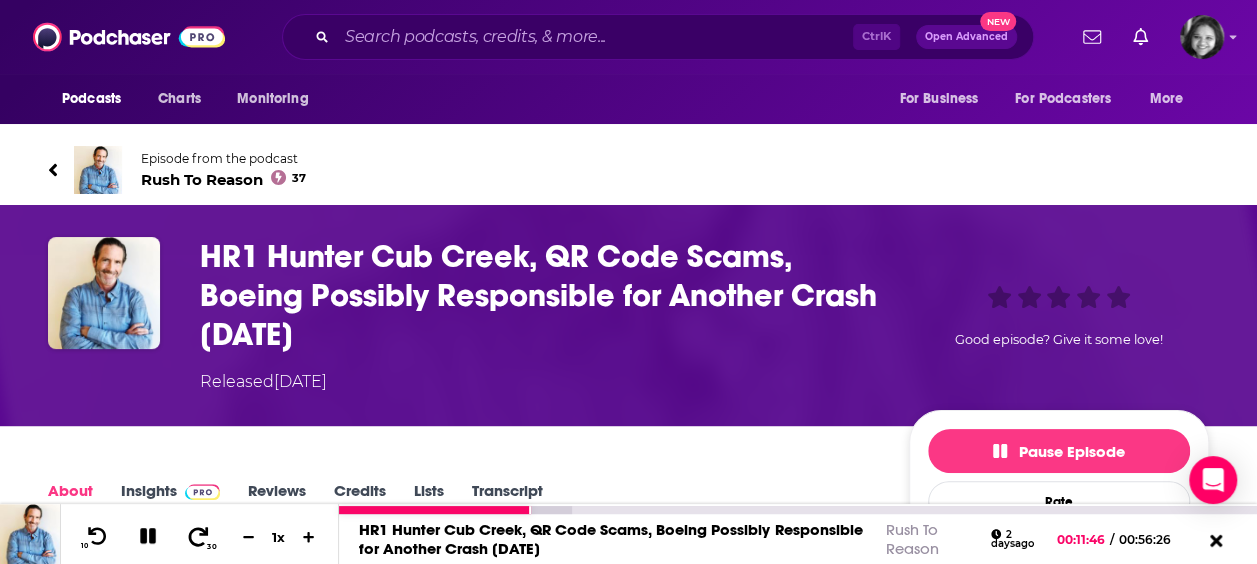 click 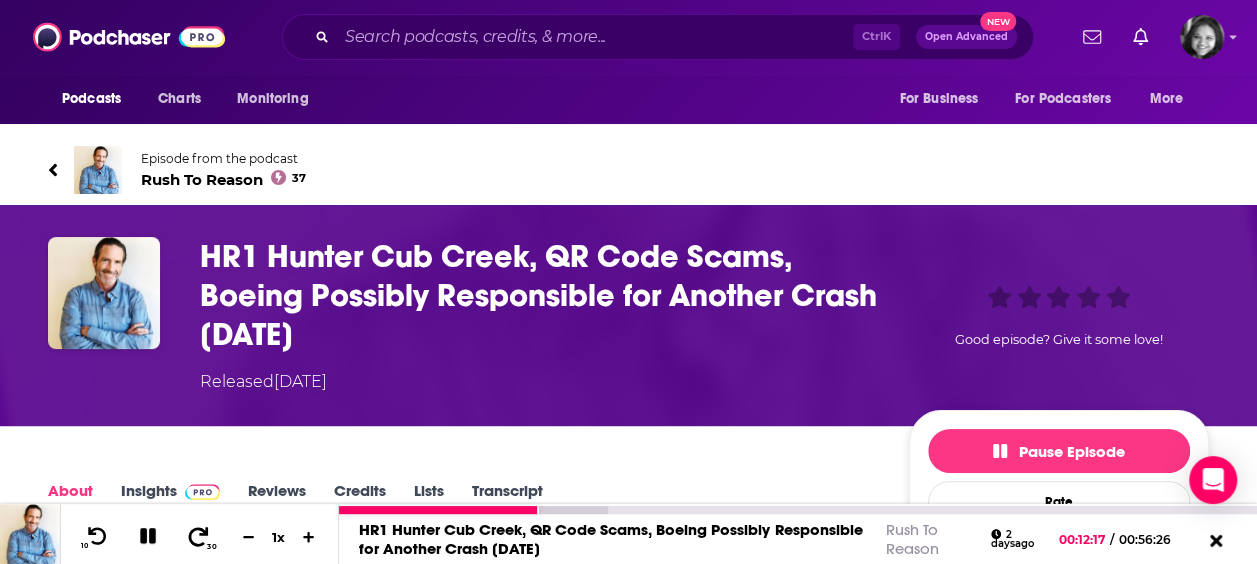 click 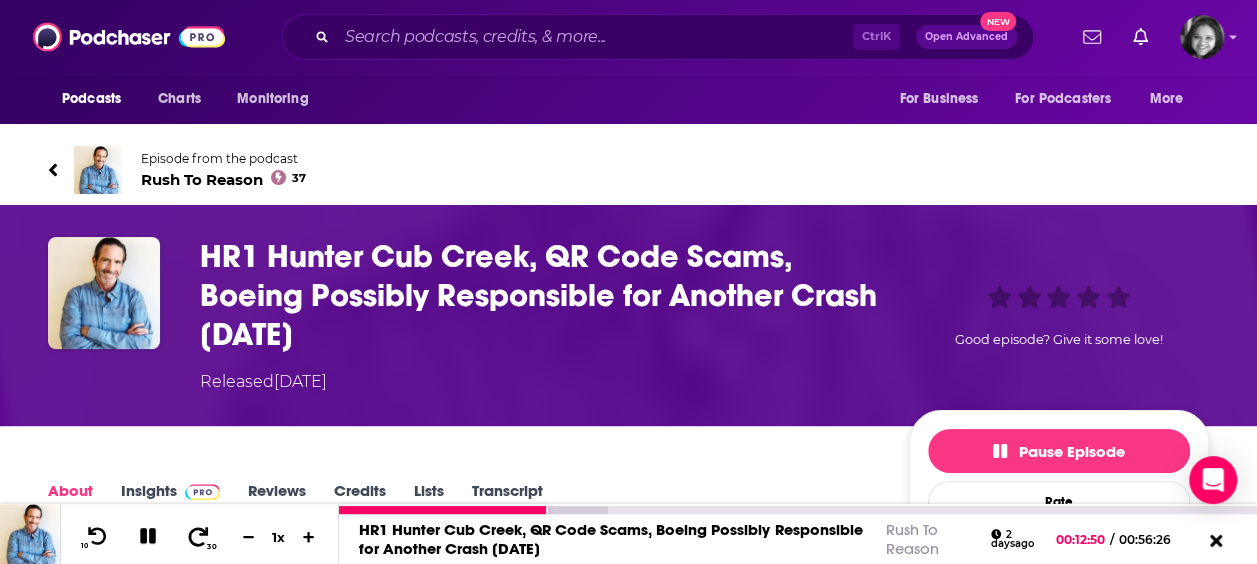 click 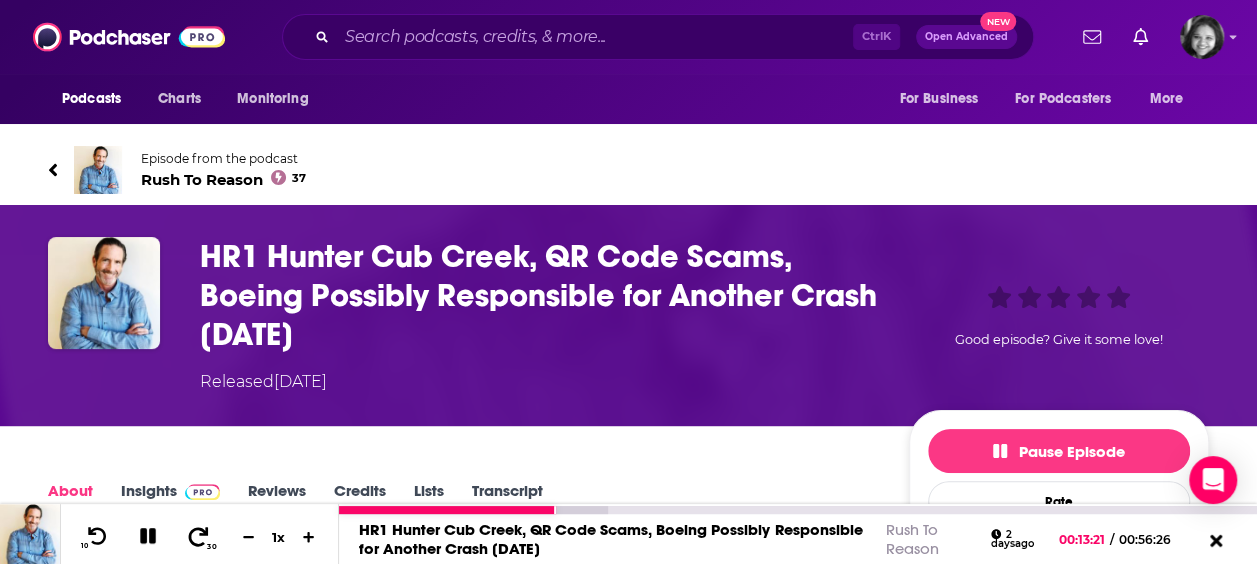 click 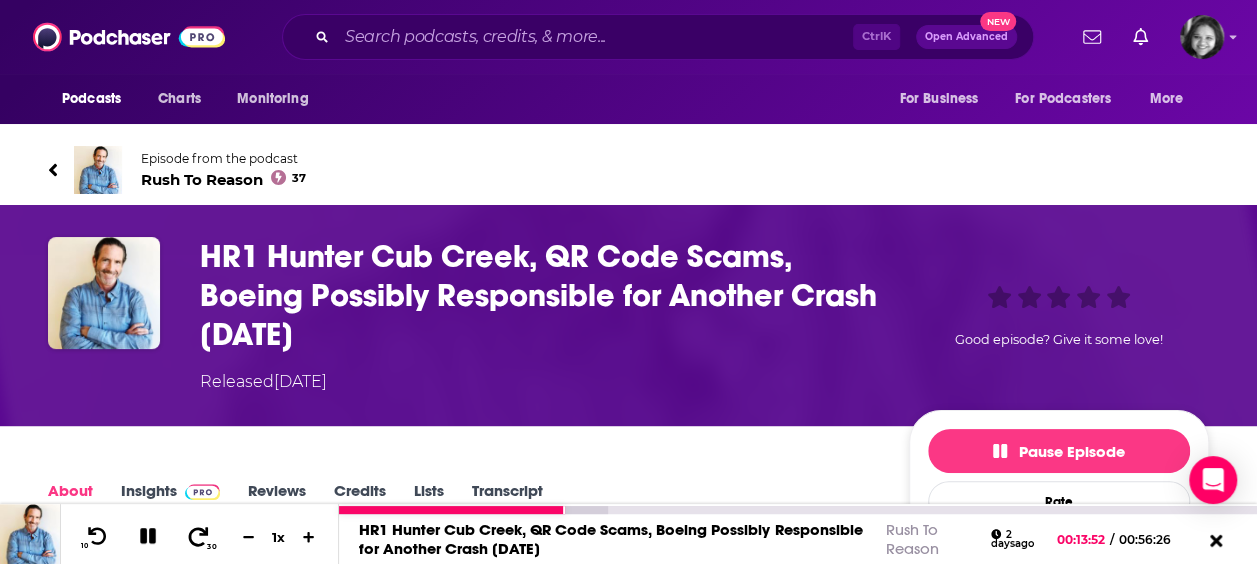 click 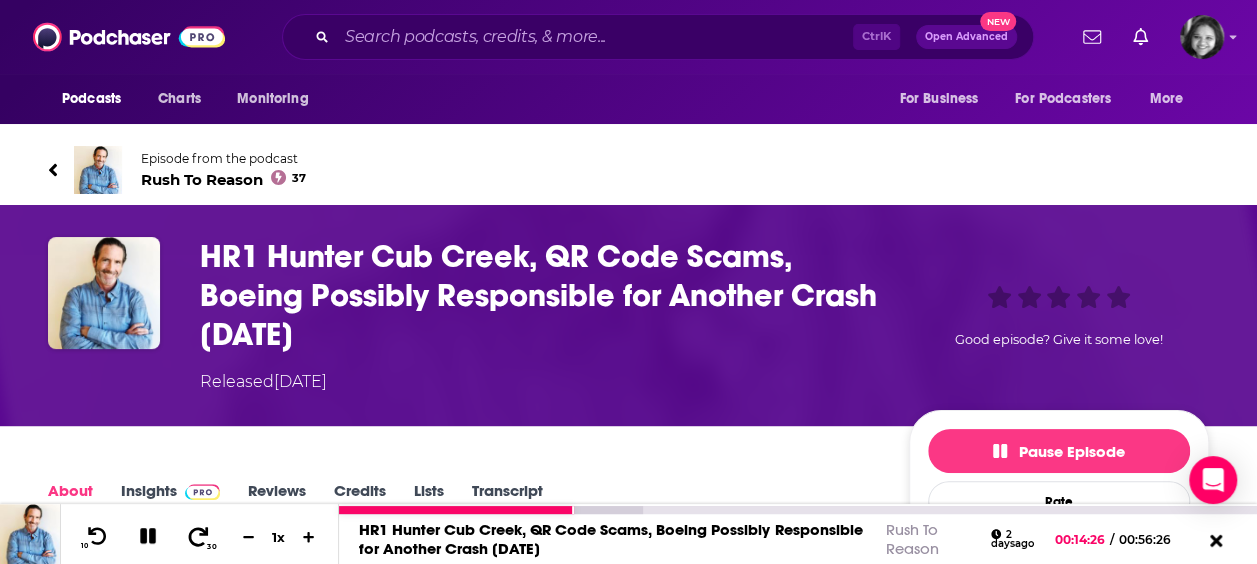 click 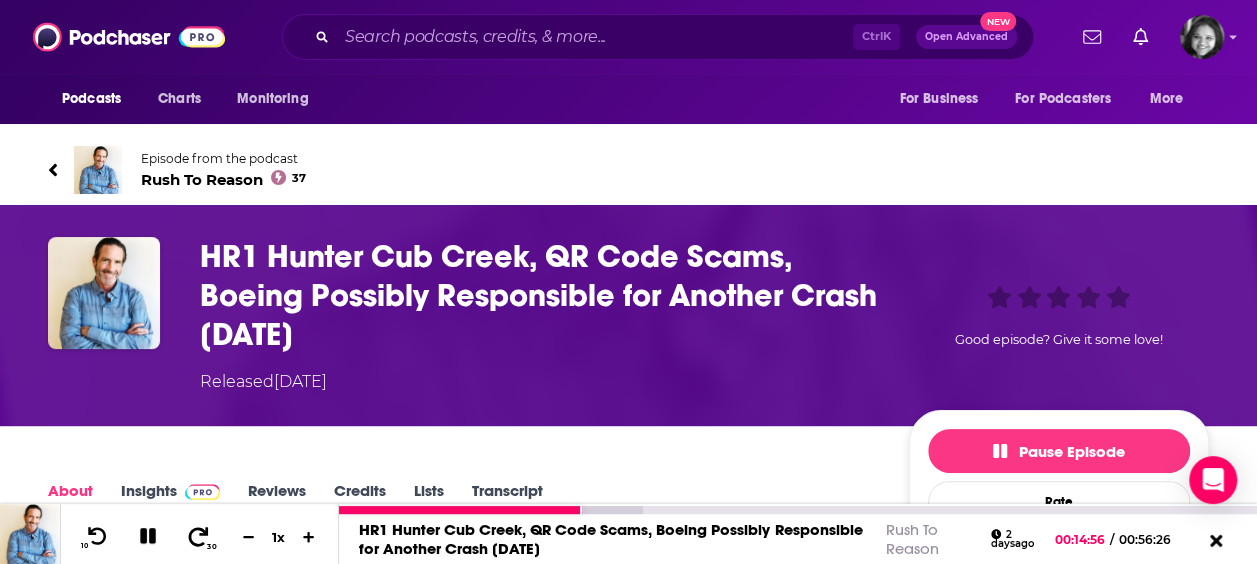 click 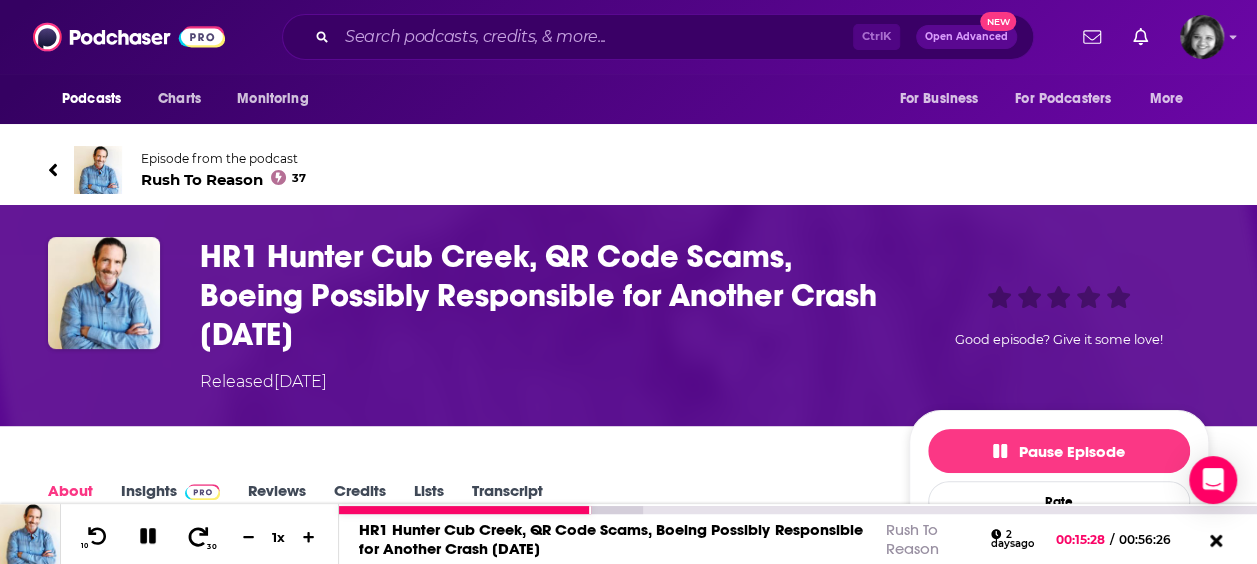 click 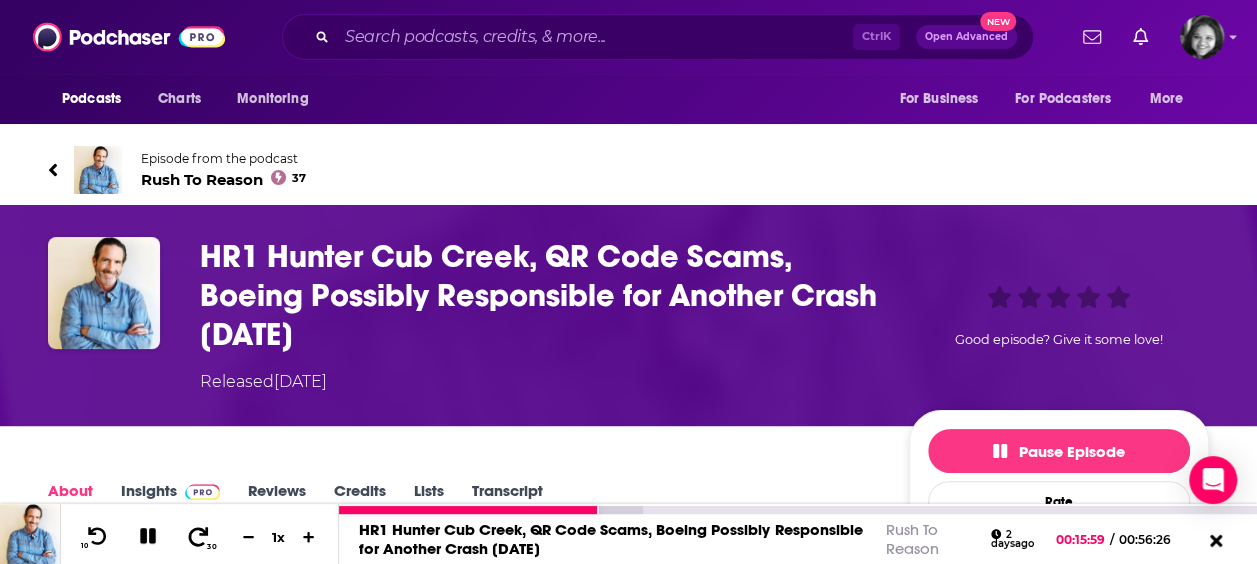 click 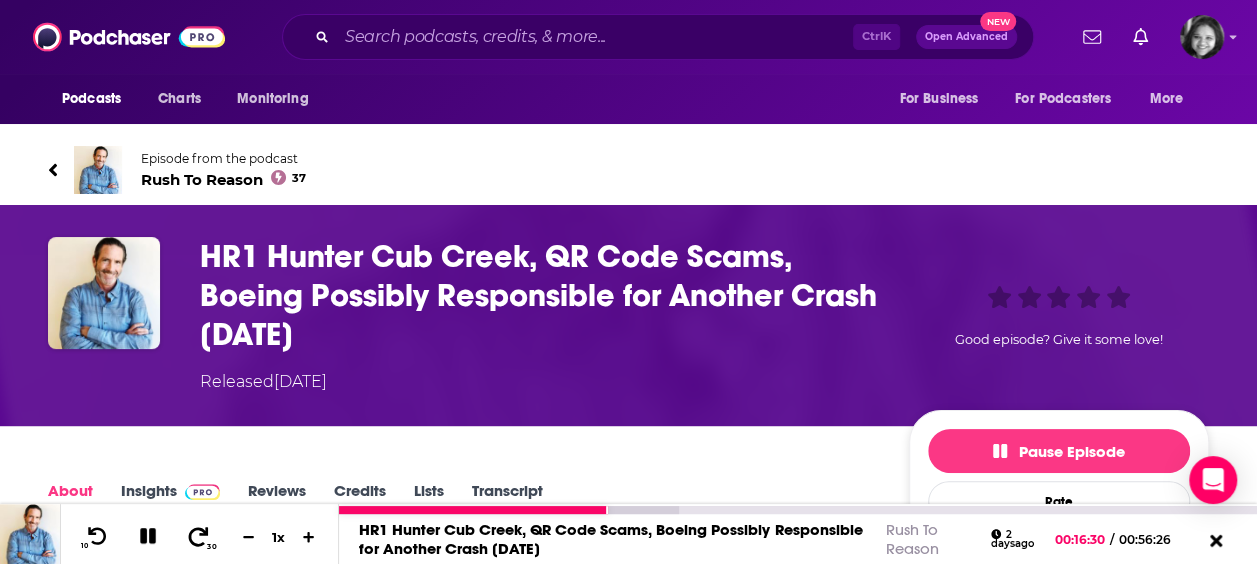 click 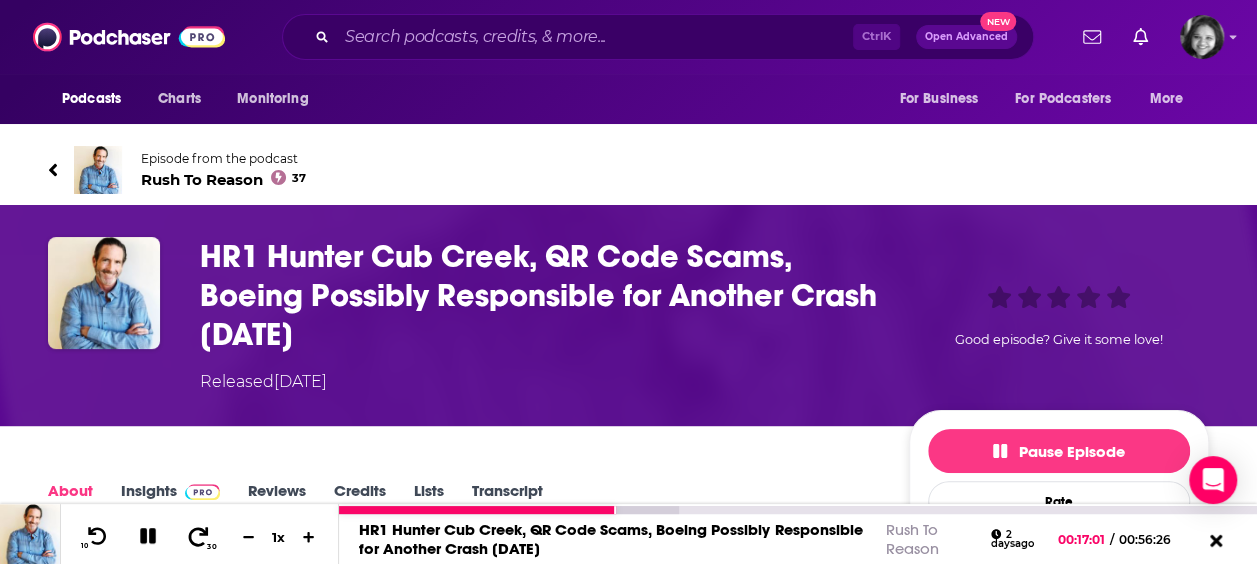 click 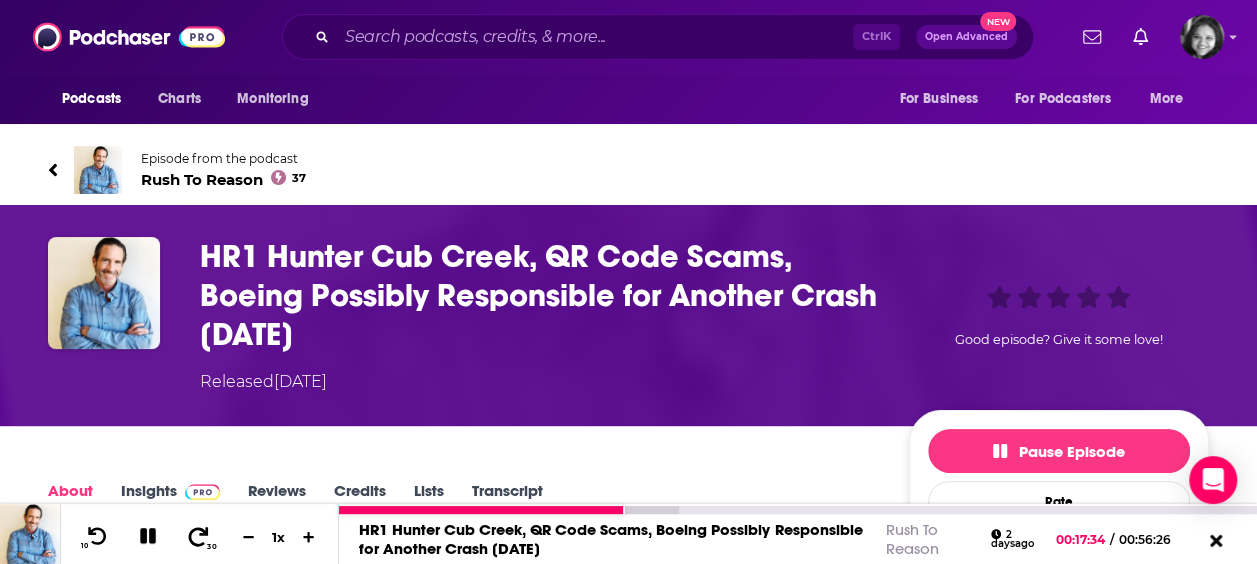 click 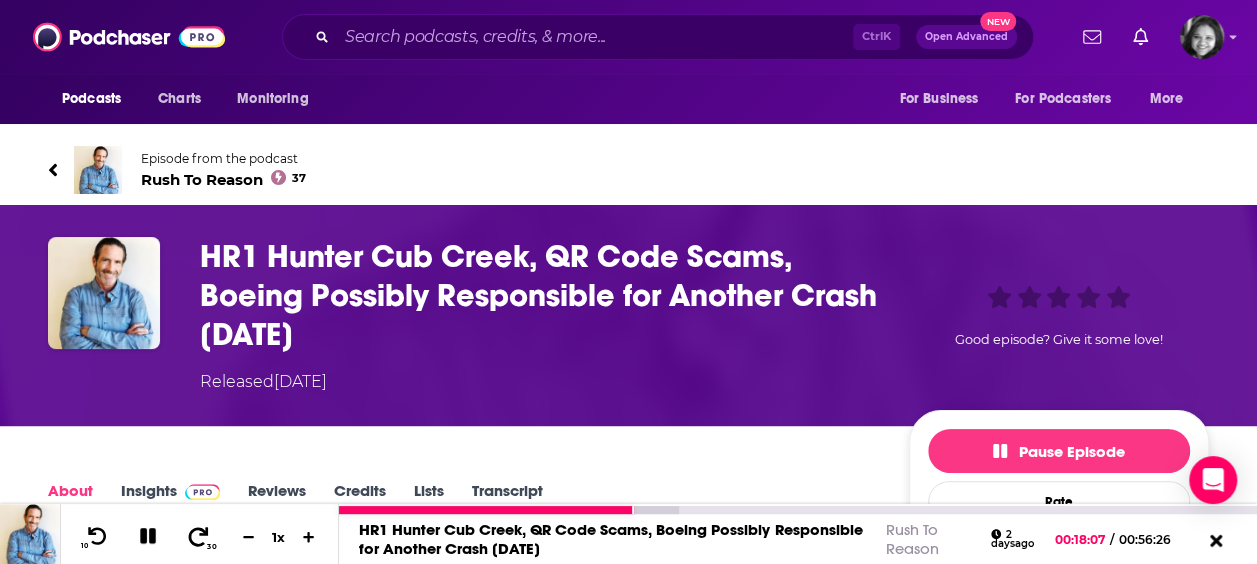 click 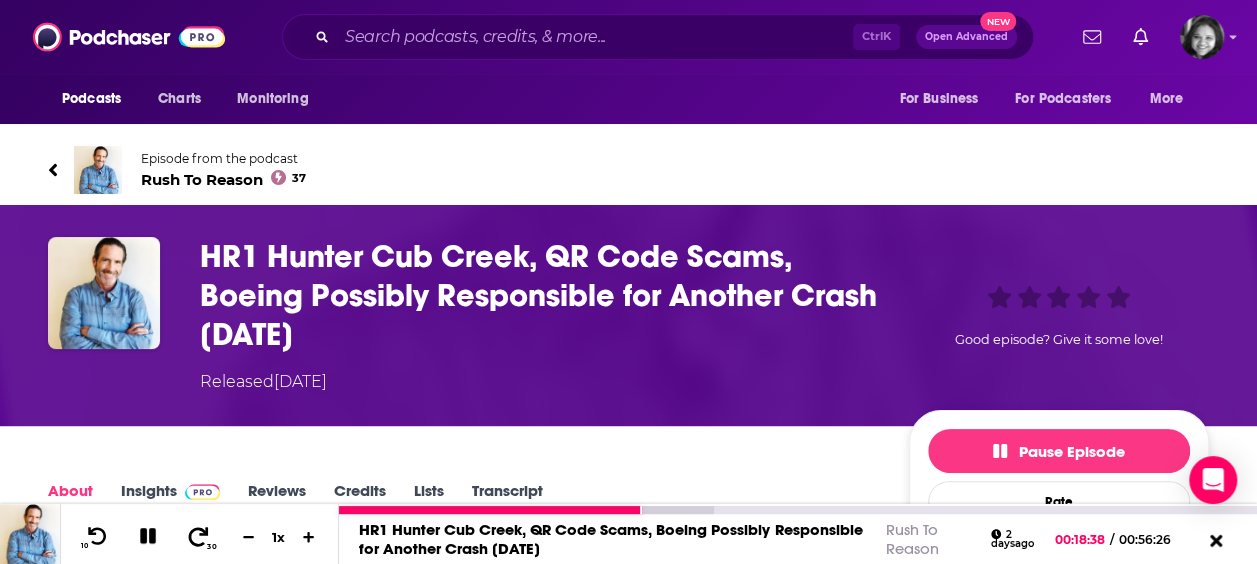 click 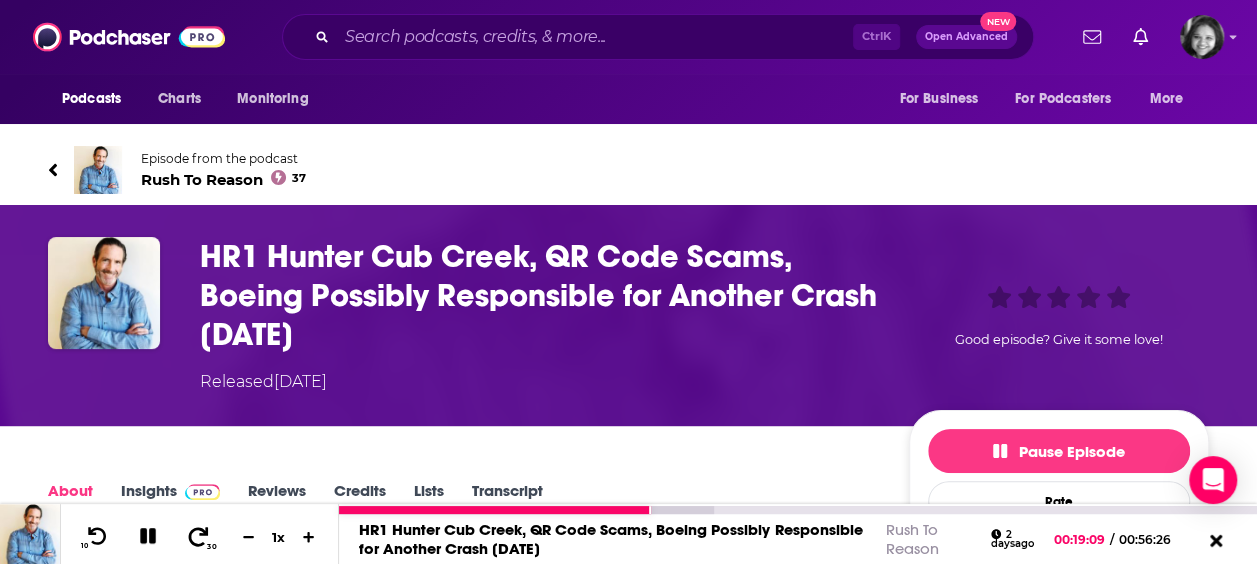 click 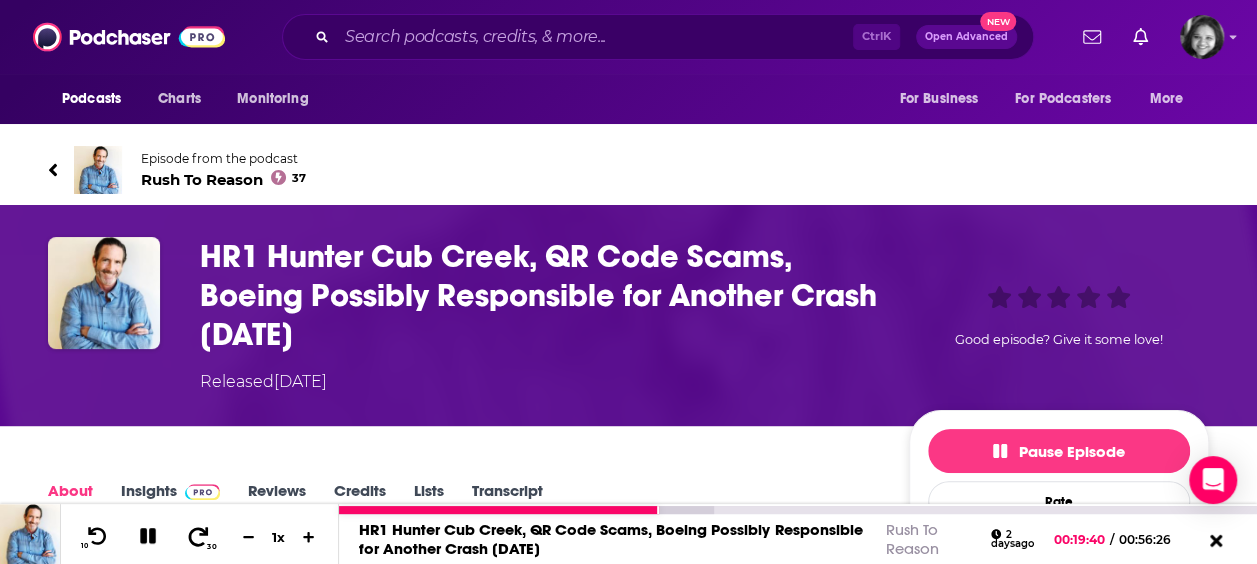 click 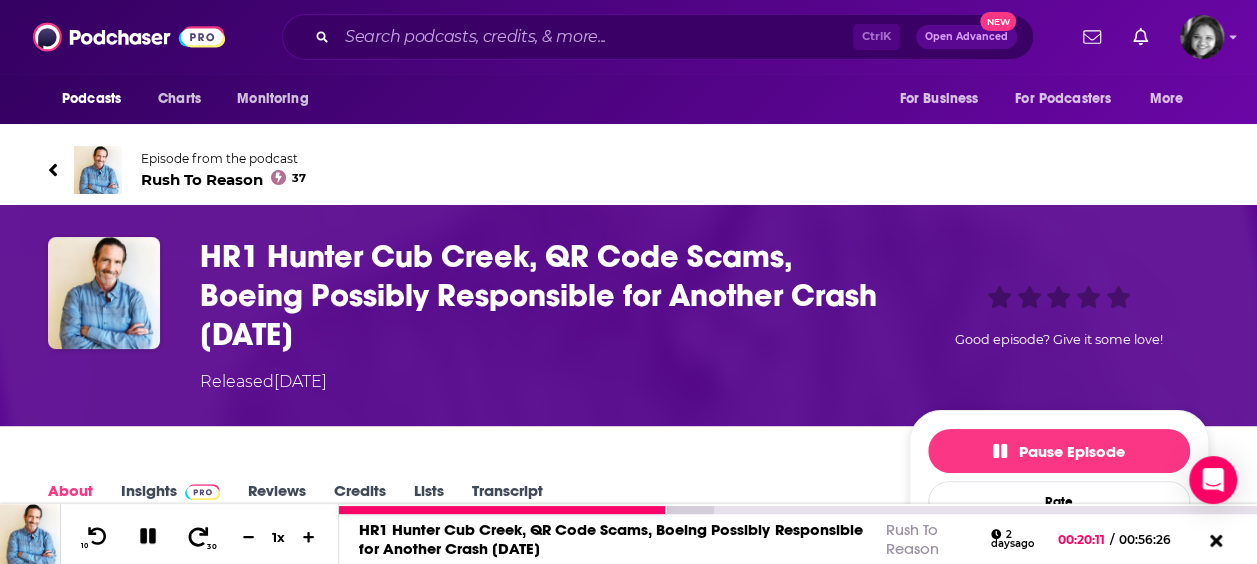 click 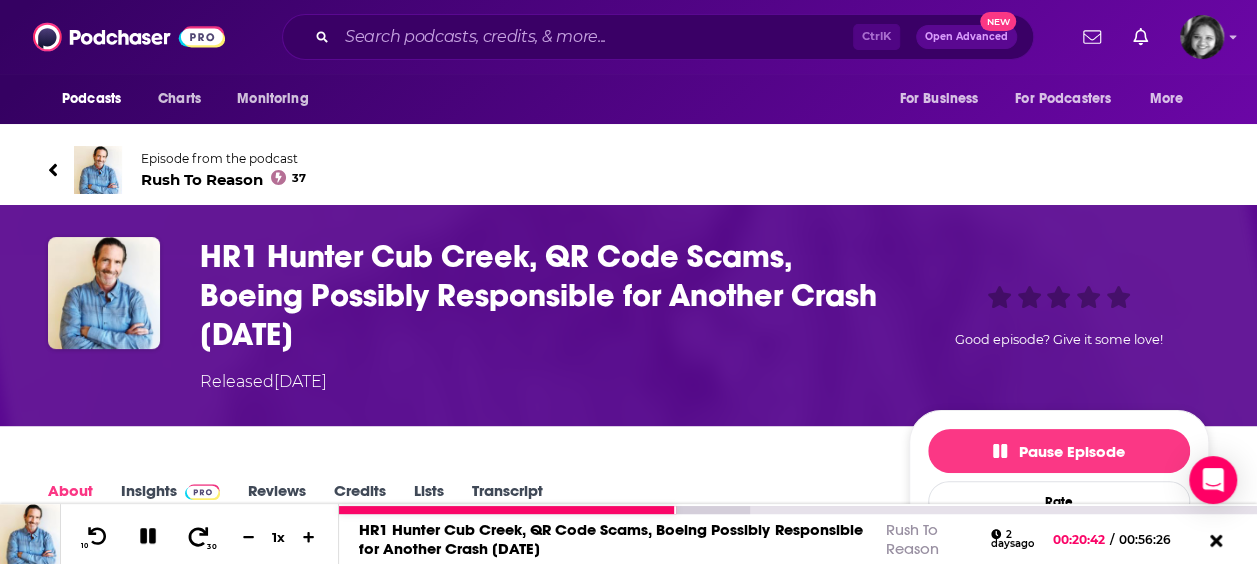 click 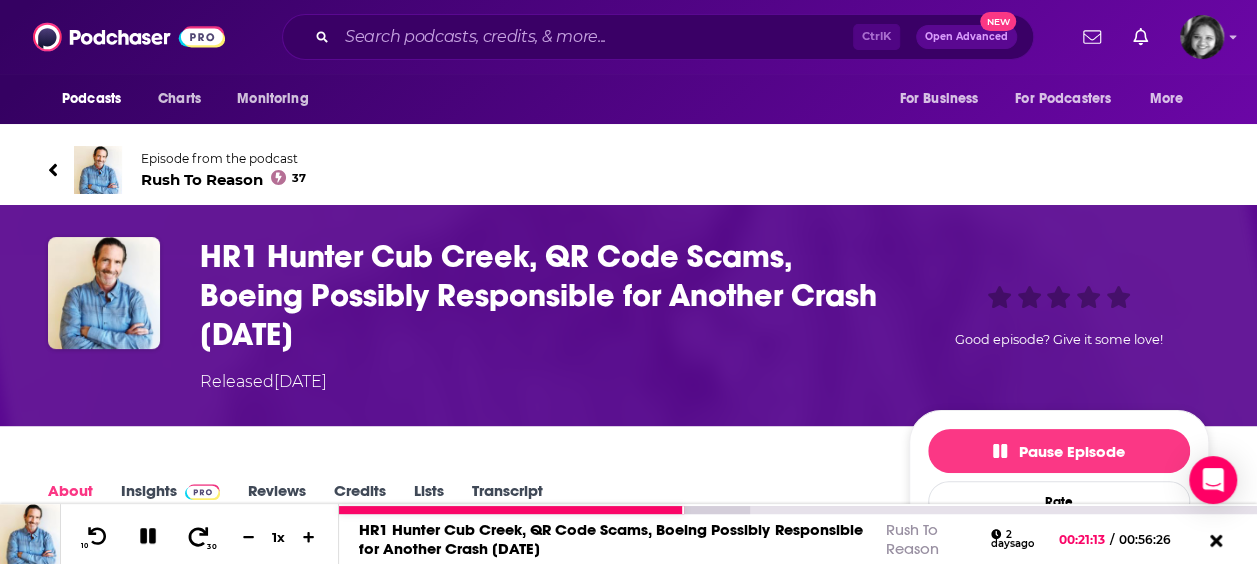click 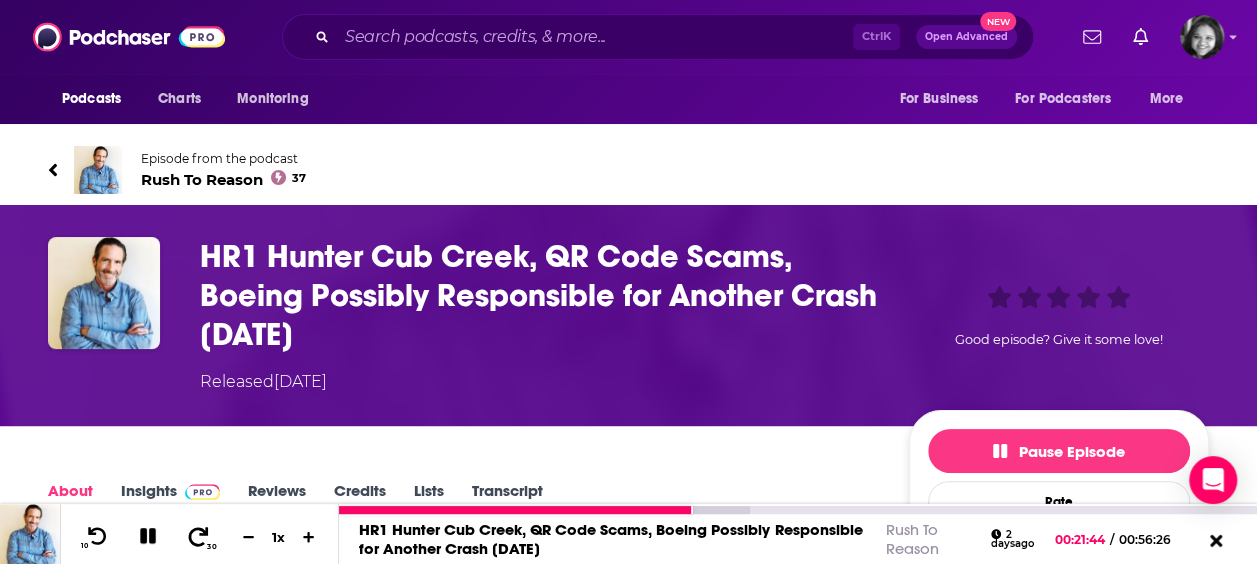 click 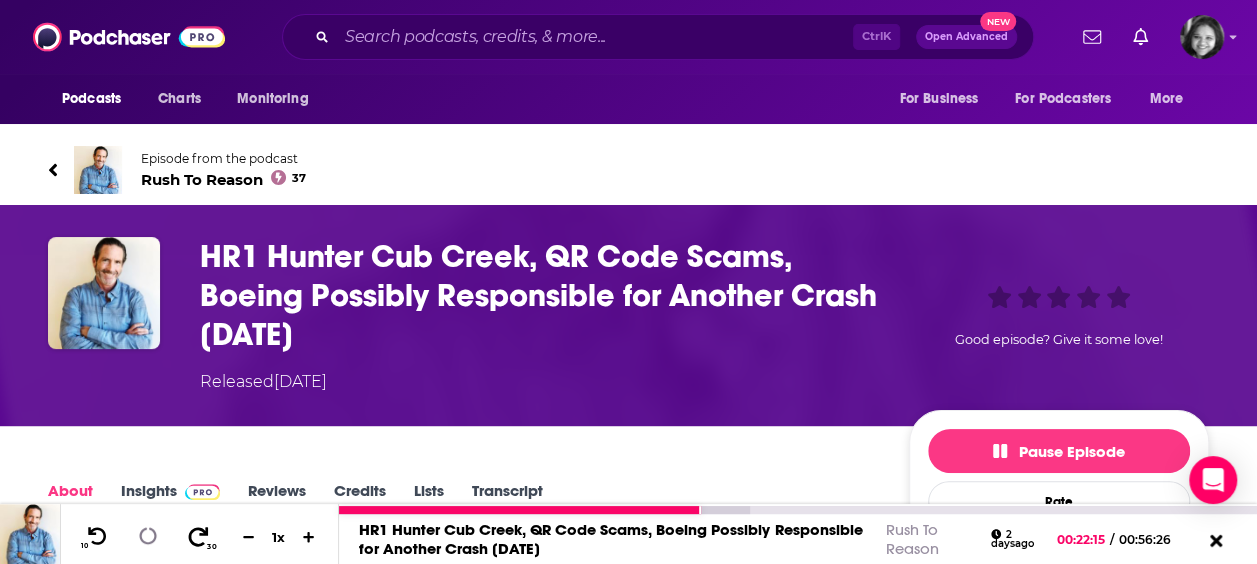 click 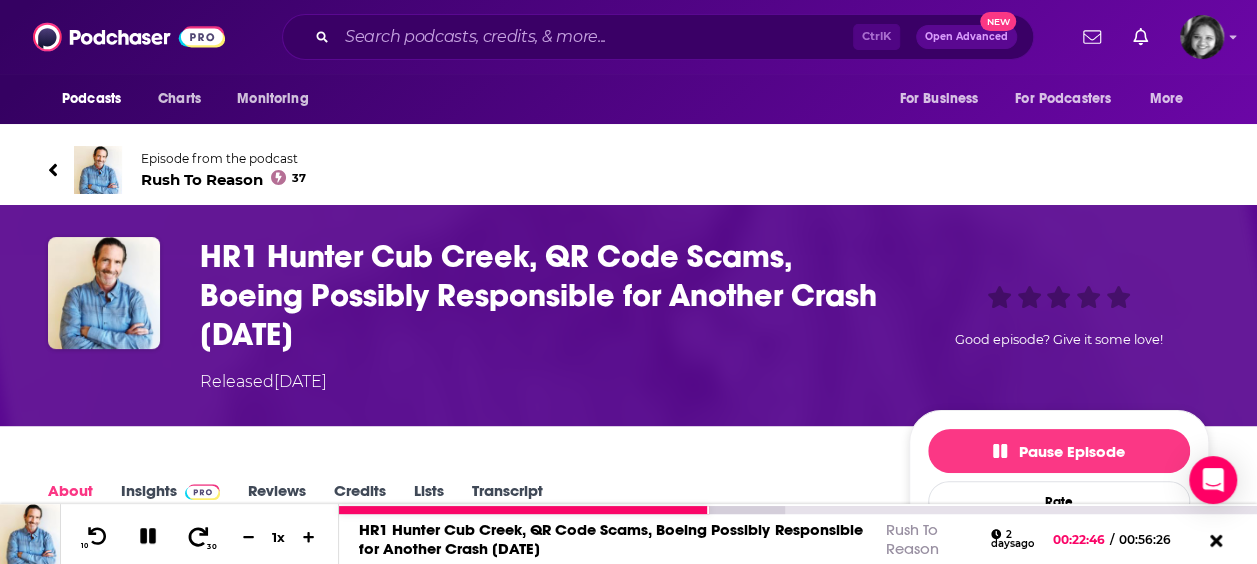 click 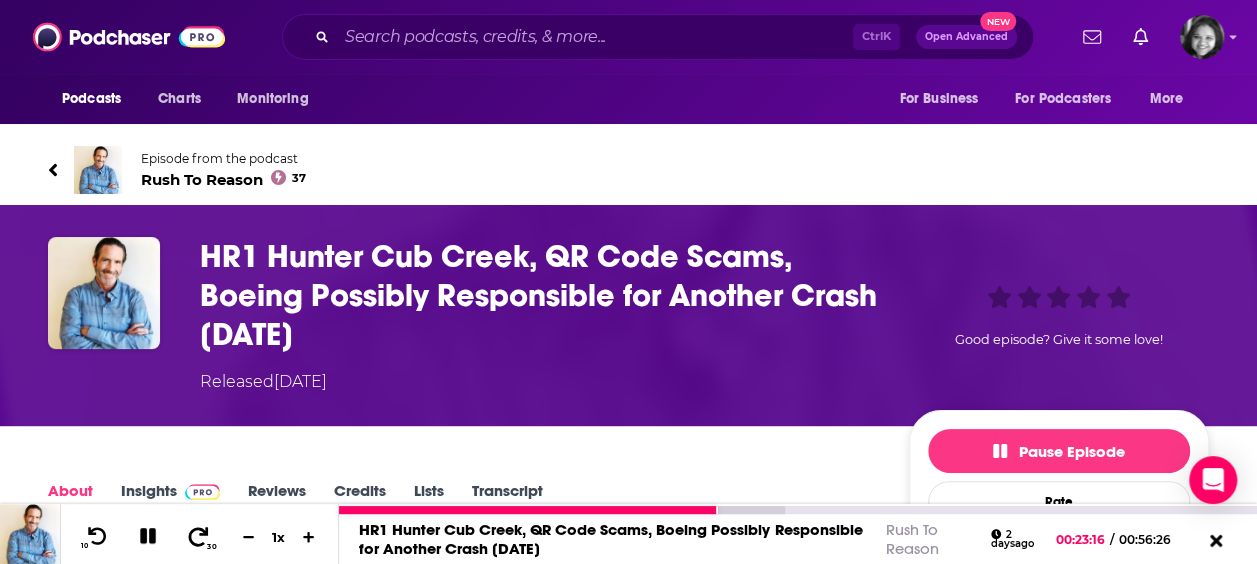 click 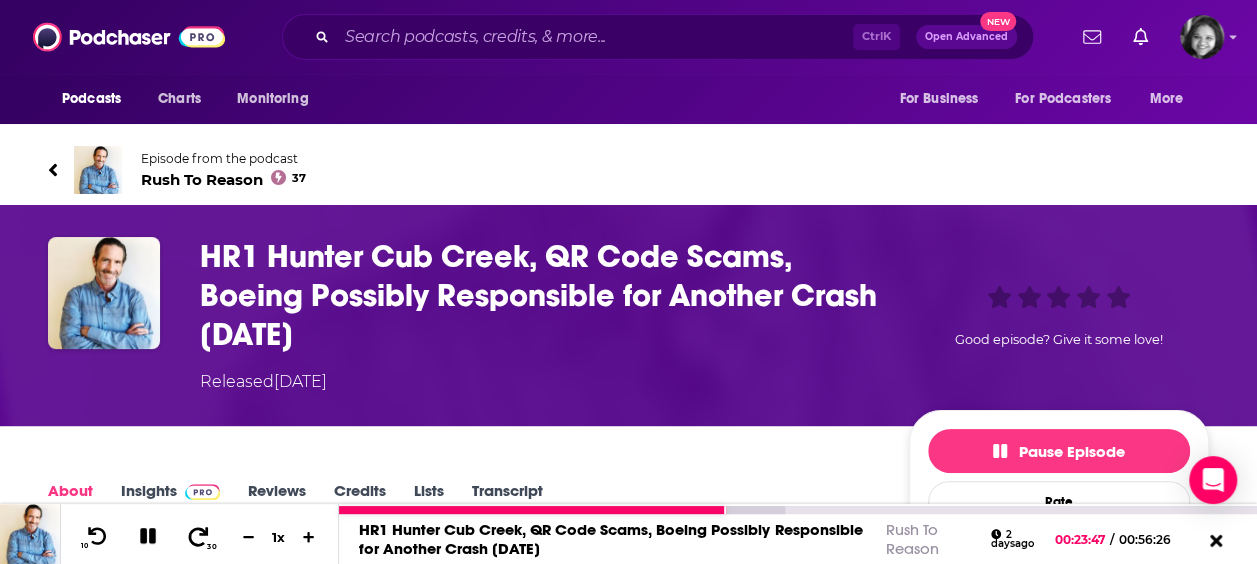 click 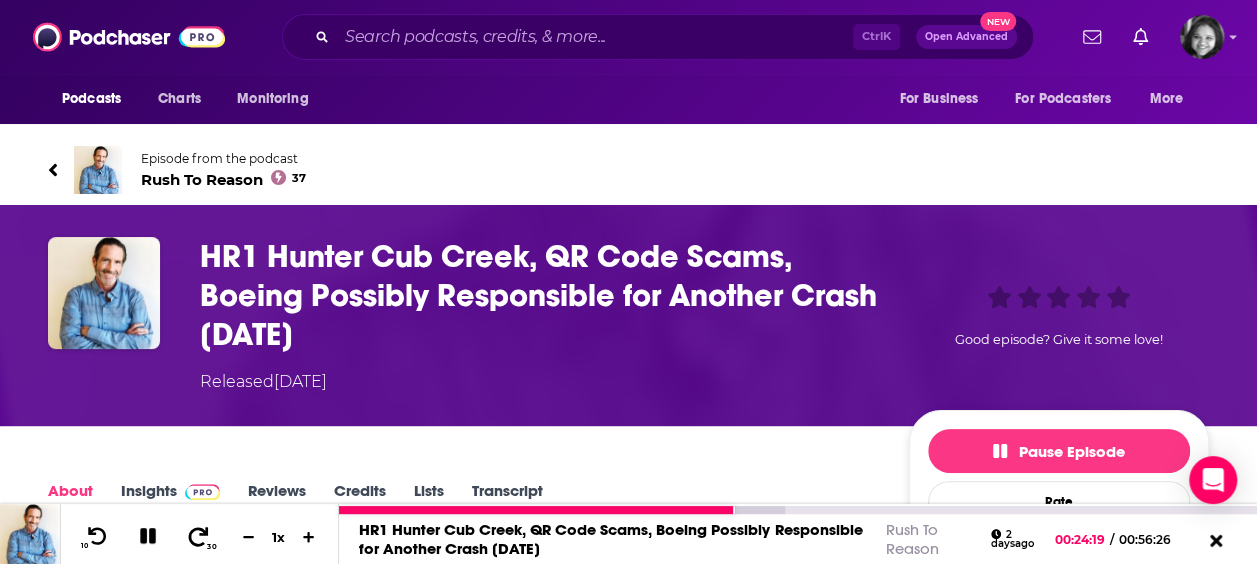 click 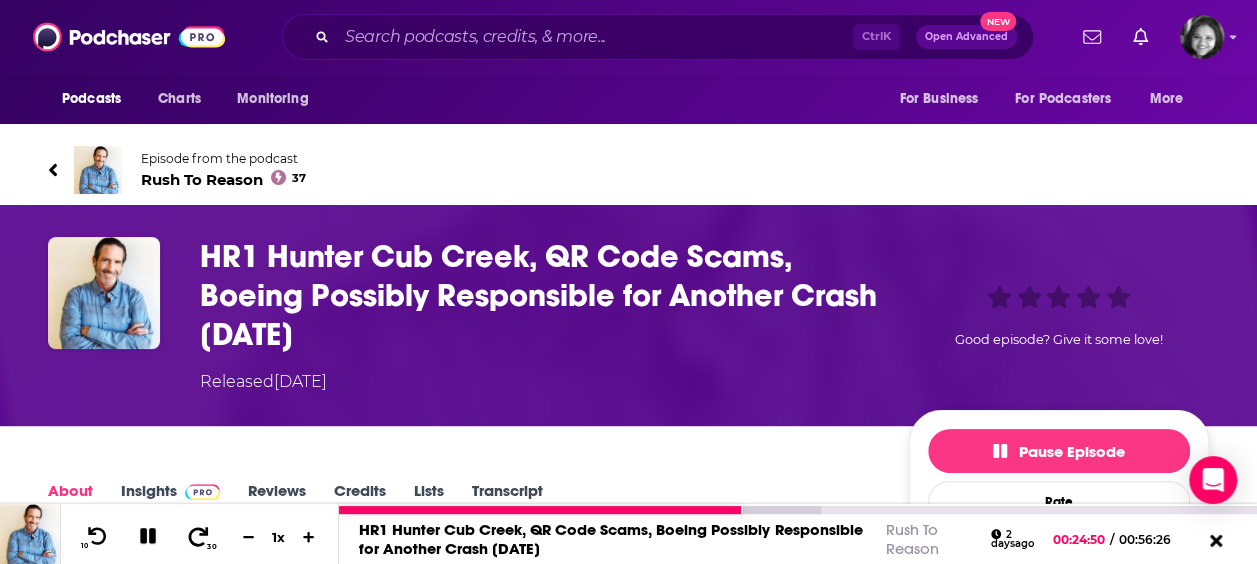 click 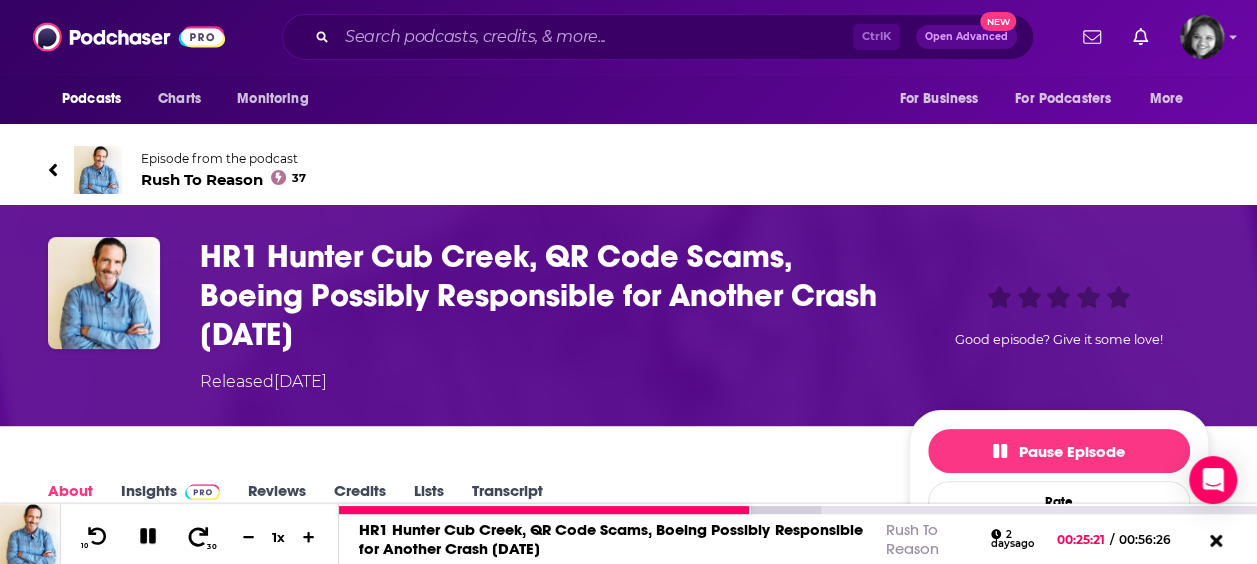 click 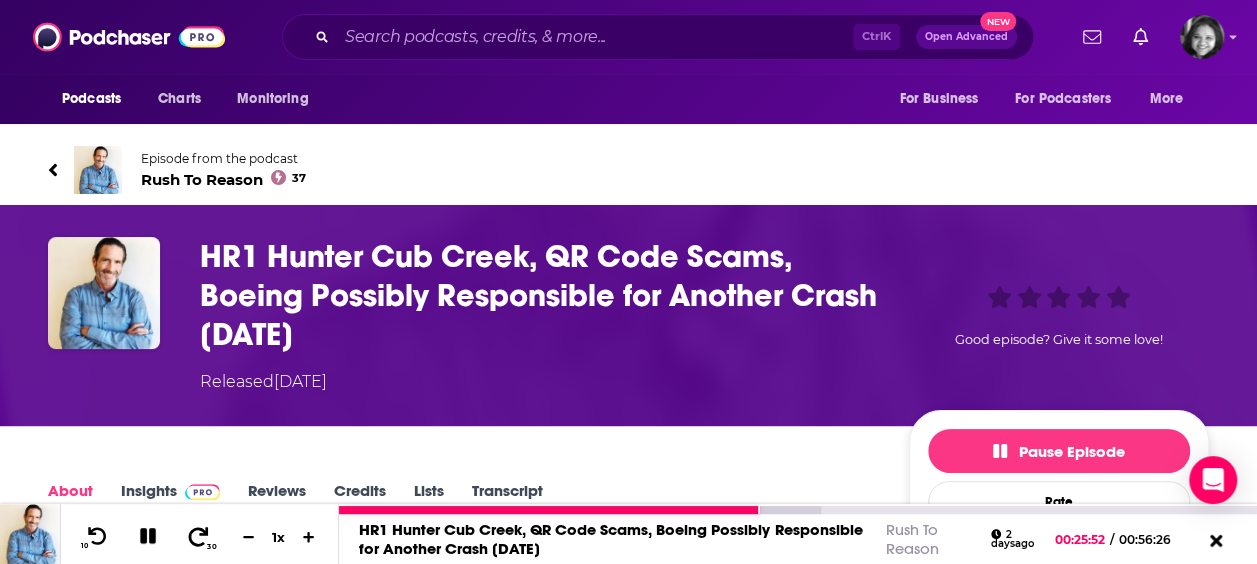 click 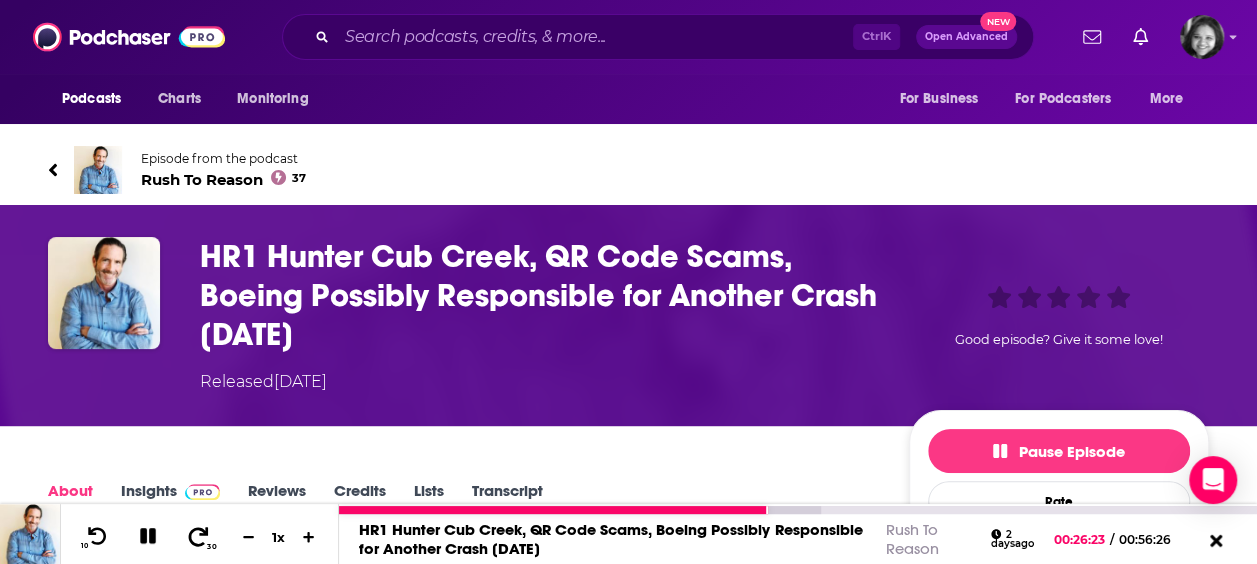 click 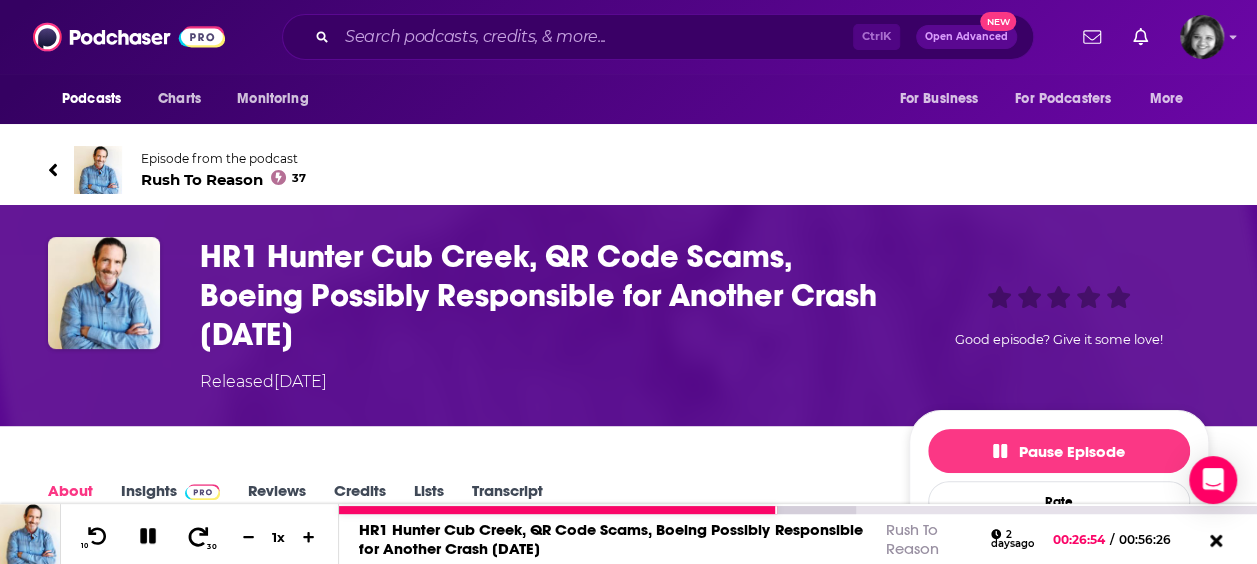 click 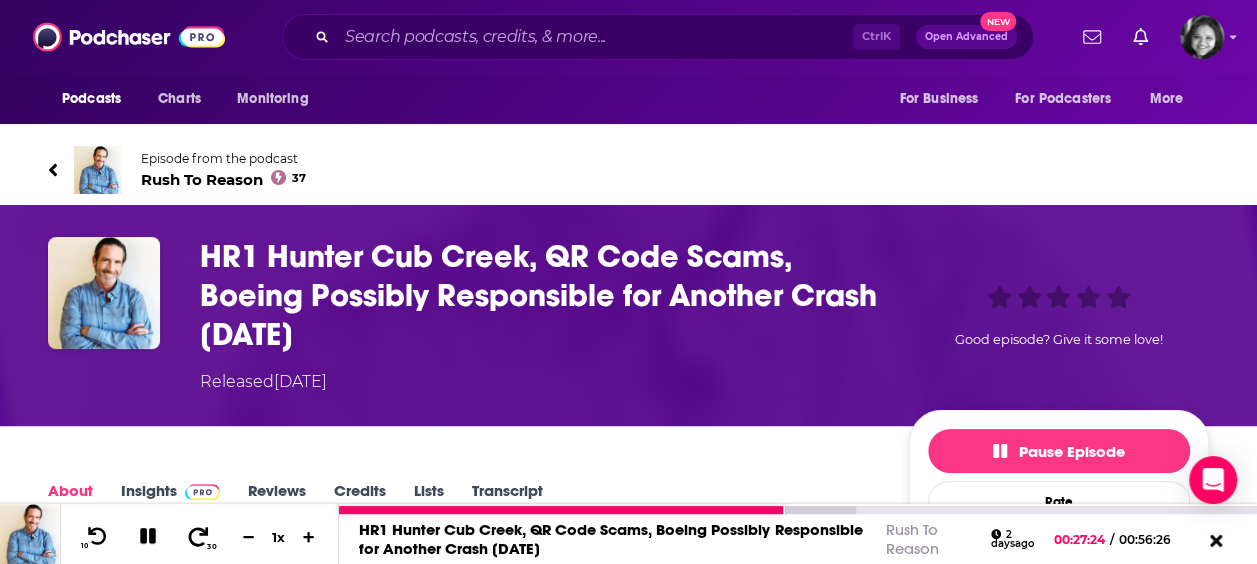 click 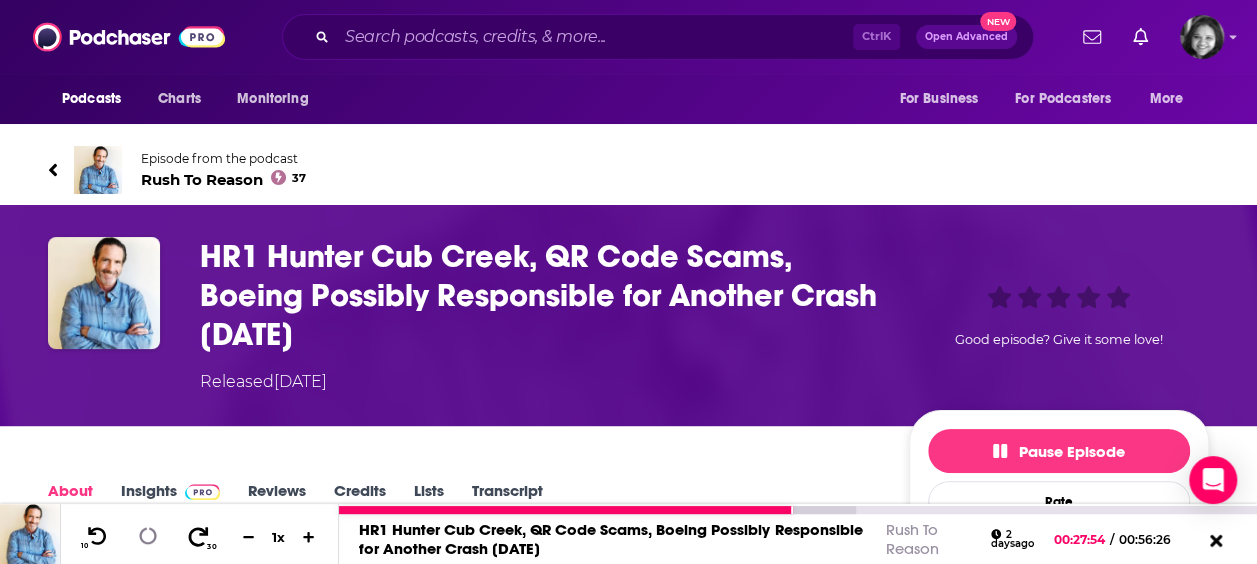 click 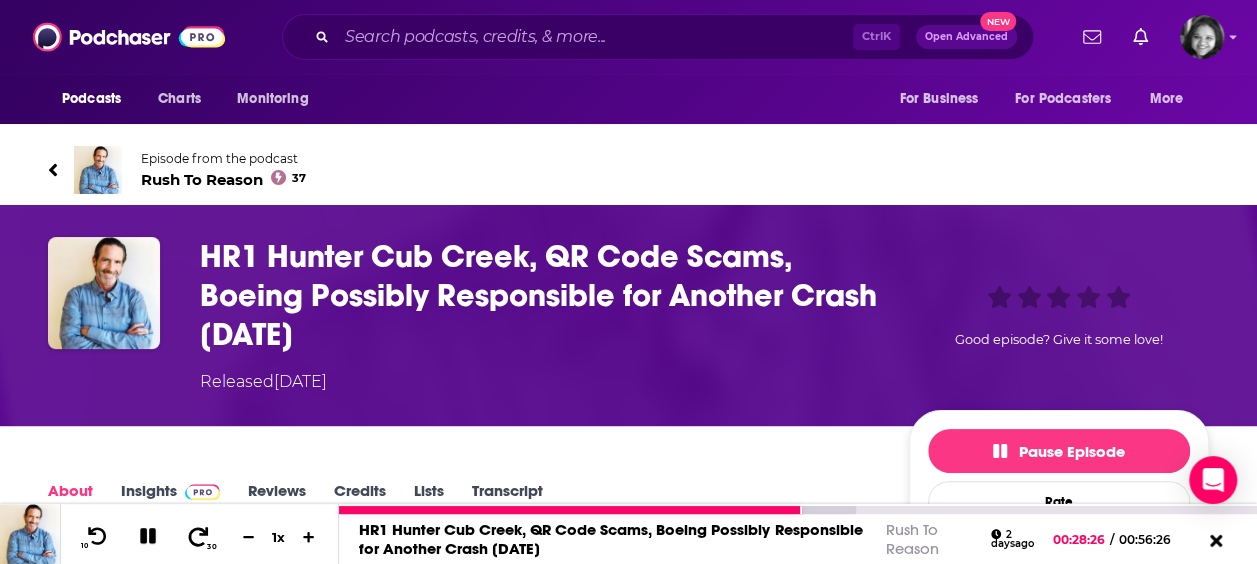 click 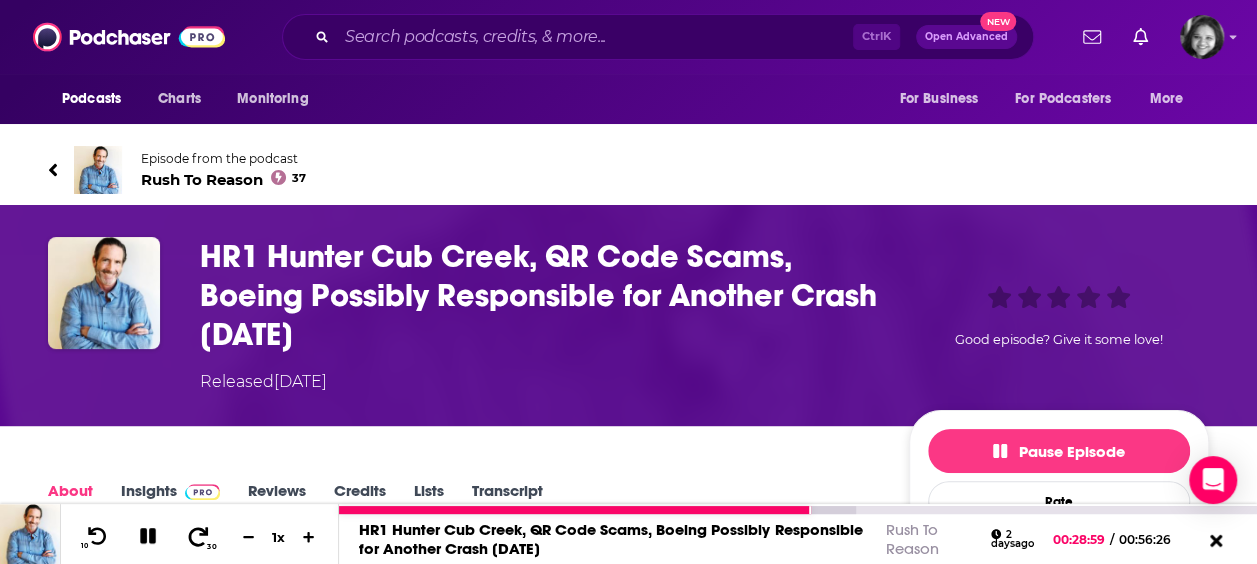 click 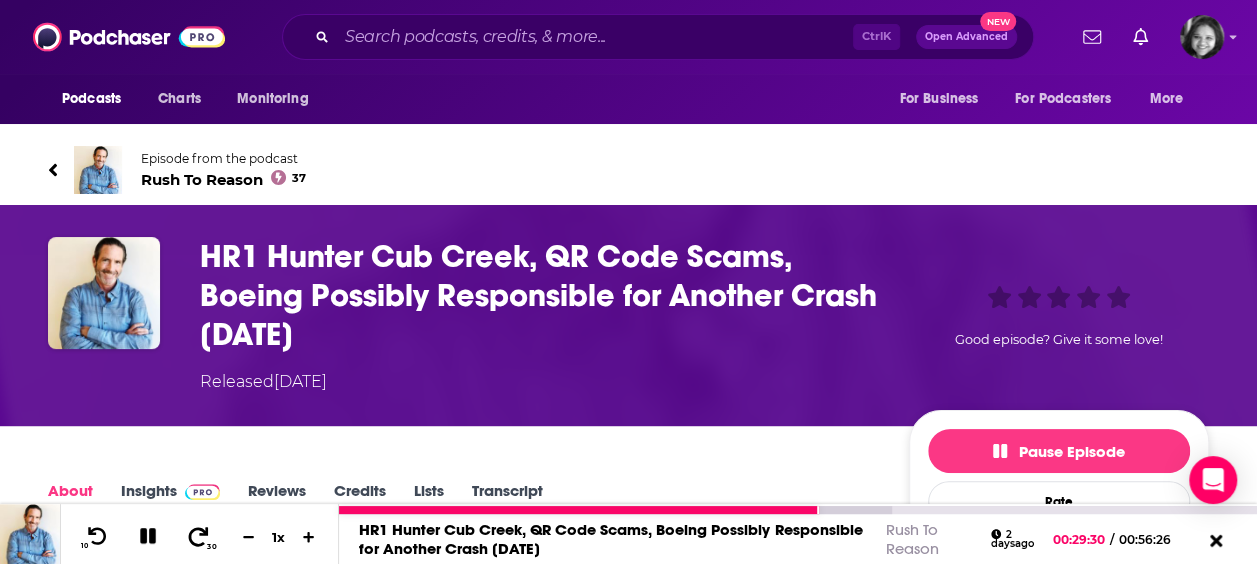 click 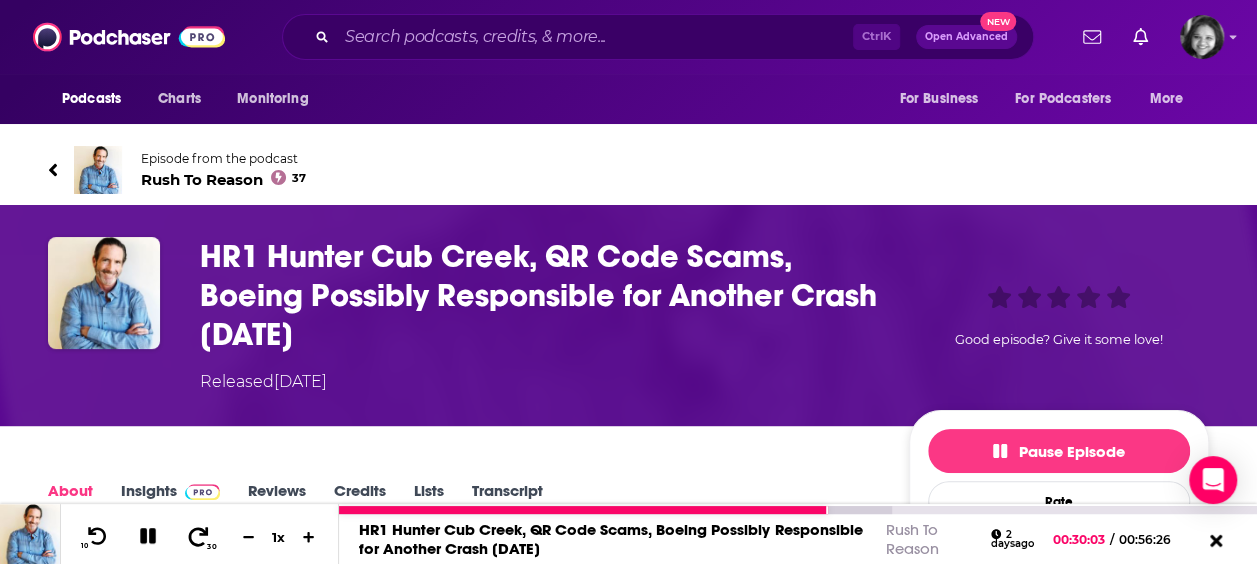 click 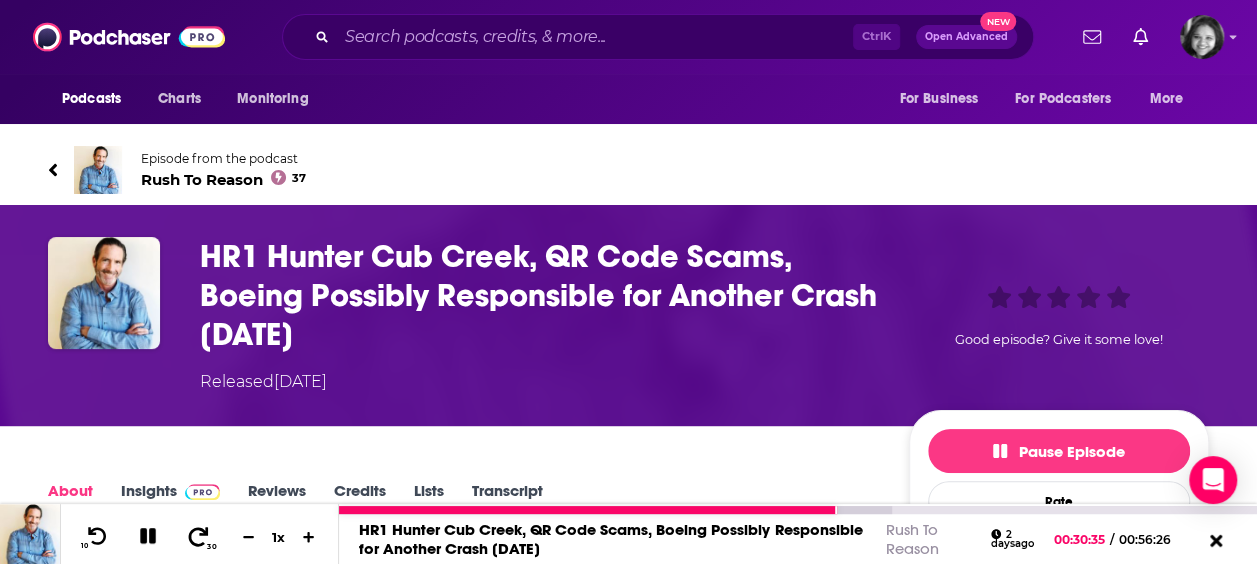 click 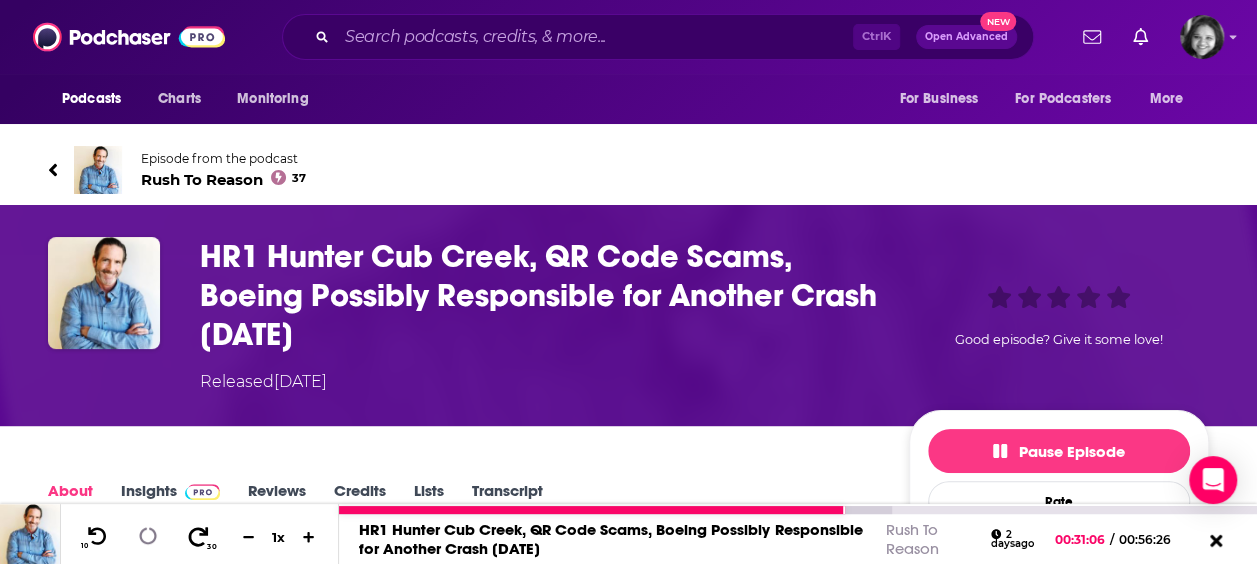 click 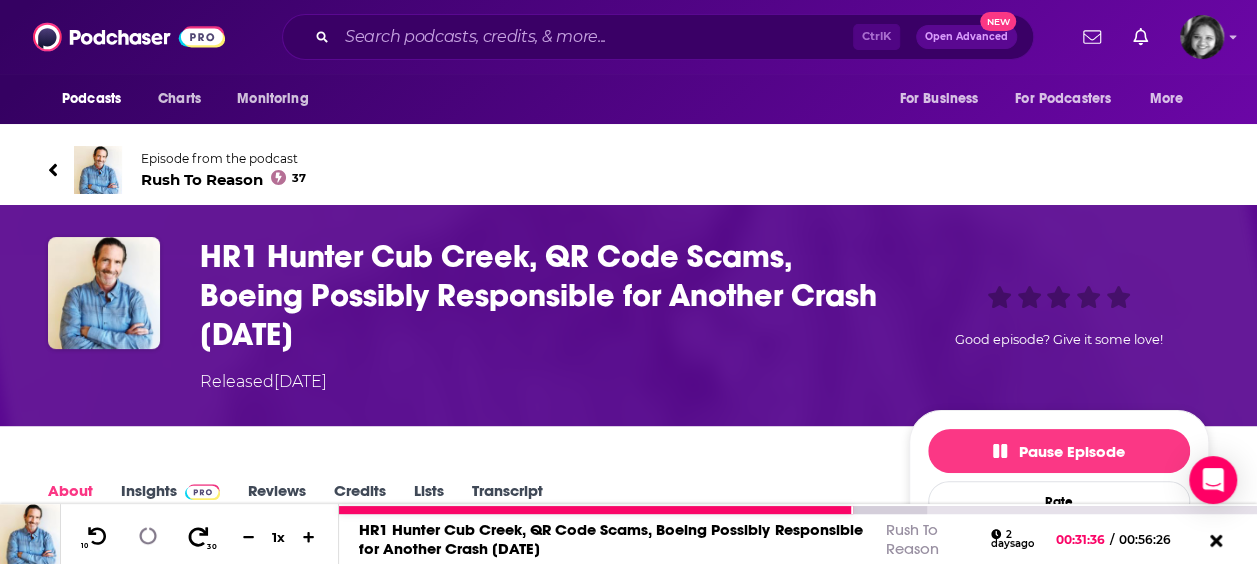 click 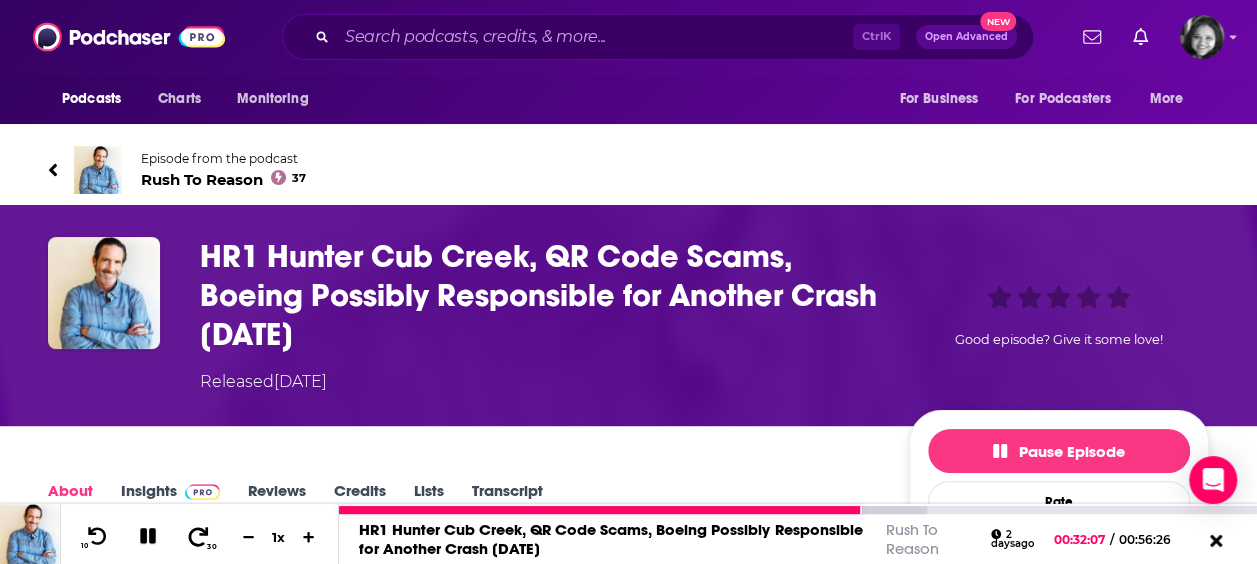 click 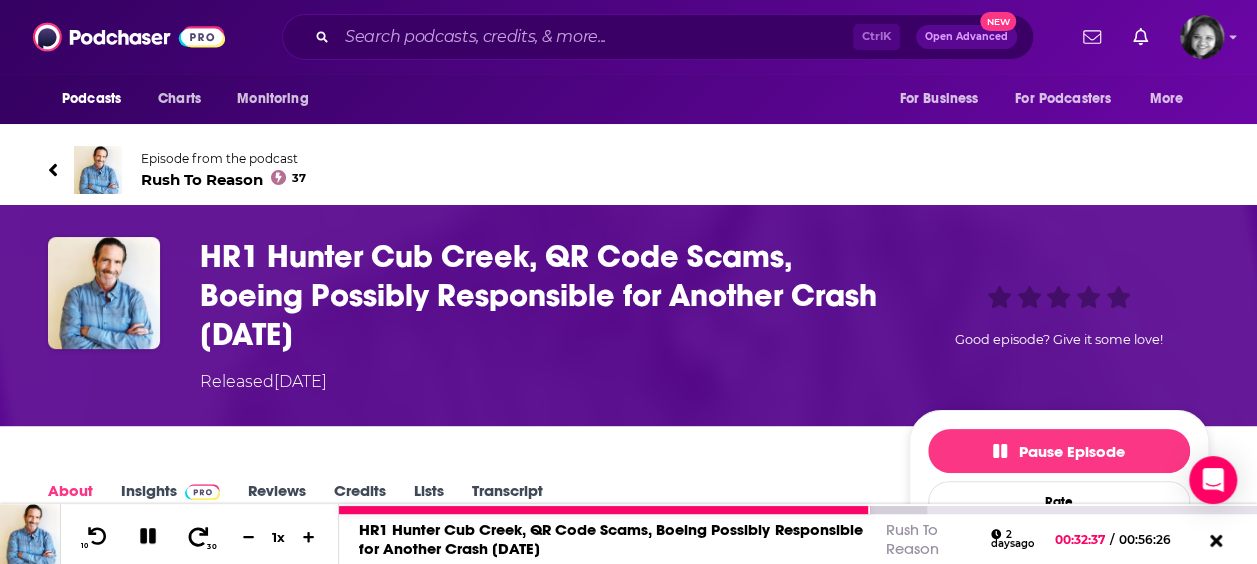 click 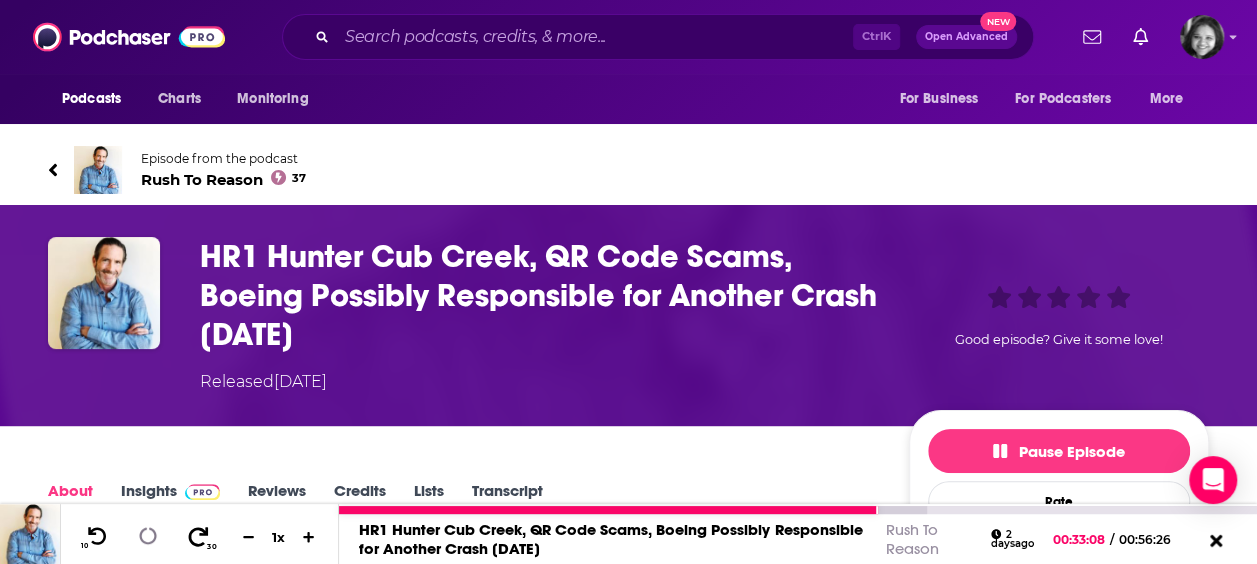 click 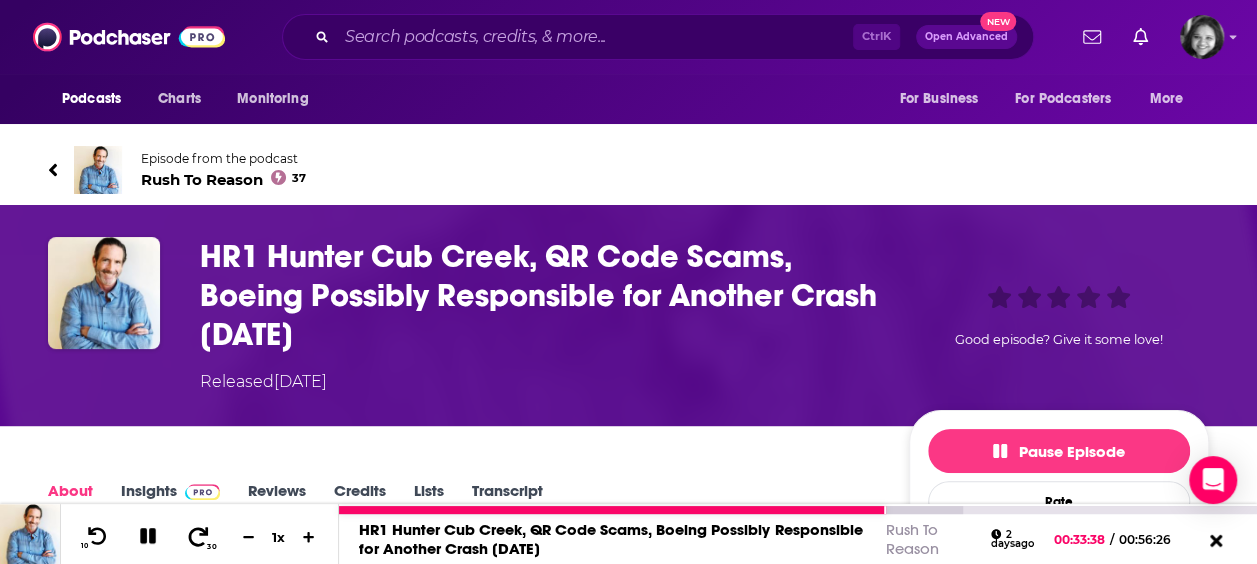click 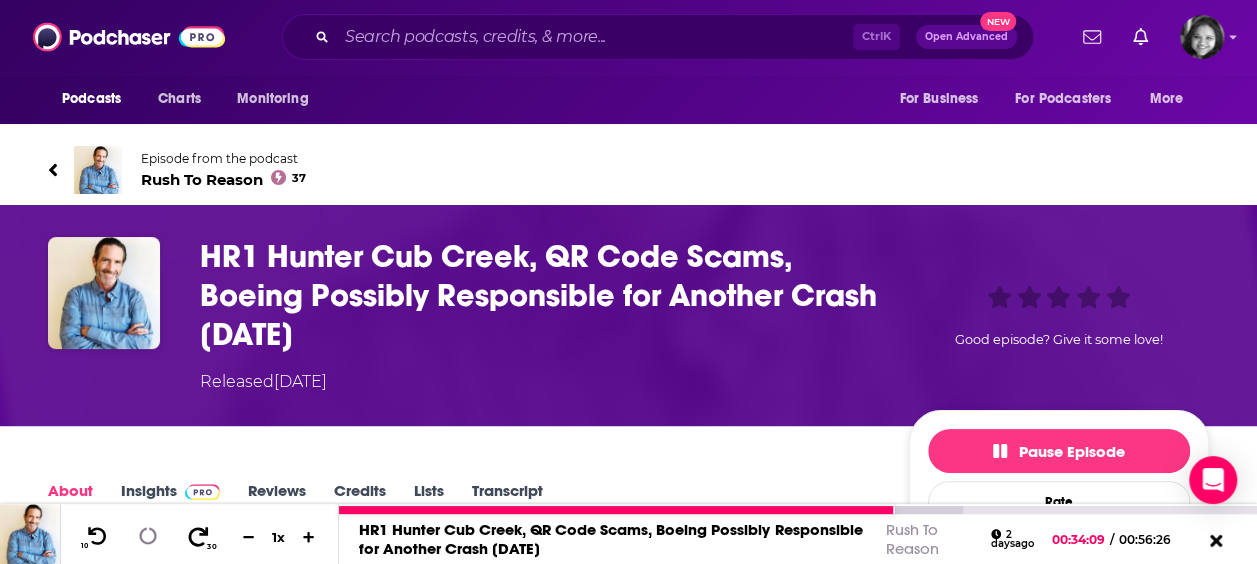 click 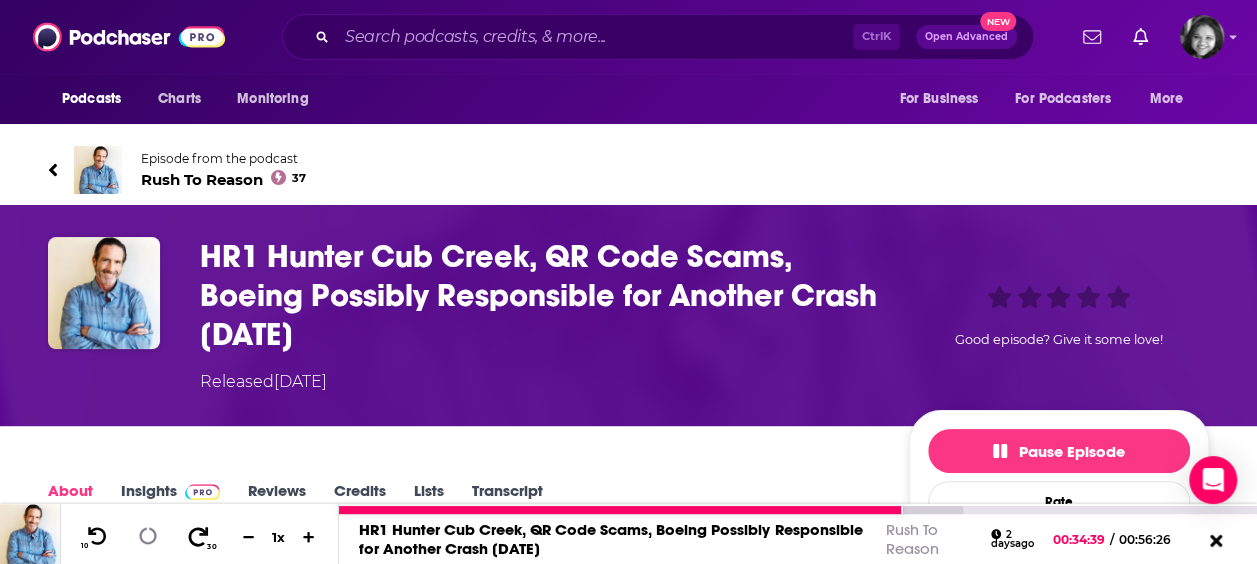 click 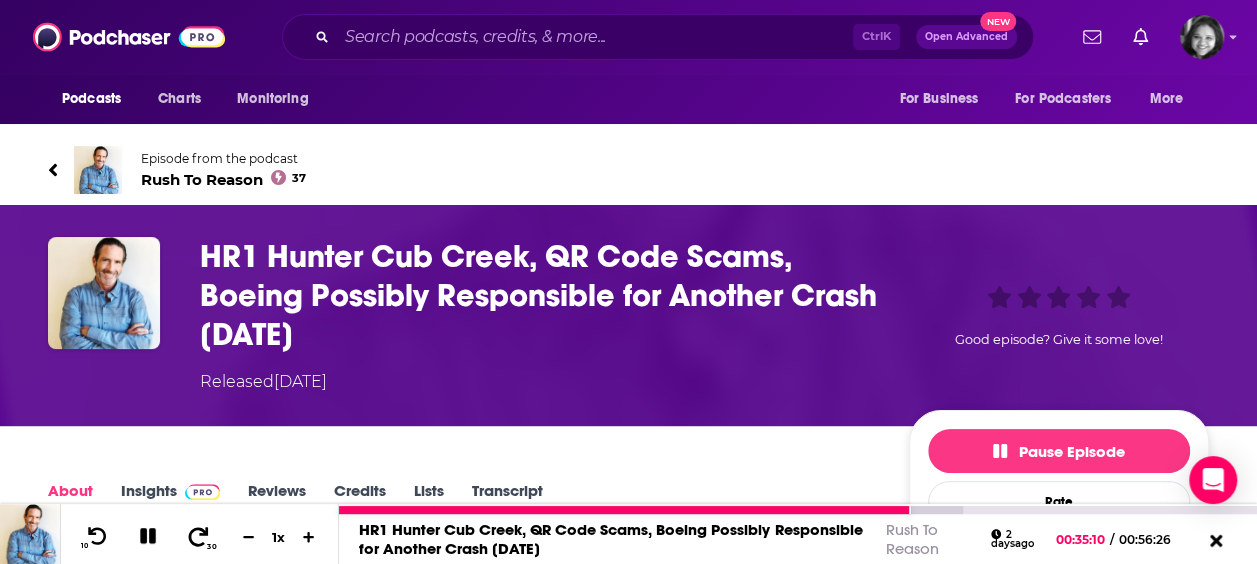 click 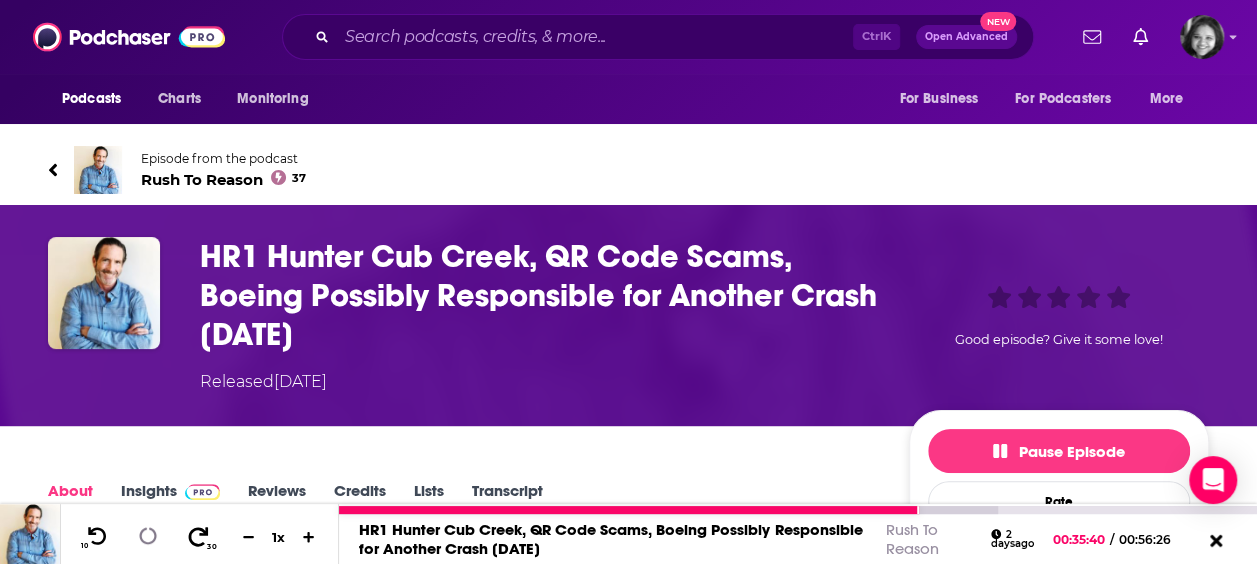 click 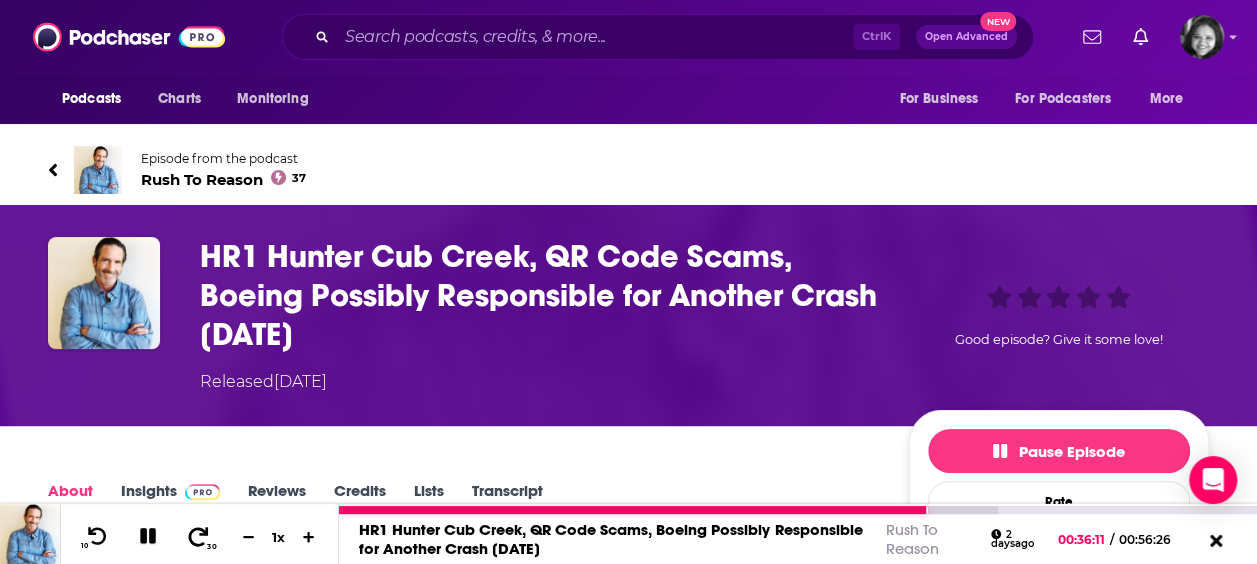 click 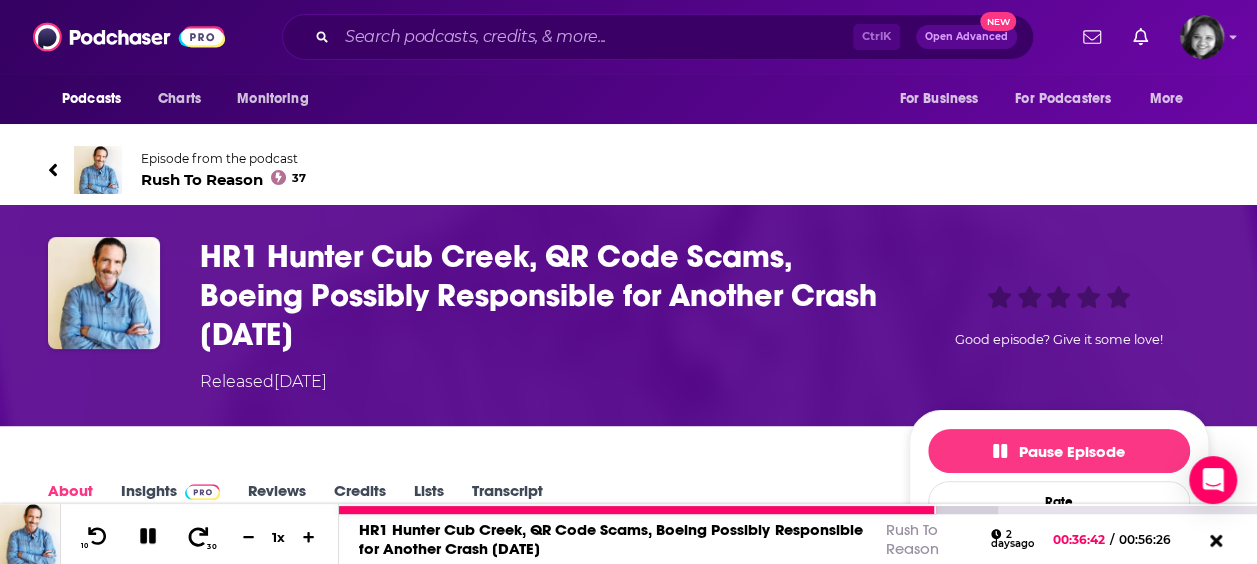 click 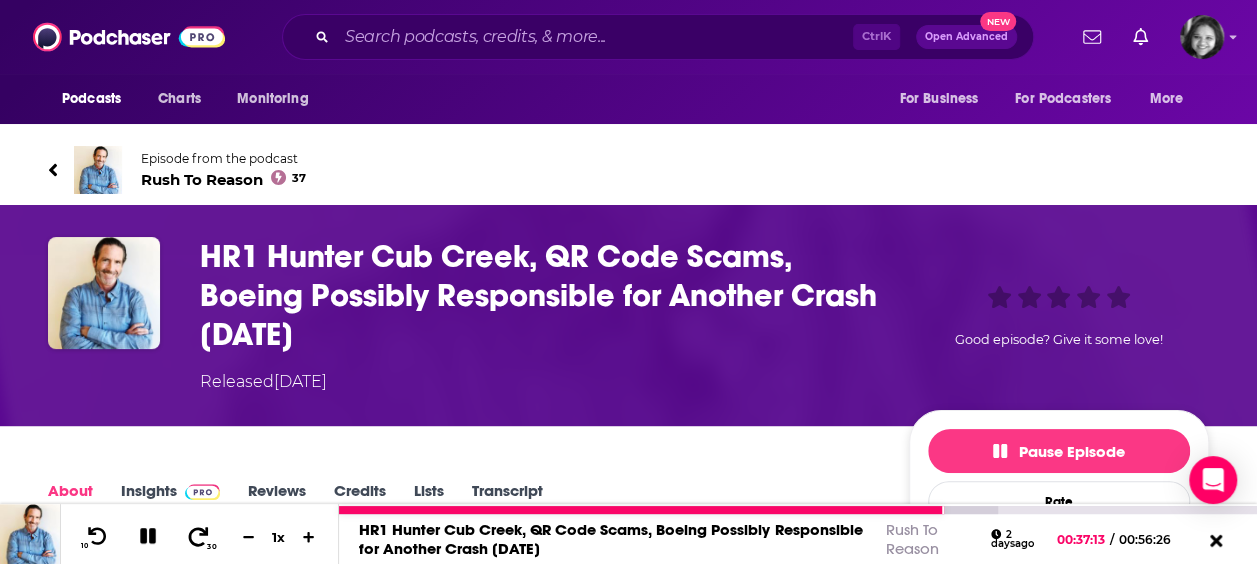 click 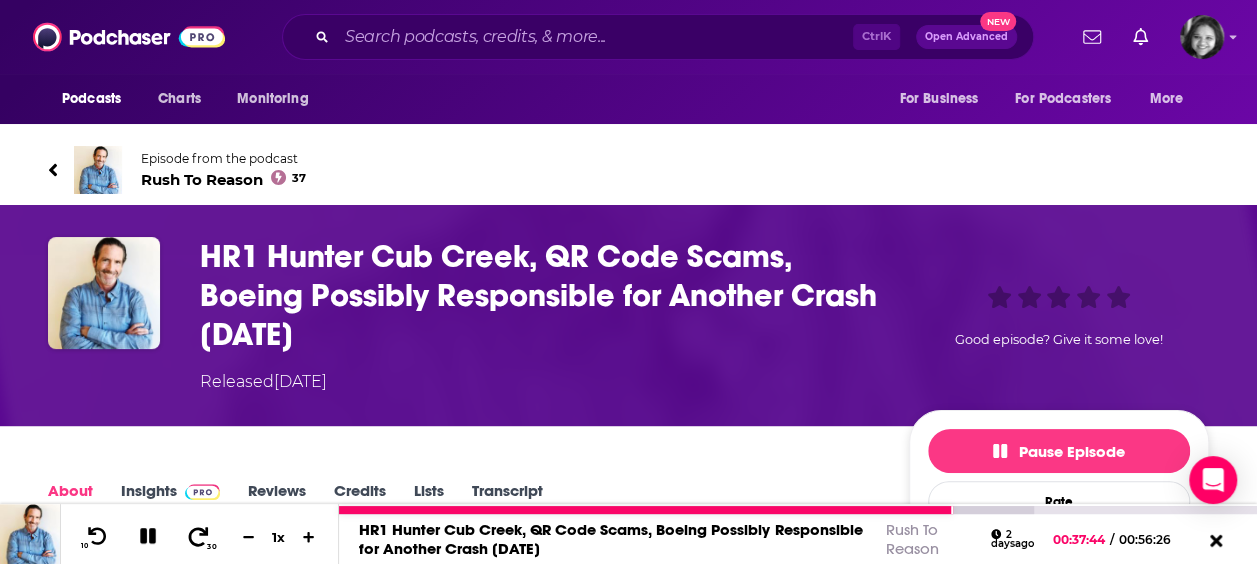 click 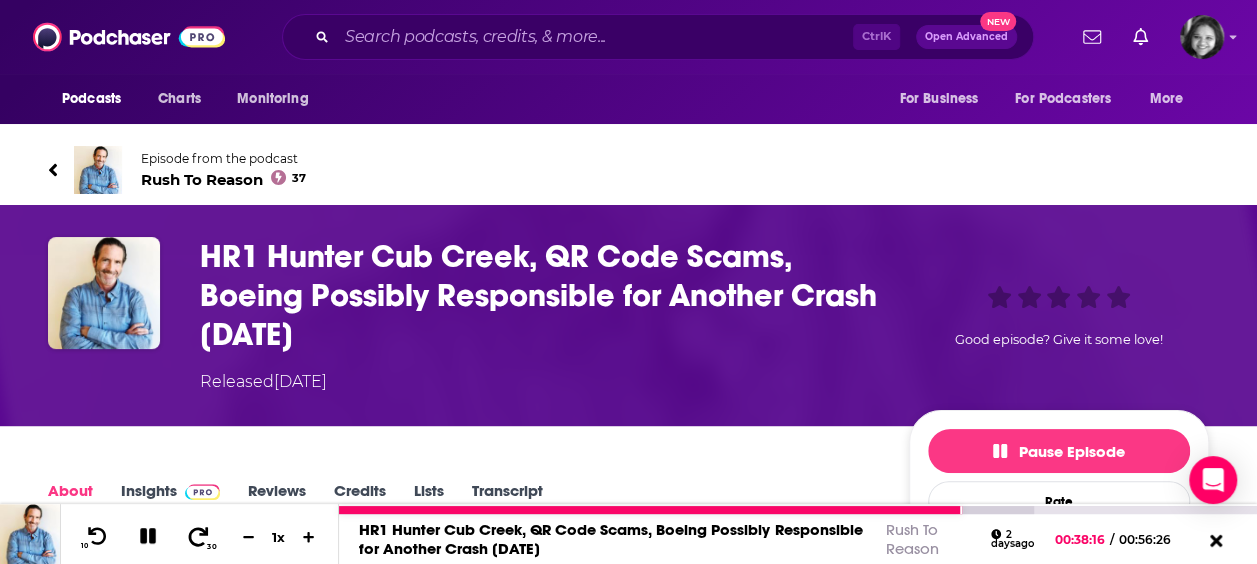 click 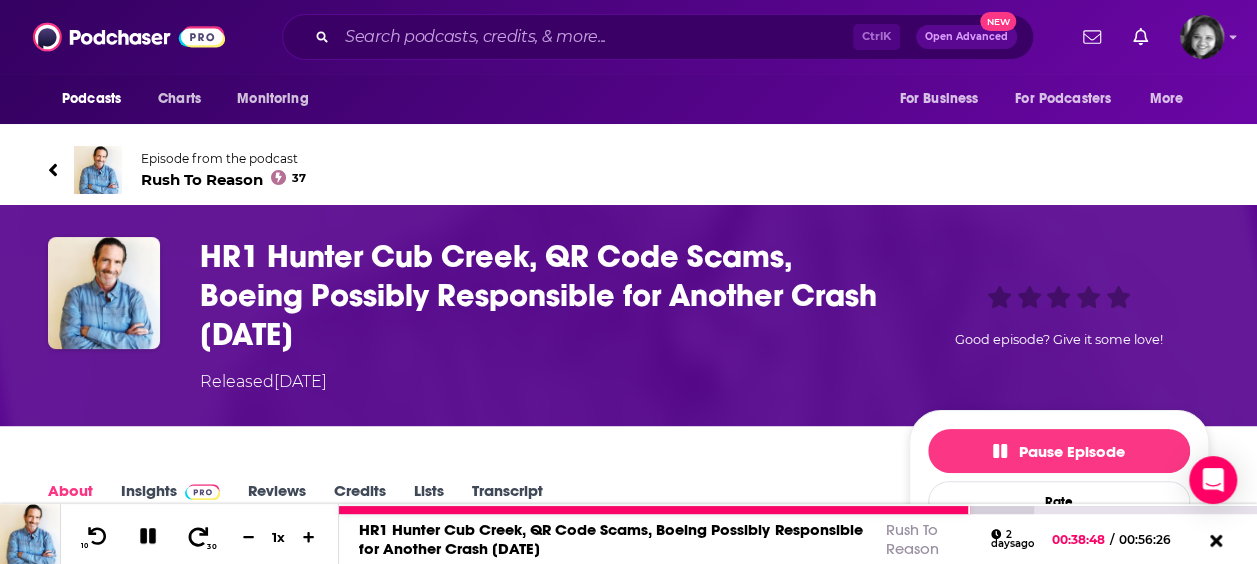 click 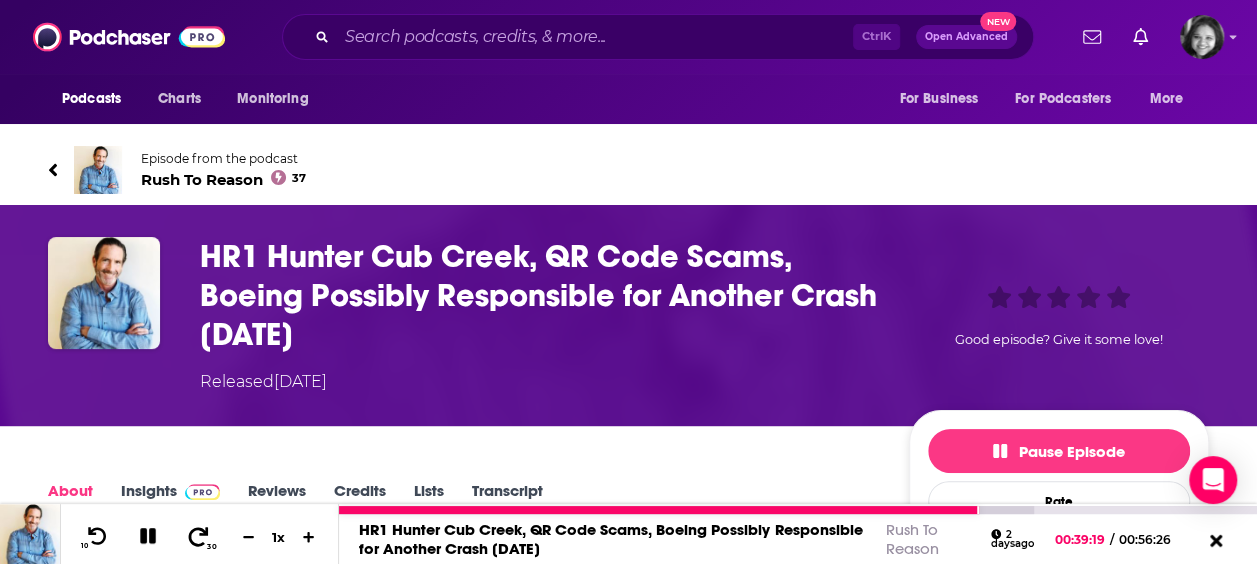 click 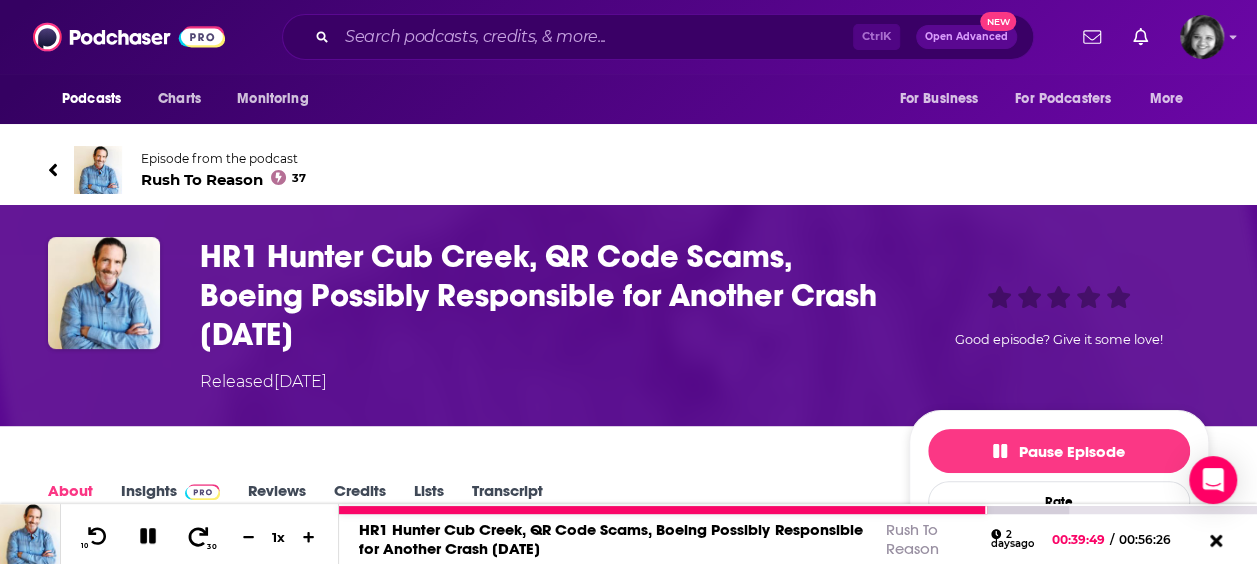 click 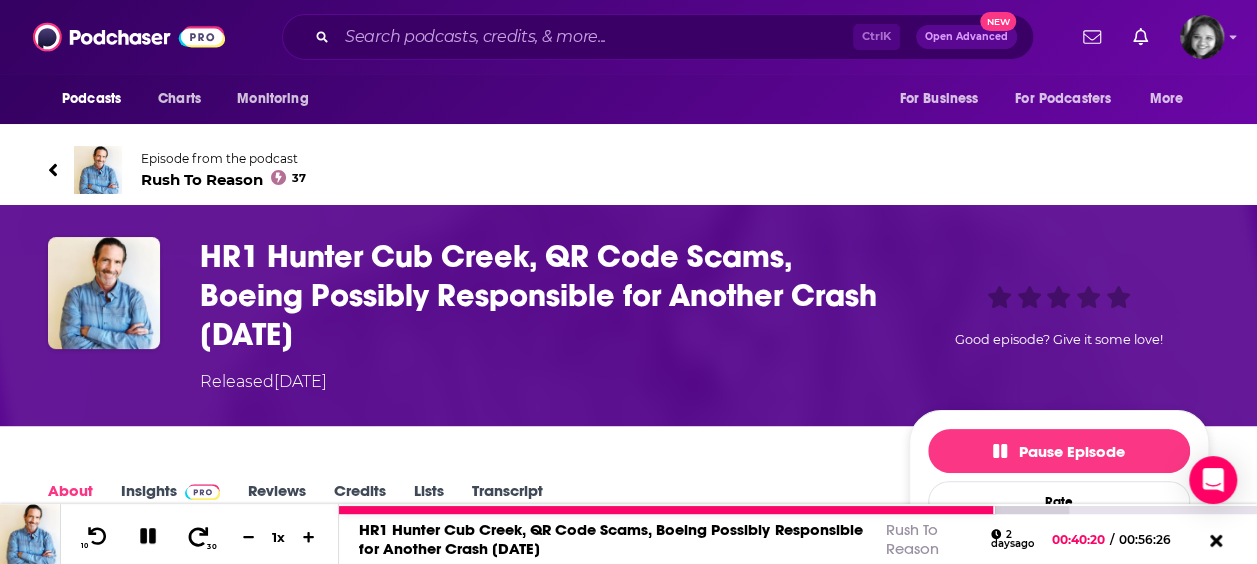 click 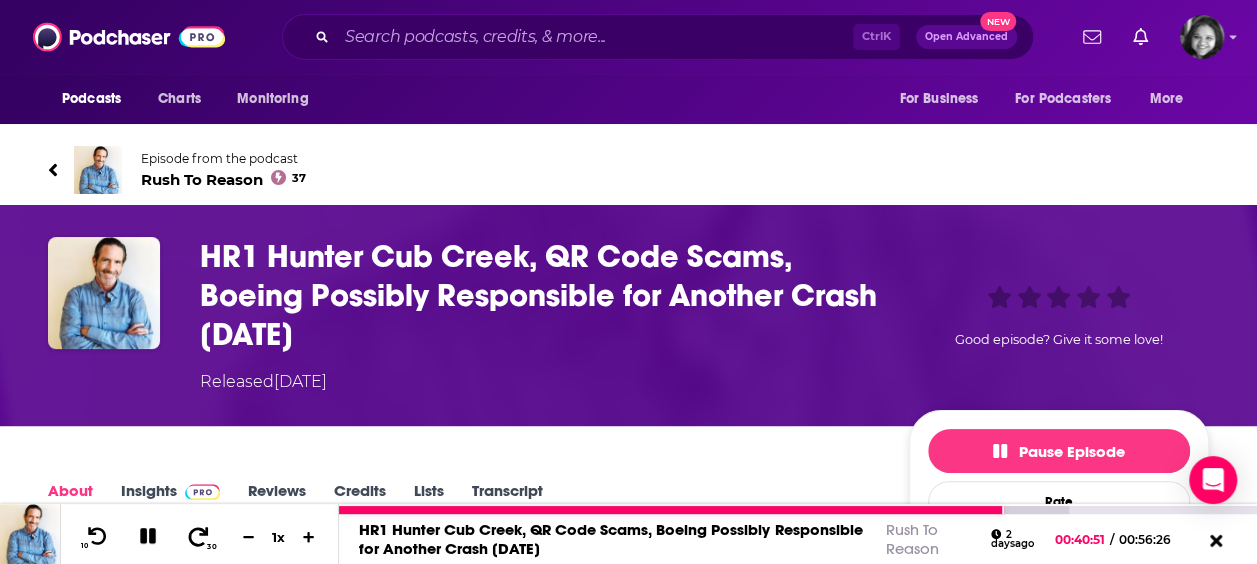 click 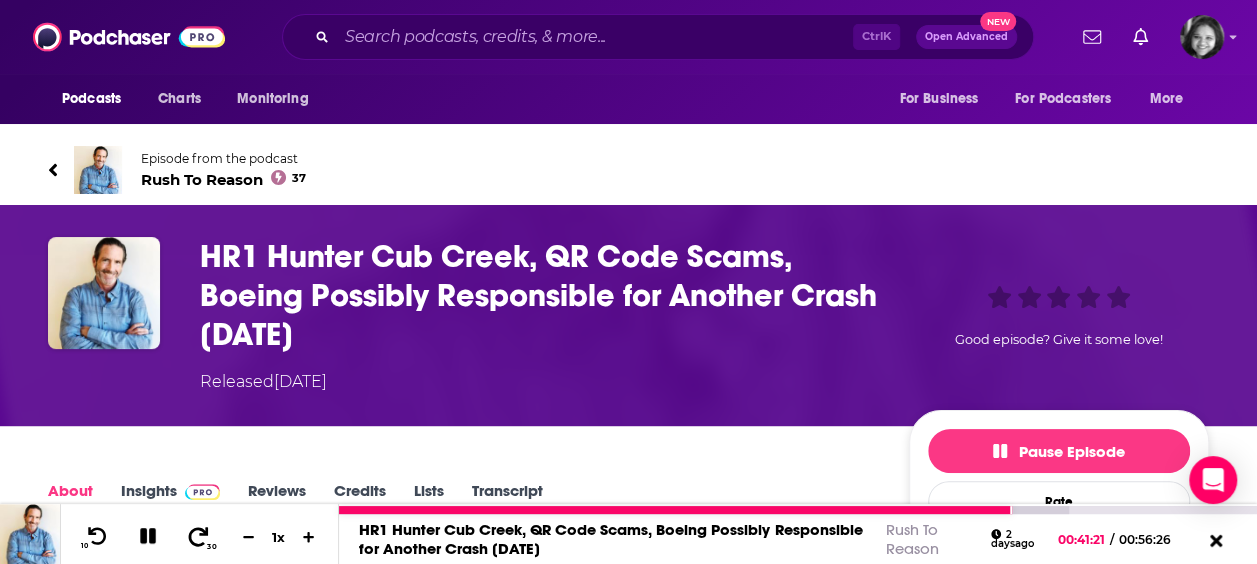 click 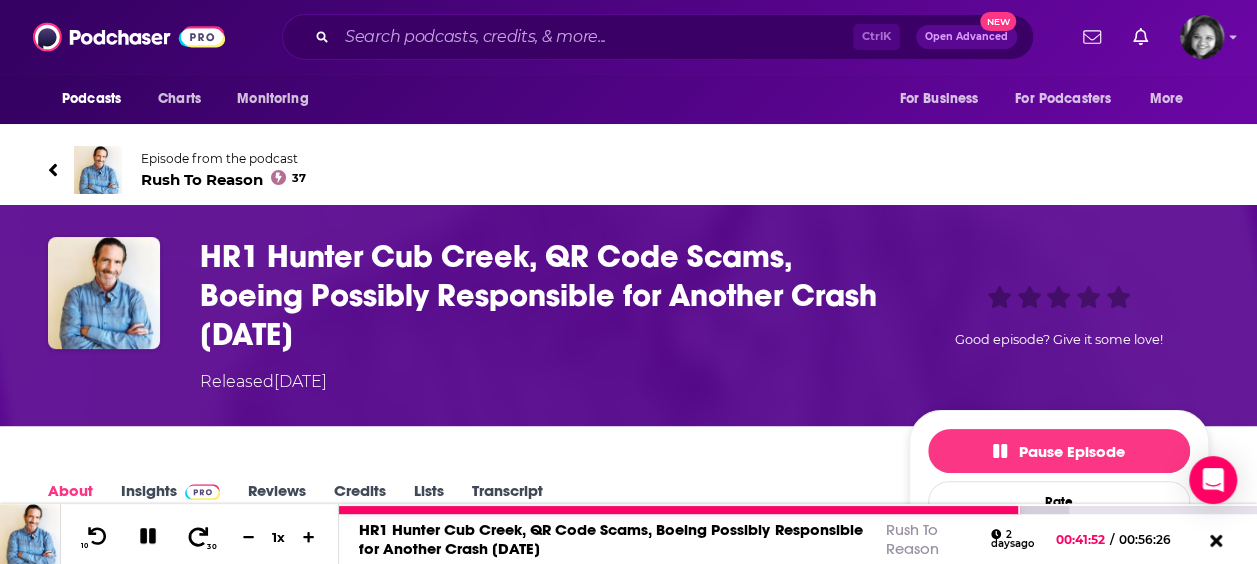 click 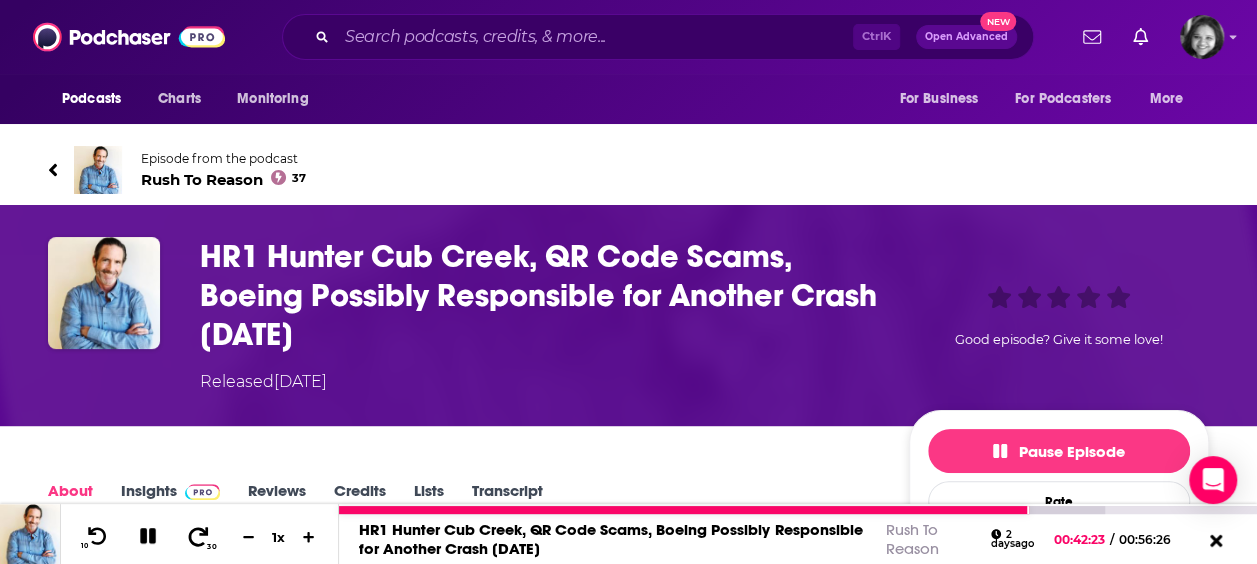 click 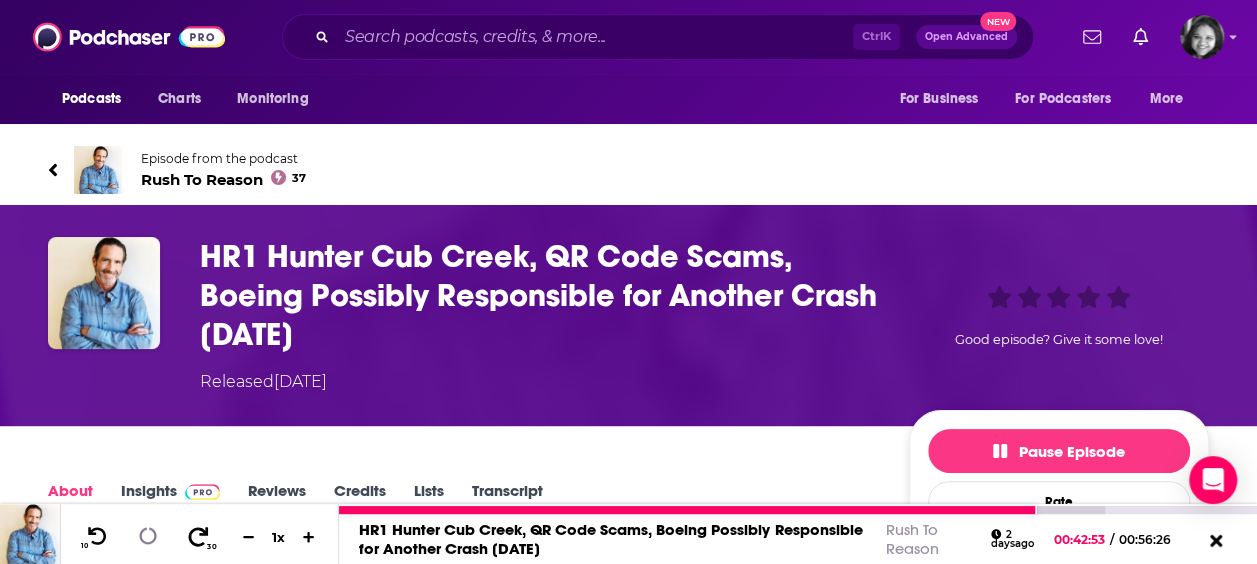 click 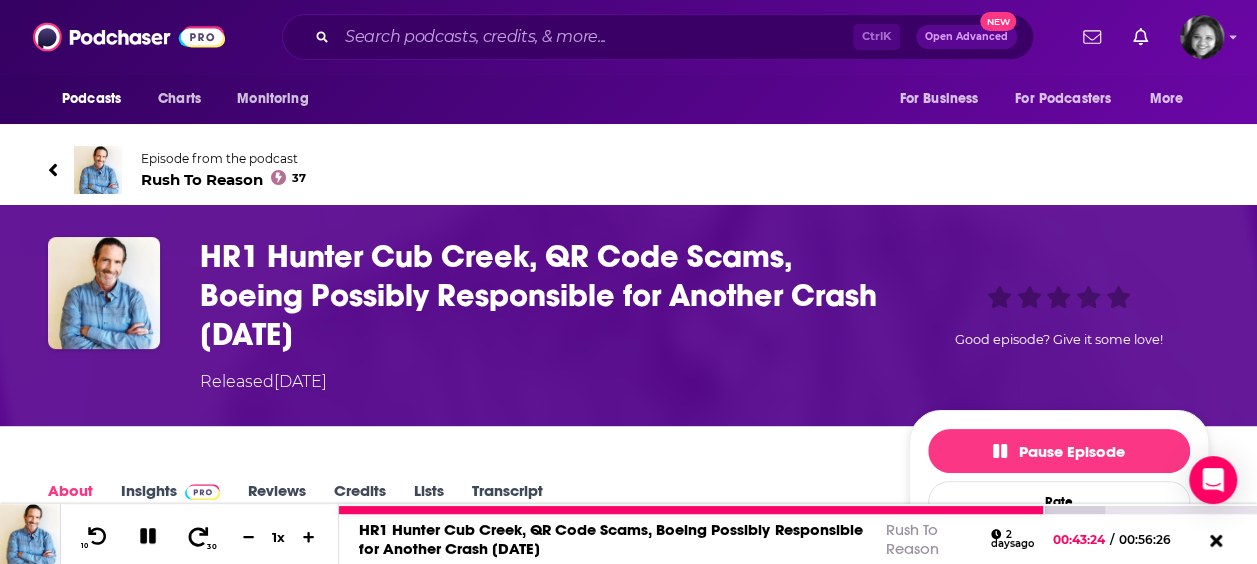 click 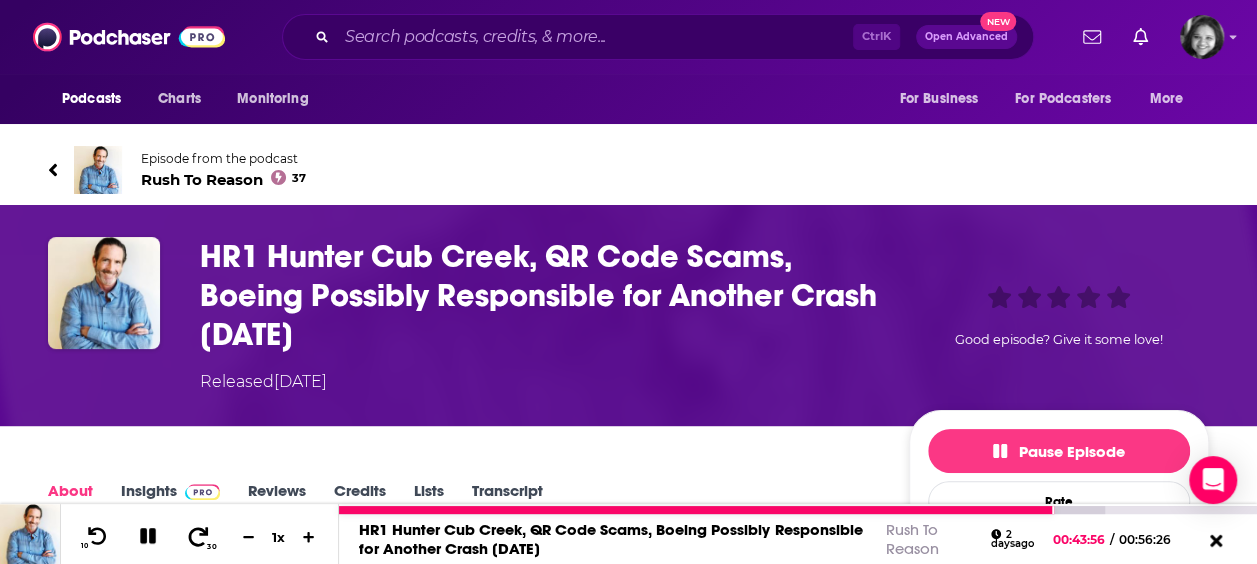 click 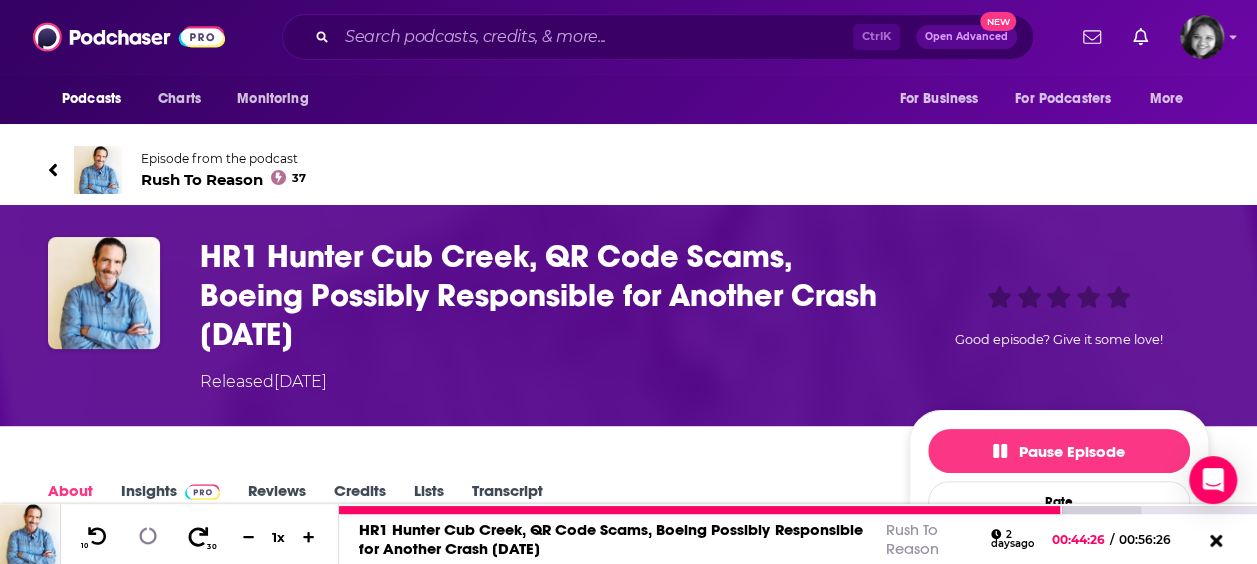 click 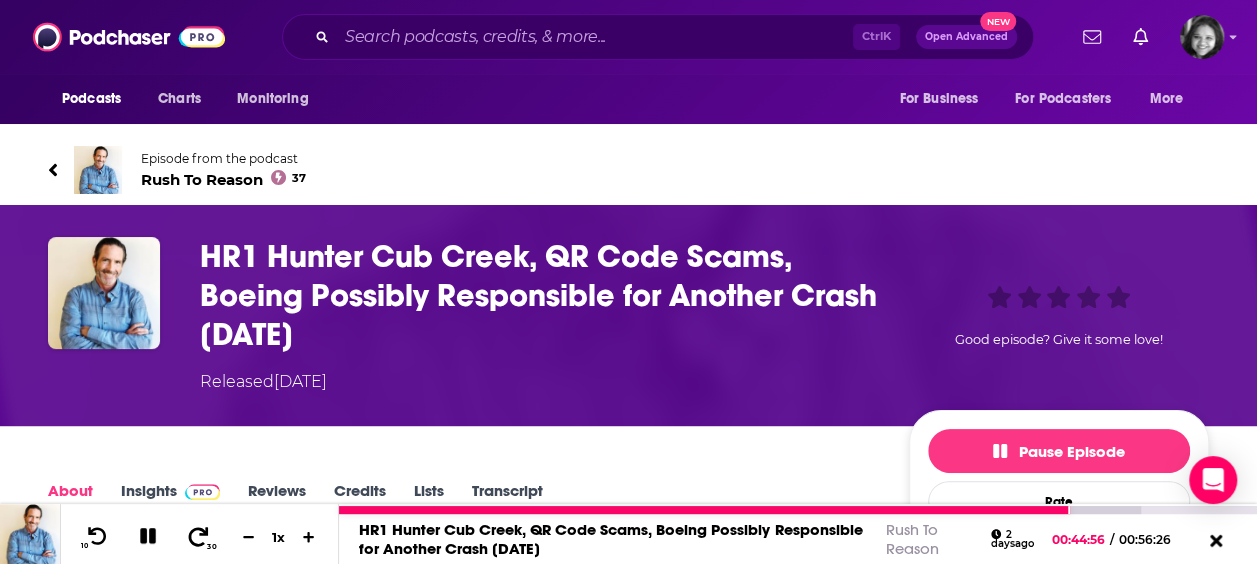 click 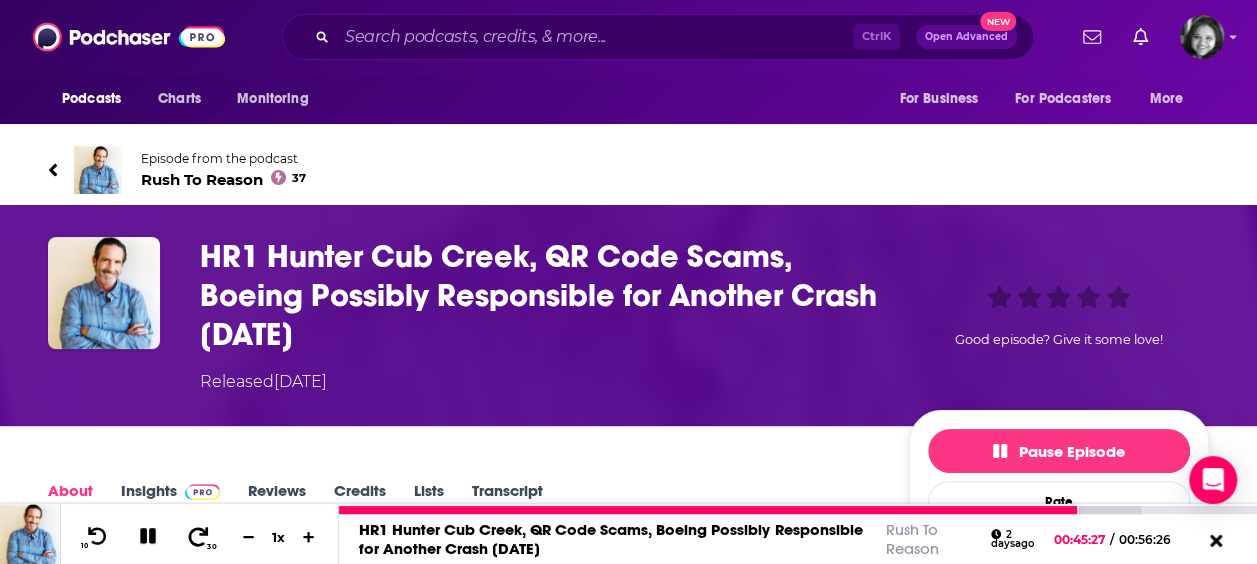 click 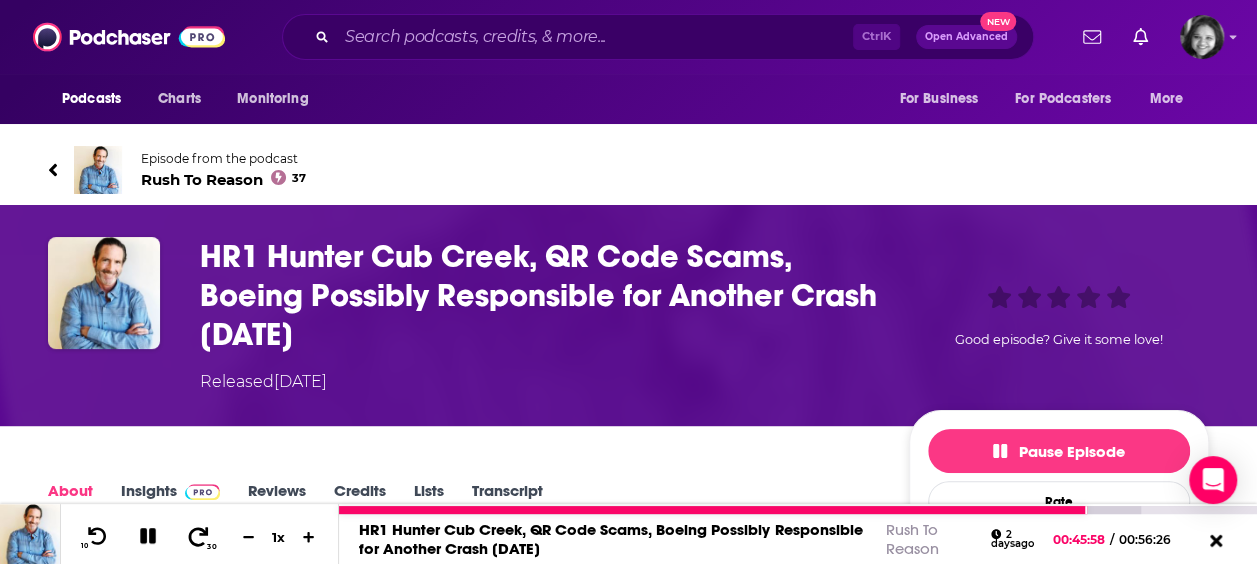 click 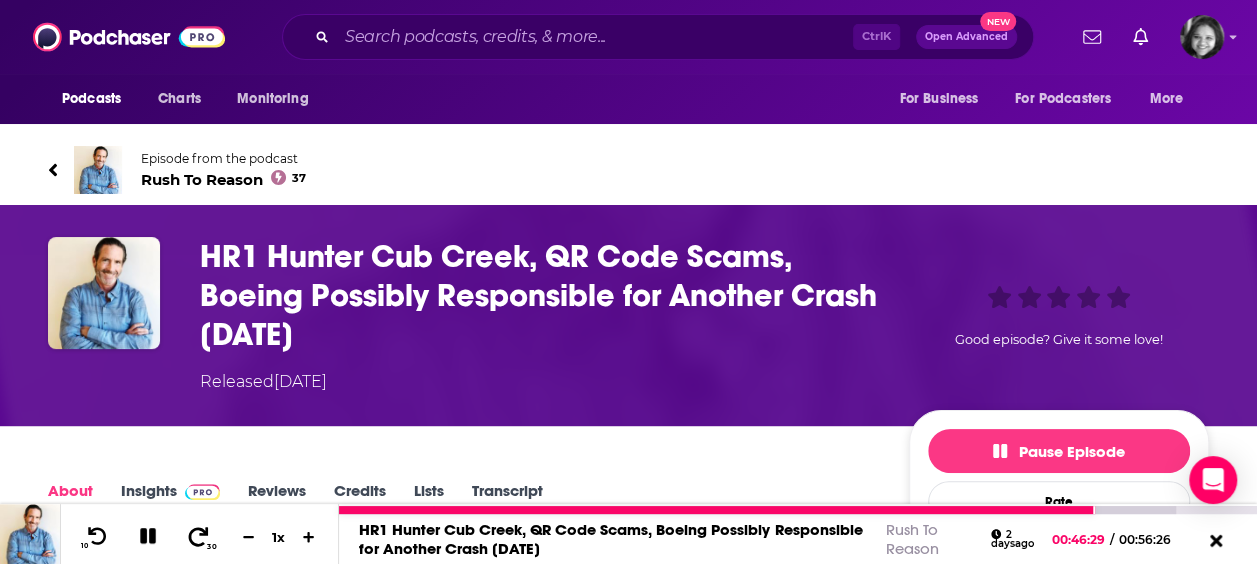 click 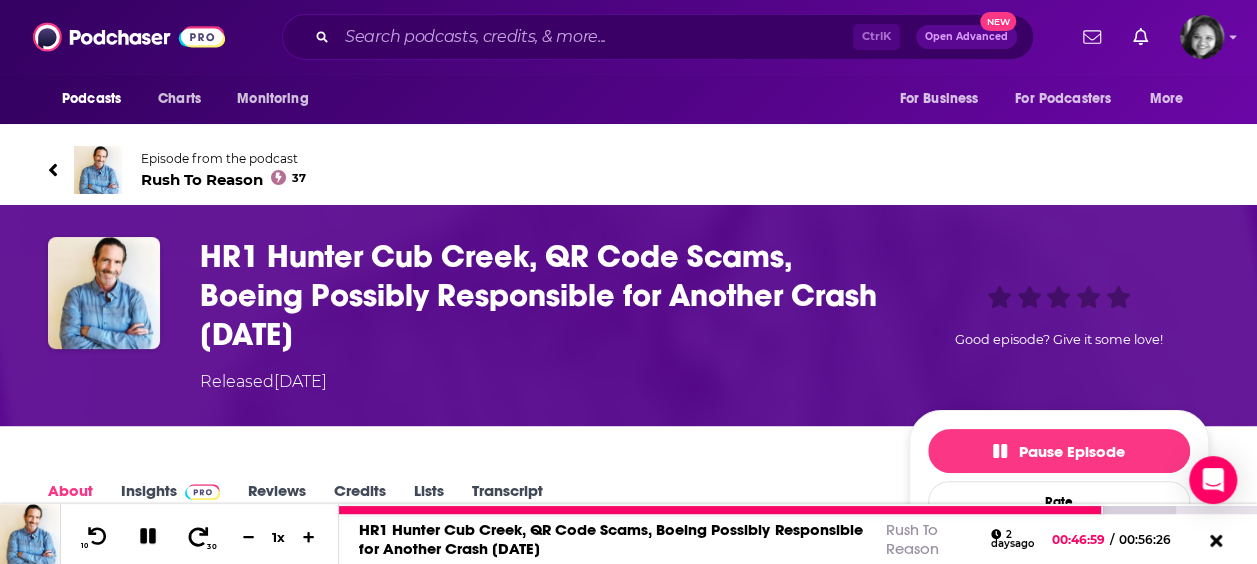 click 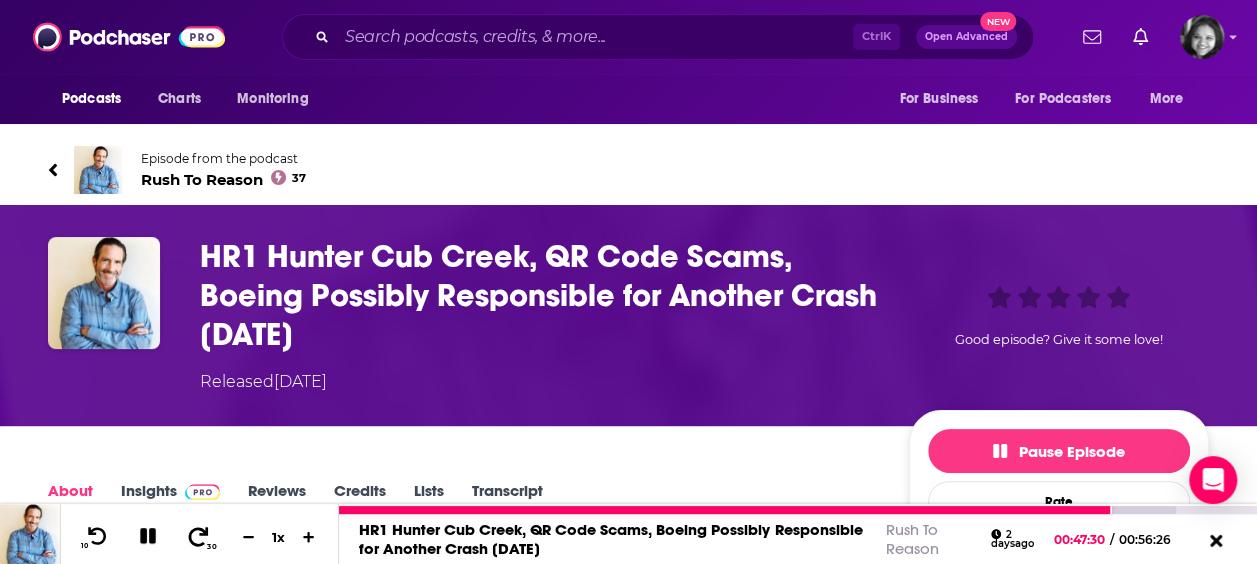 click 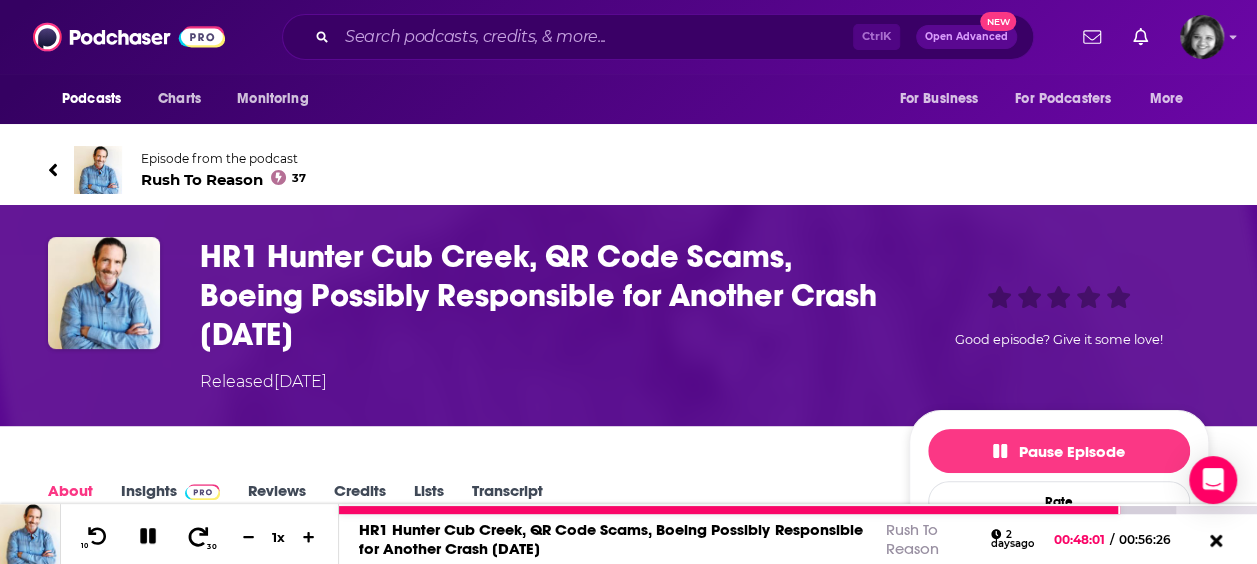 click 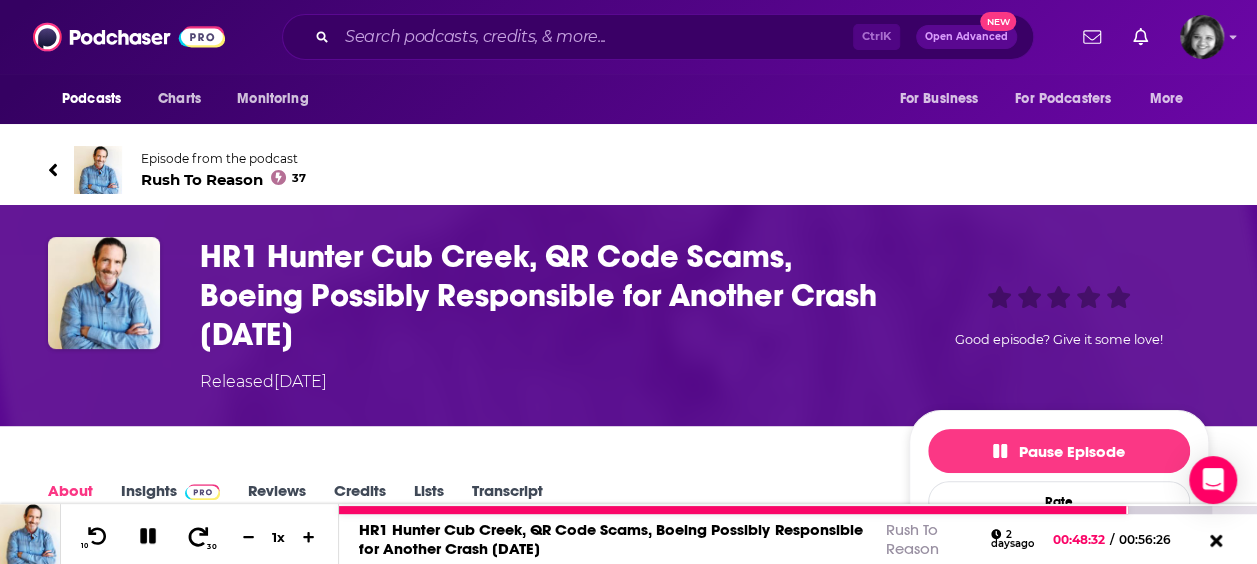 click 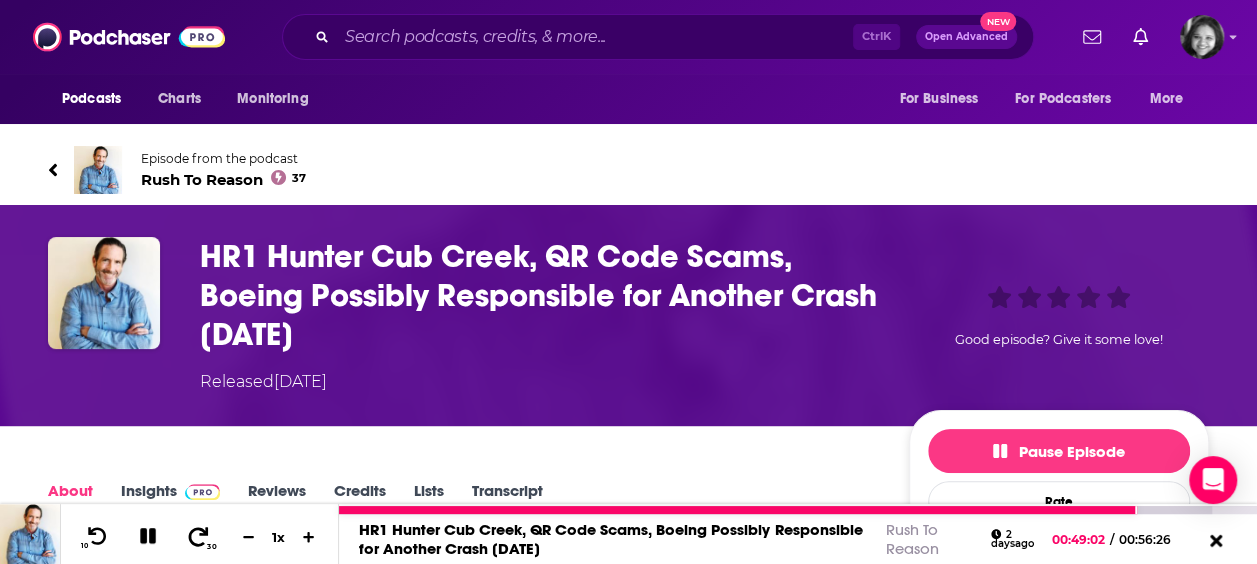 click 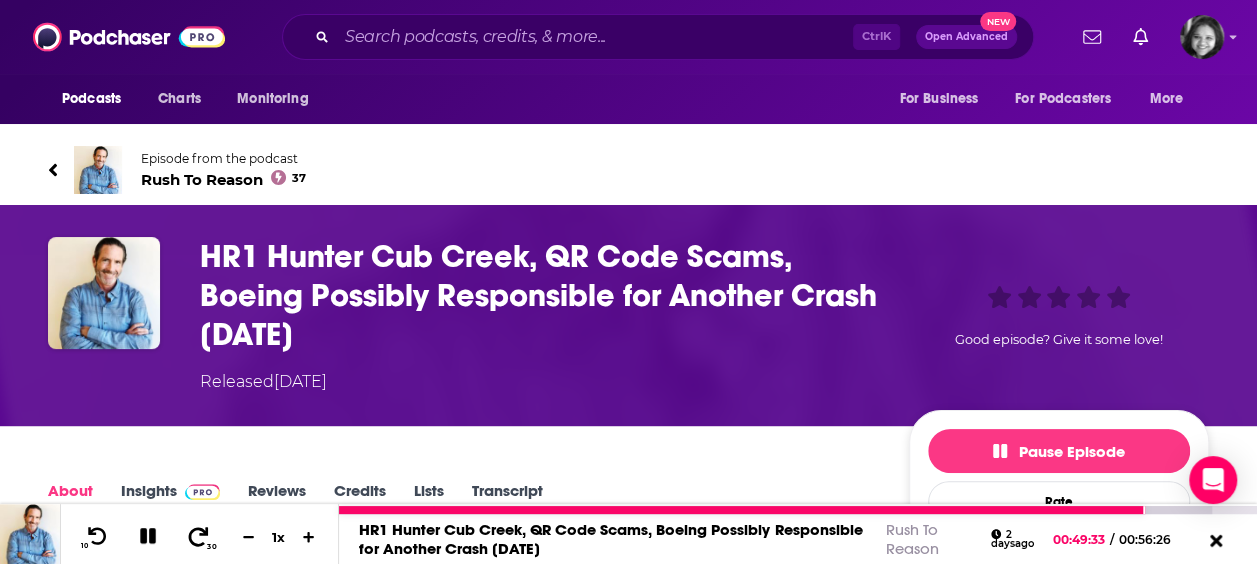 click 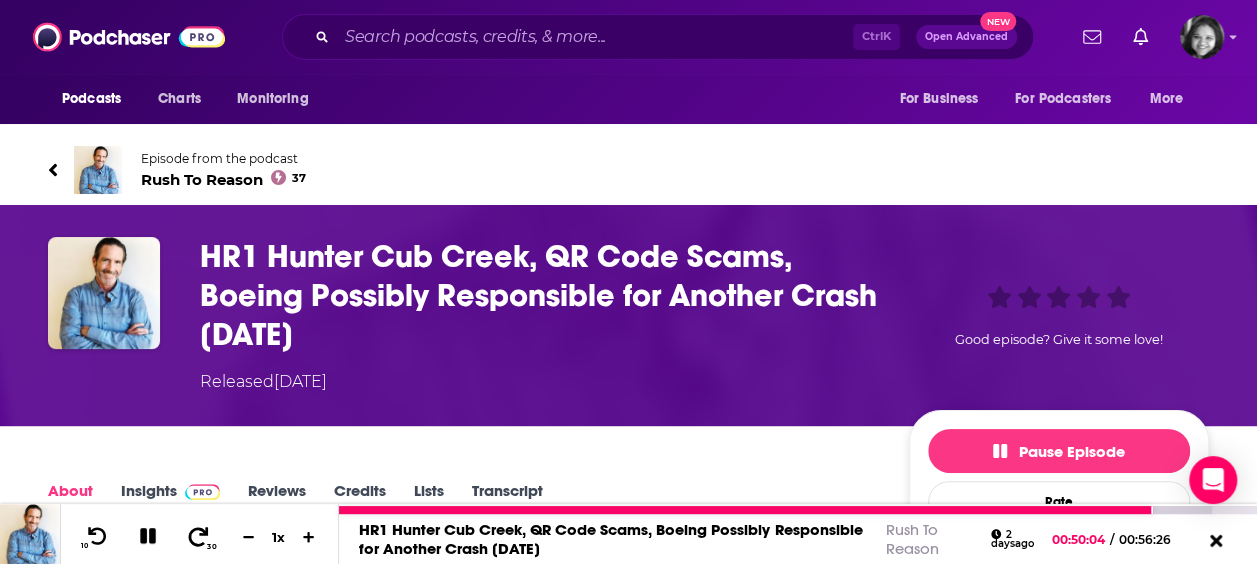 click 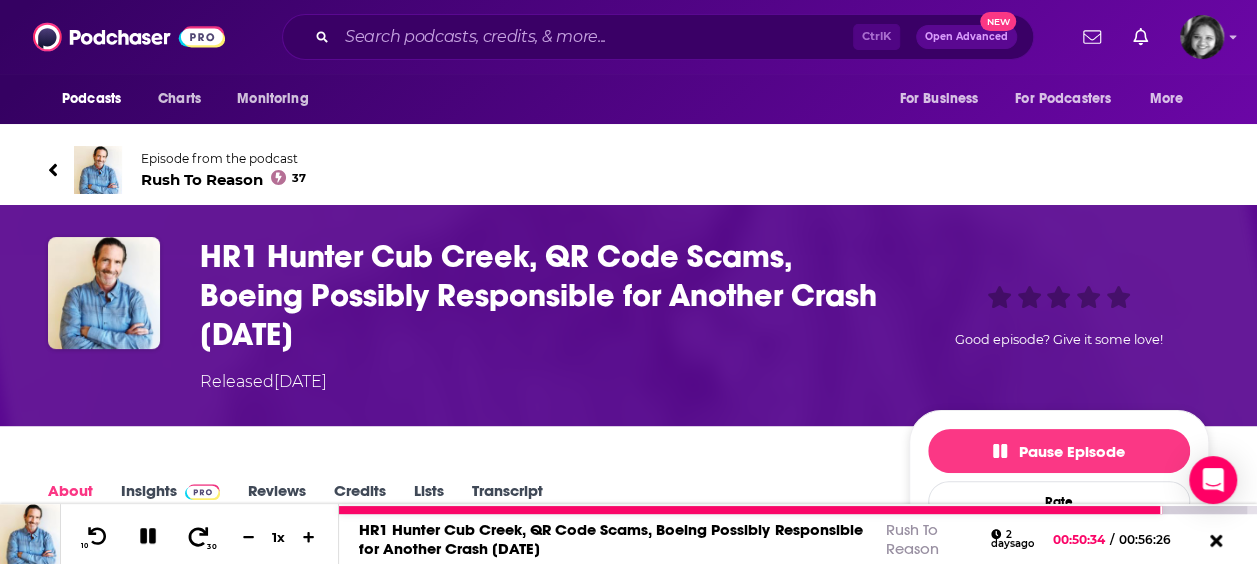 click 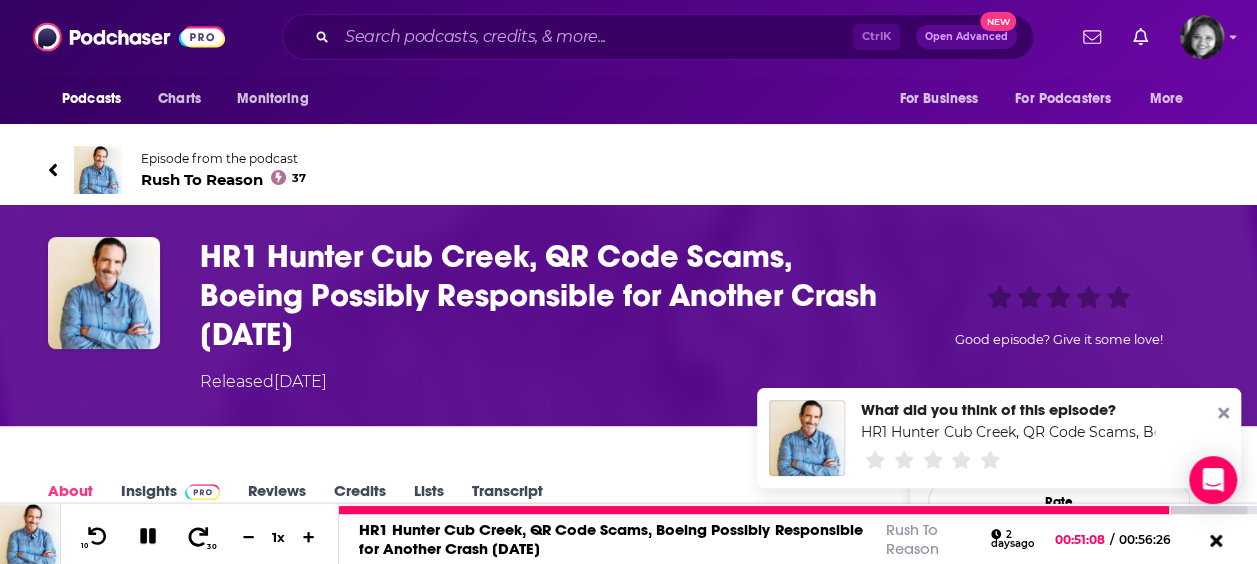 click 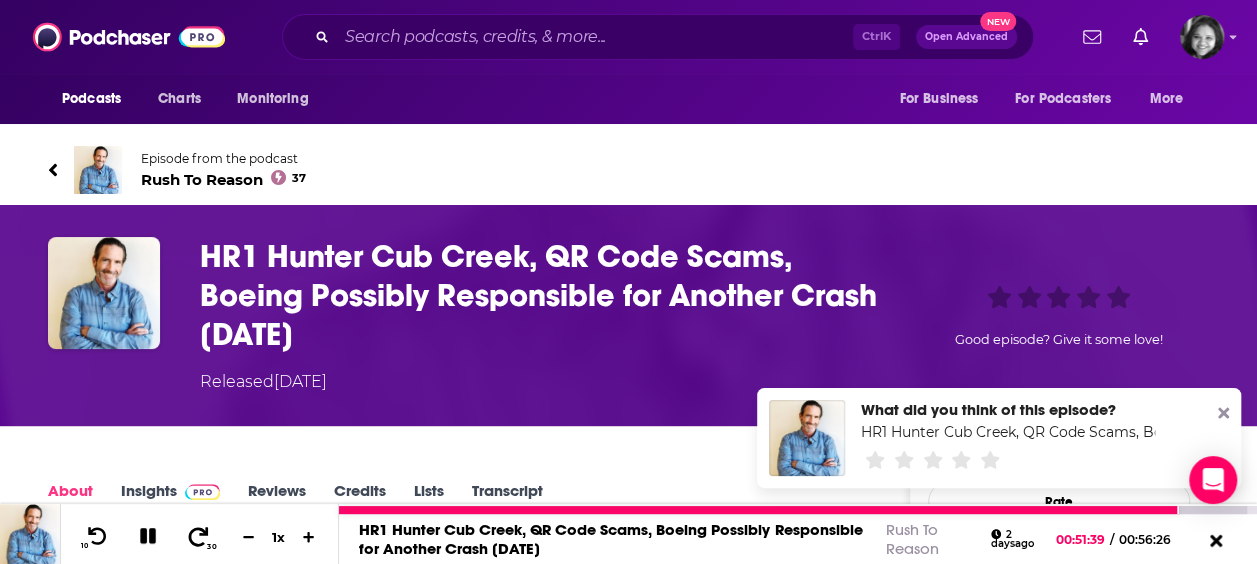 click 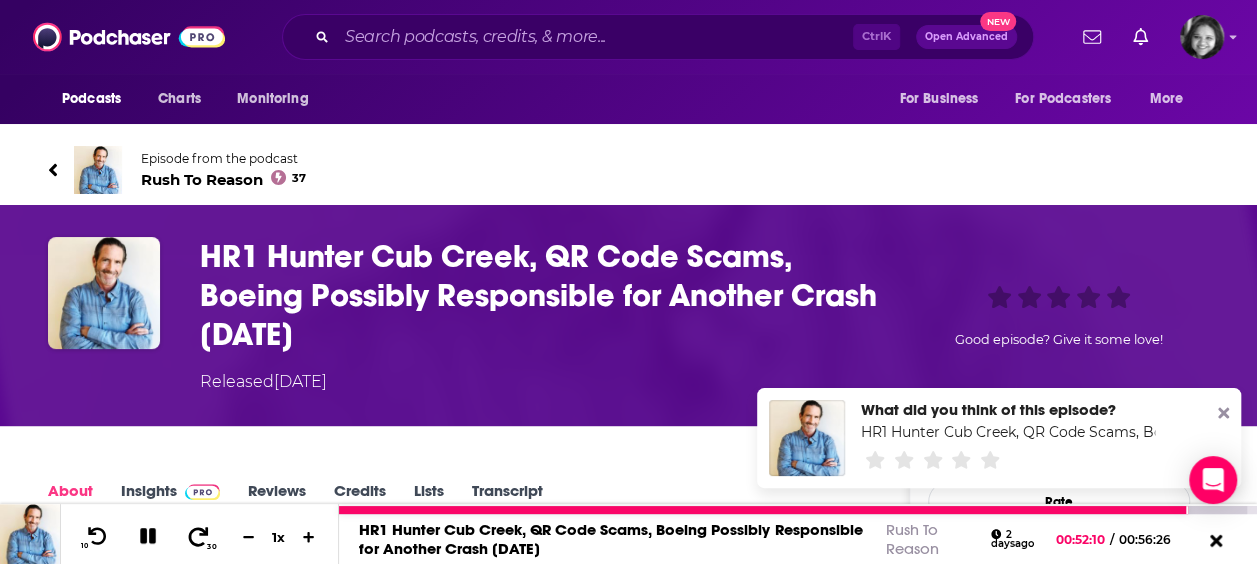 click 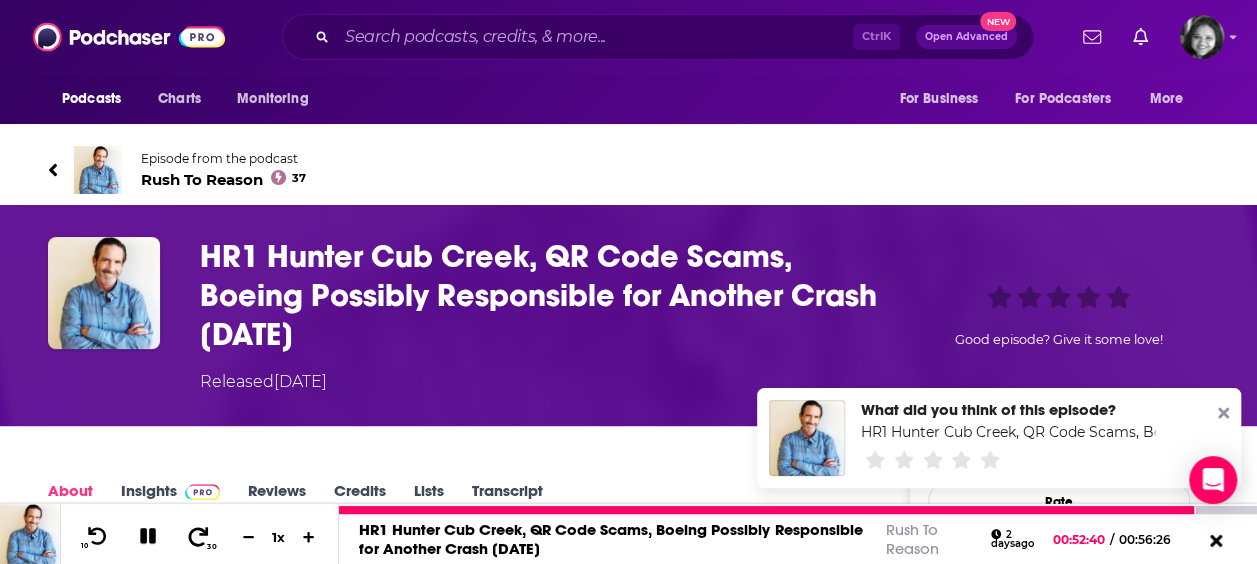 click 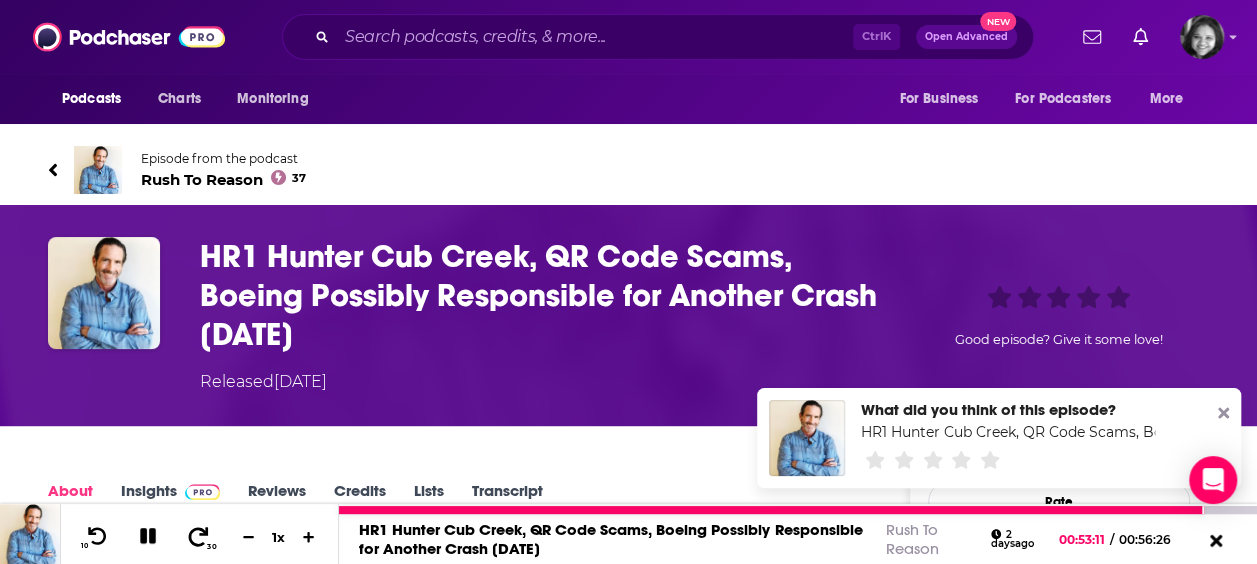 click 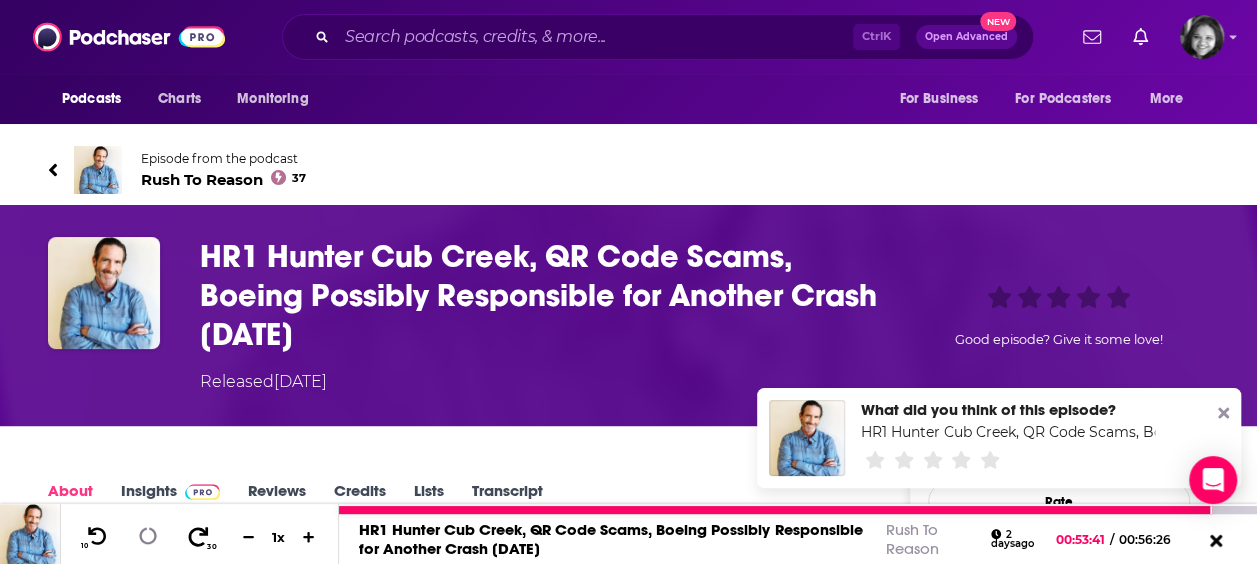 click 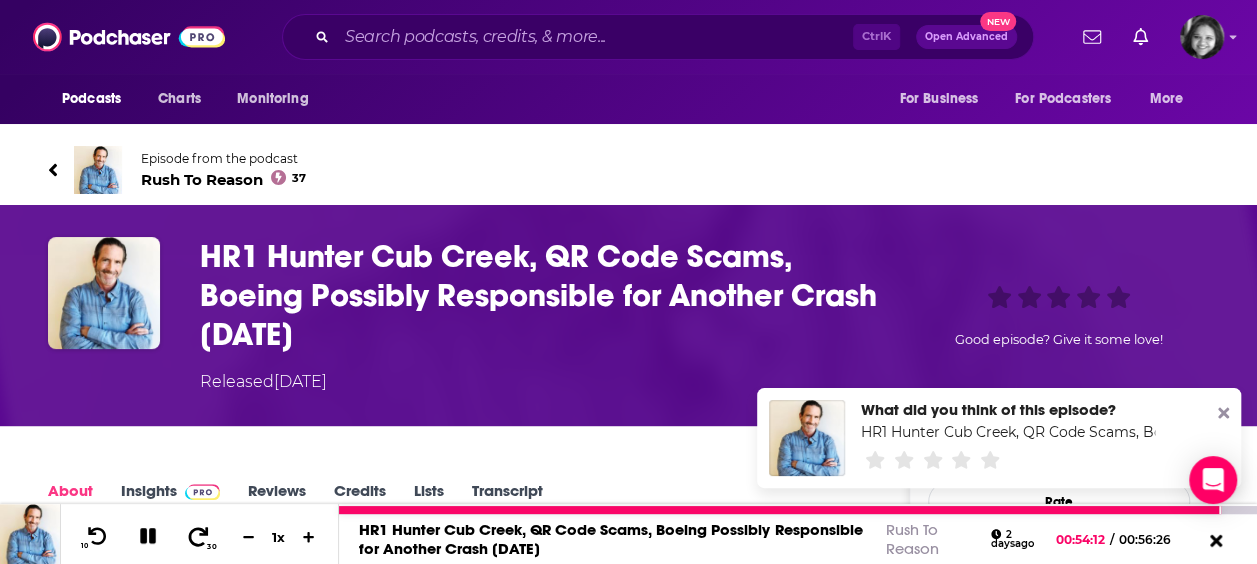 click 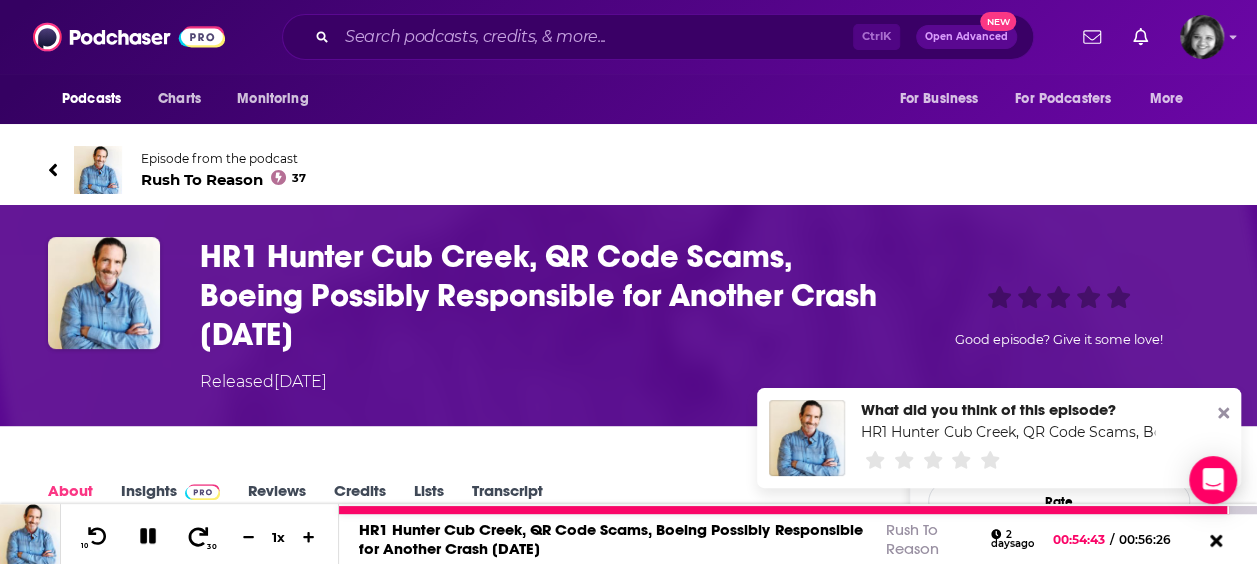 click 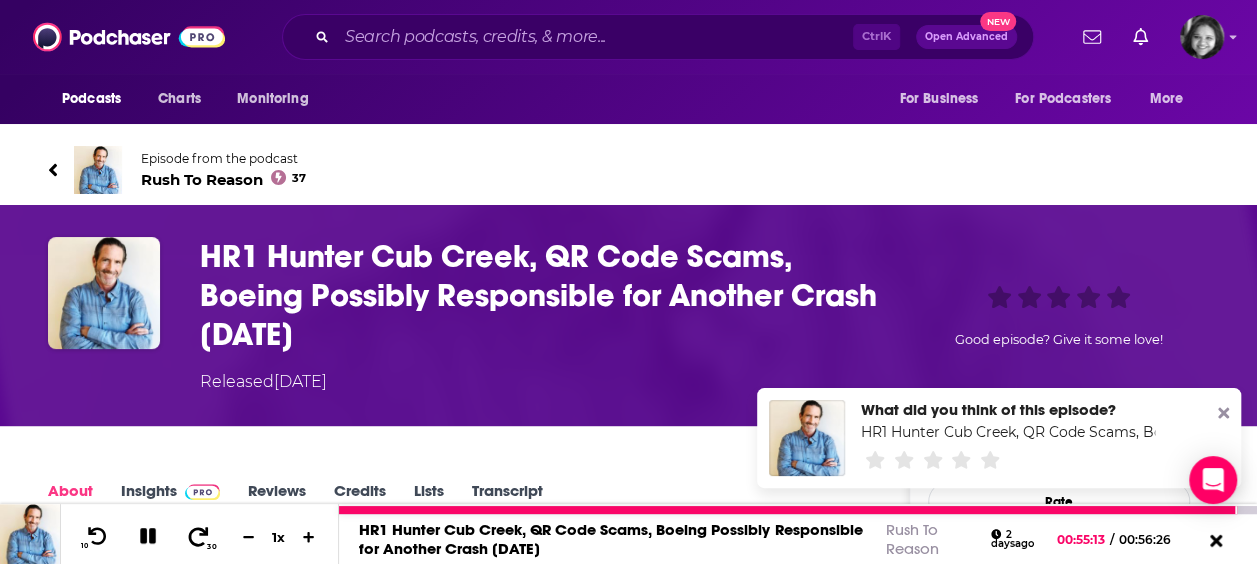click 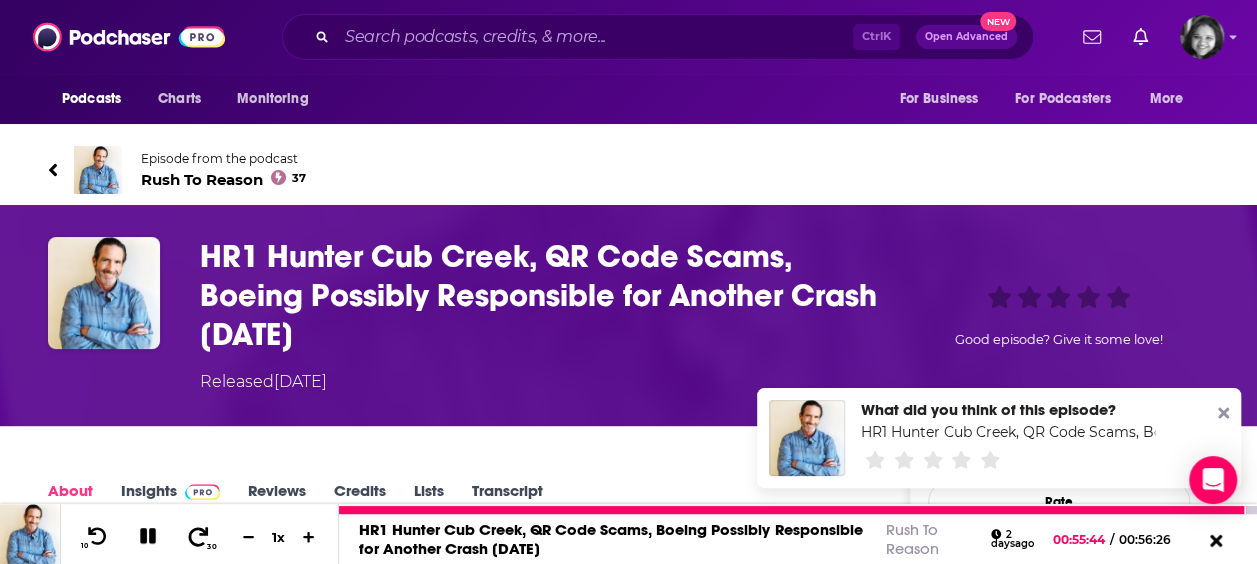 click 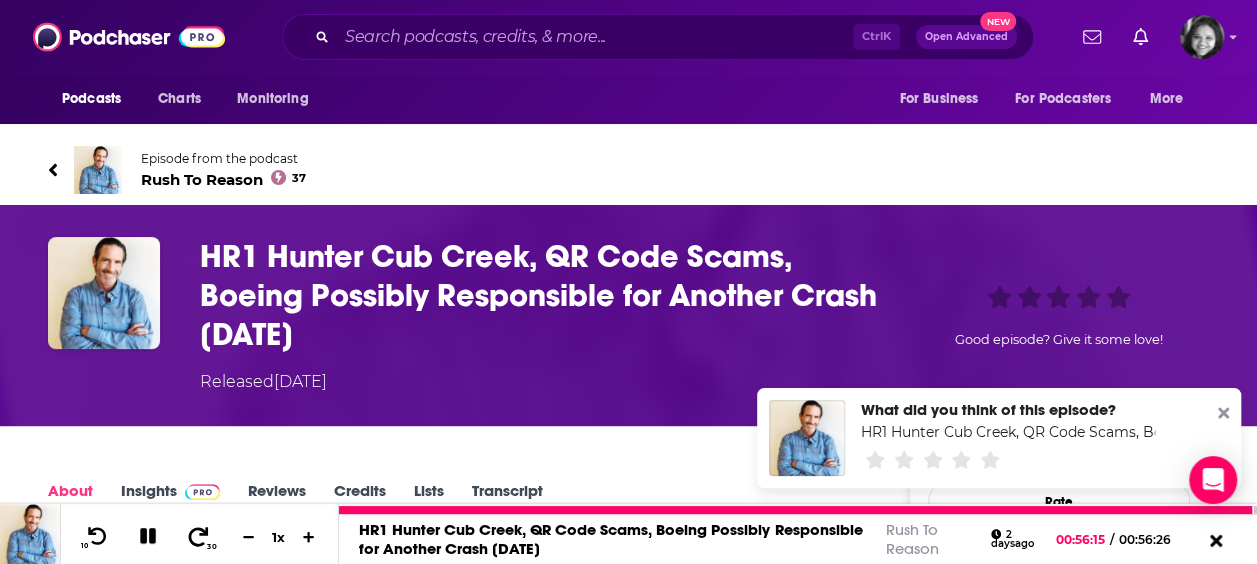 click 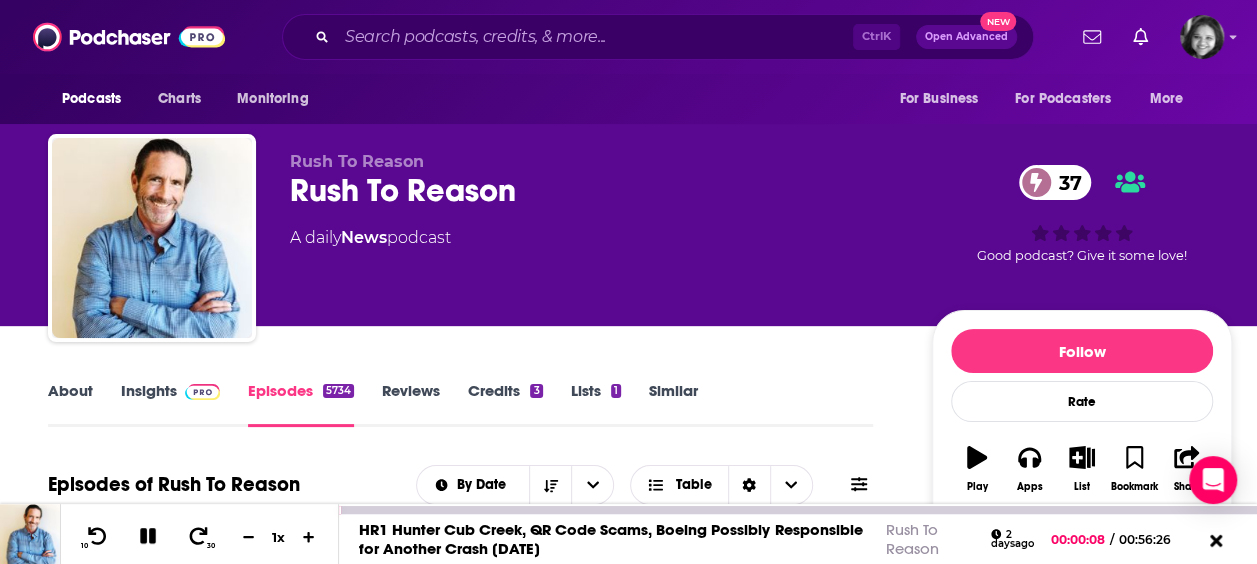 click 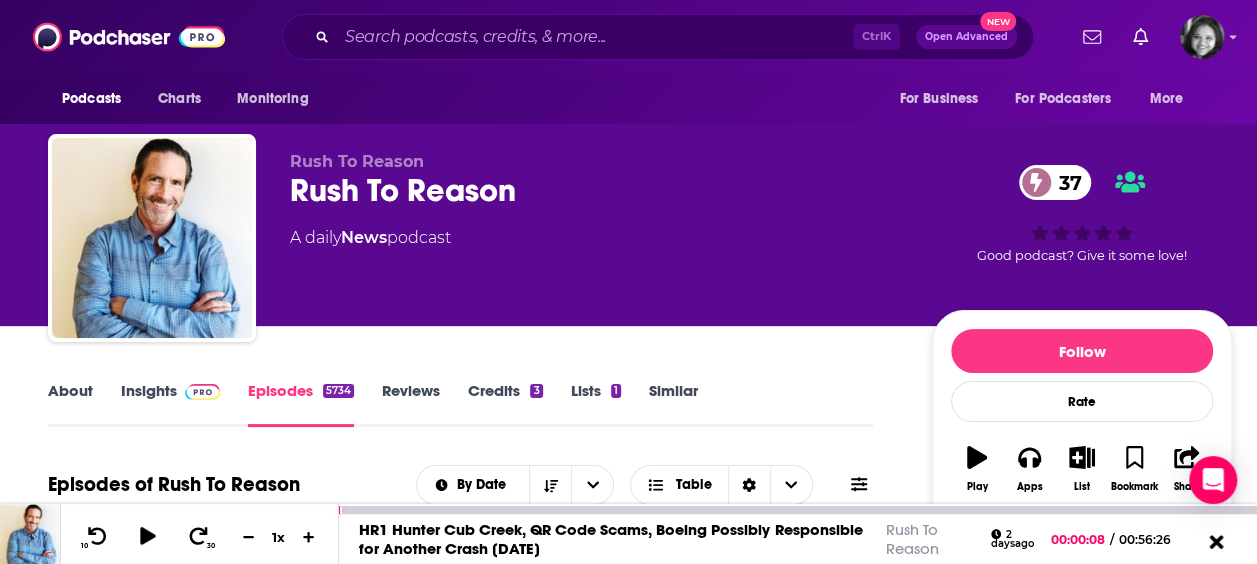 click 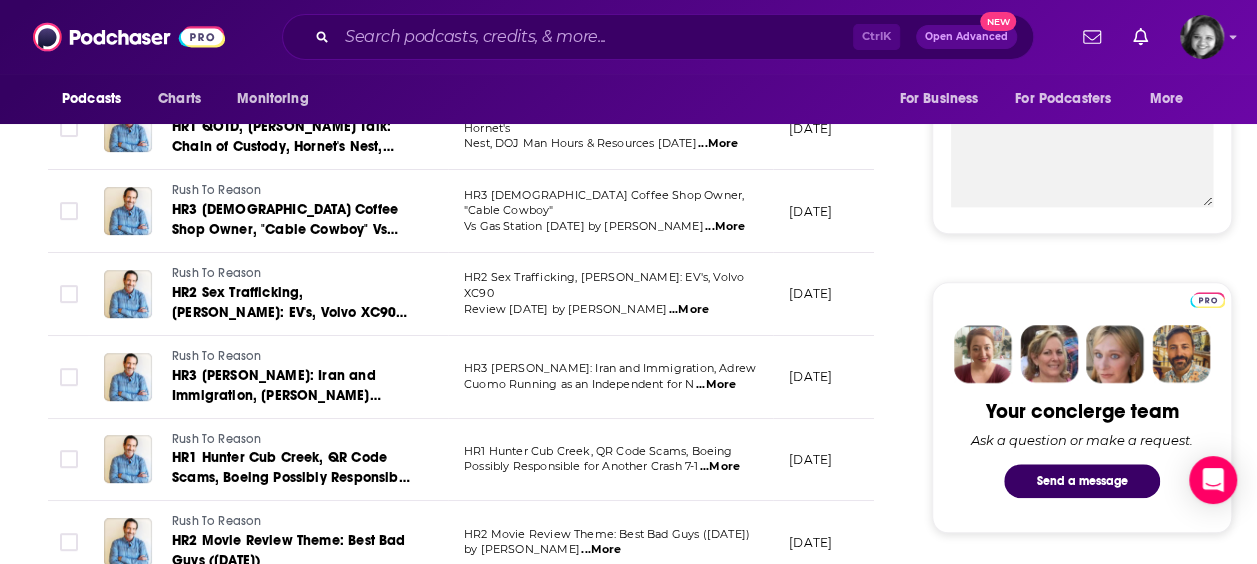 scroll, scrollTop: 743, scrollLeft: 0, axis: vertical 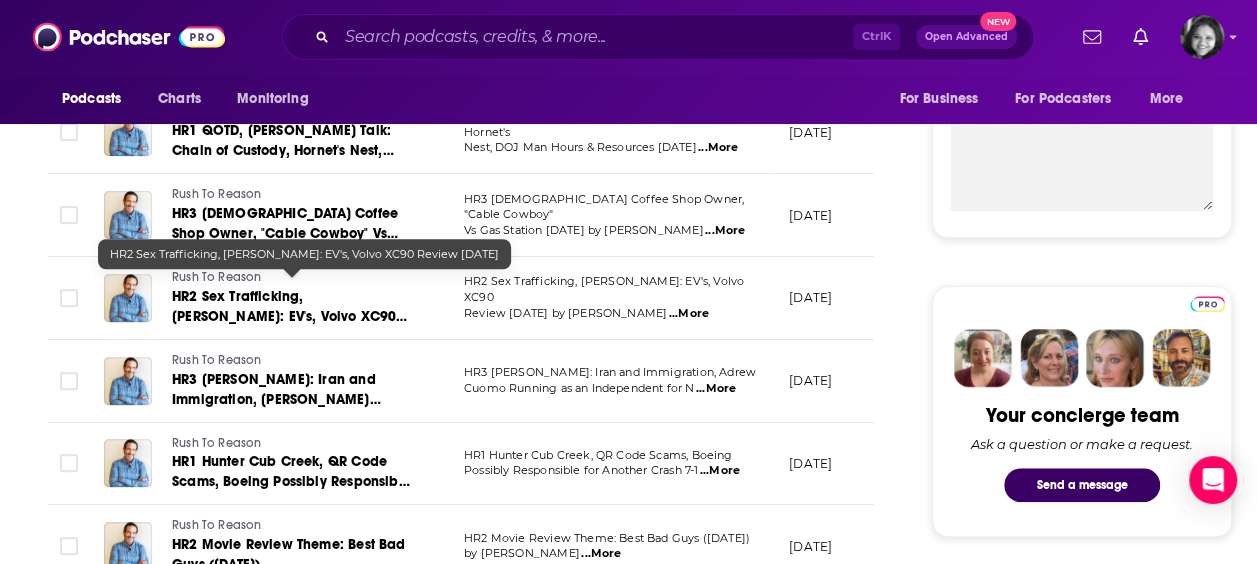 click on "HR2 Sex Trafficking, Richard Rush: EV's, Volvo XC90 Review 7-14-25" at bounding box center [289, 316] 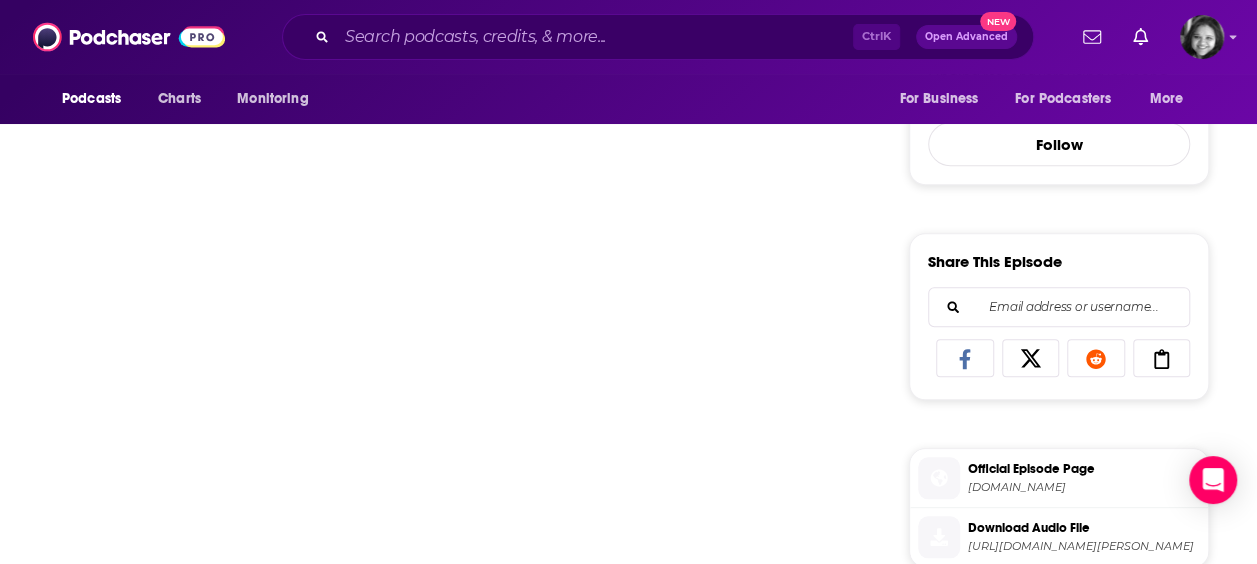 scroll, scrollTop: 0, scrollLeft: 0, axis: both 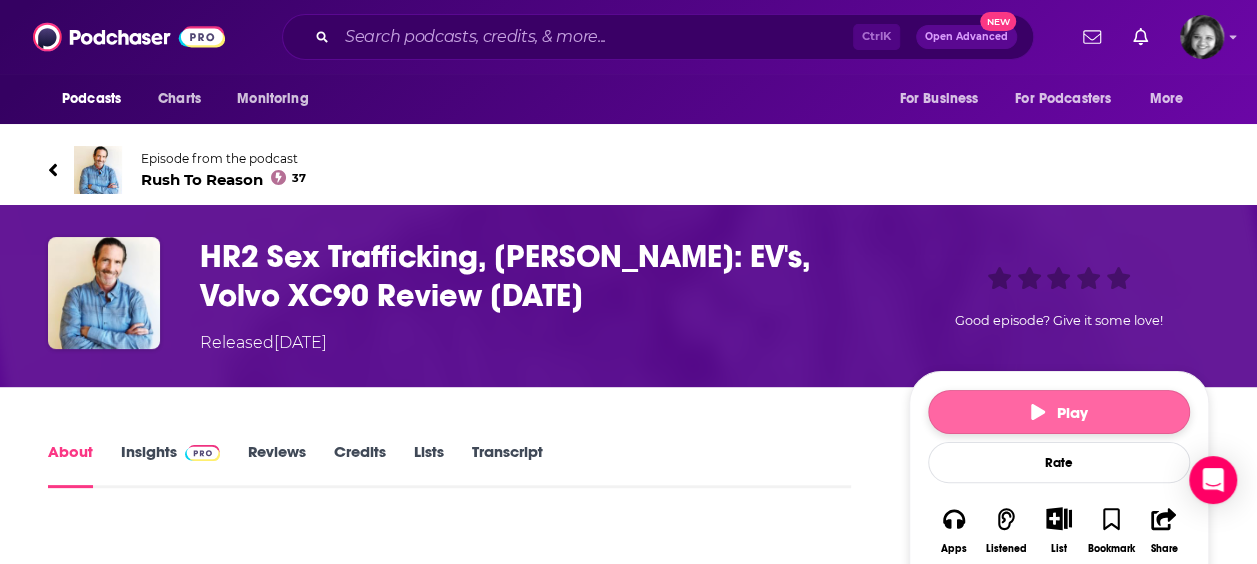click on "Play" at bounding box center (1059, 412) 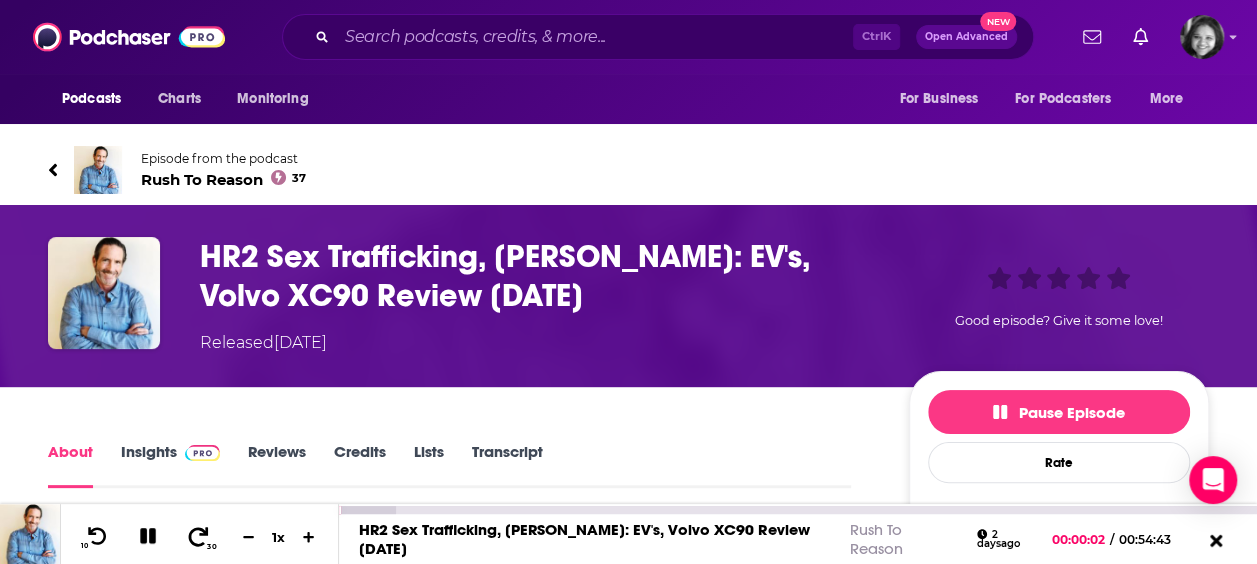 click 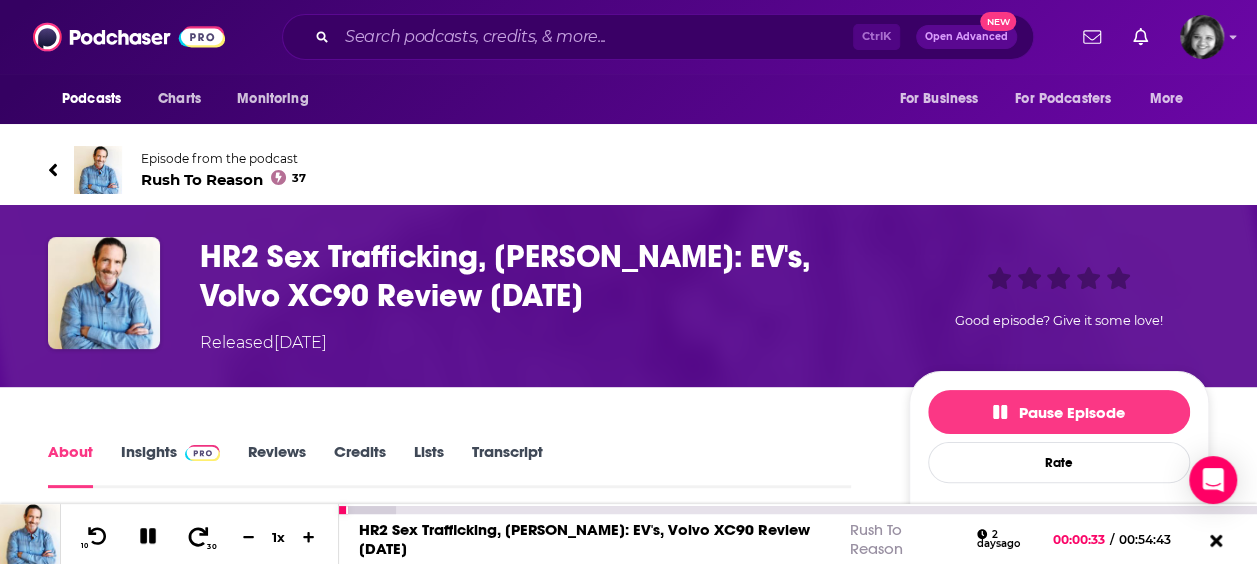 click 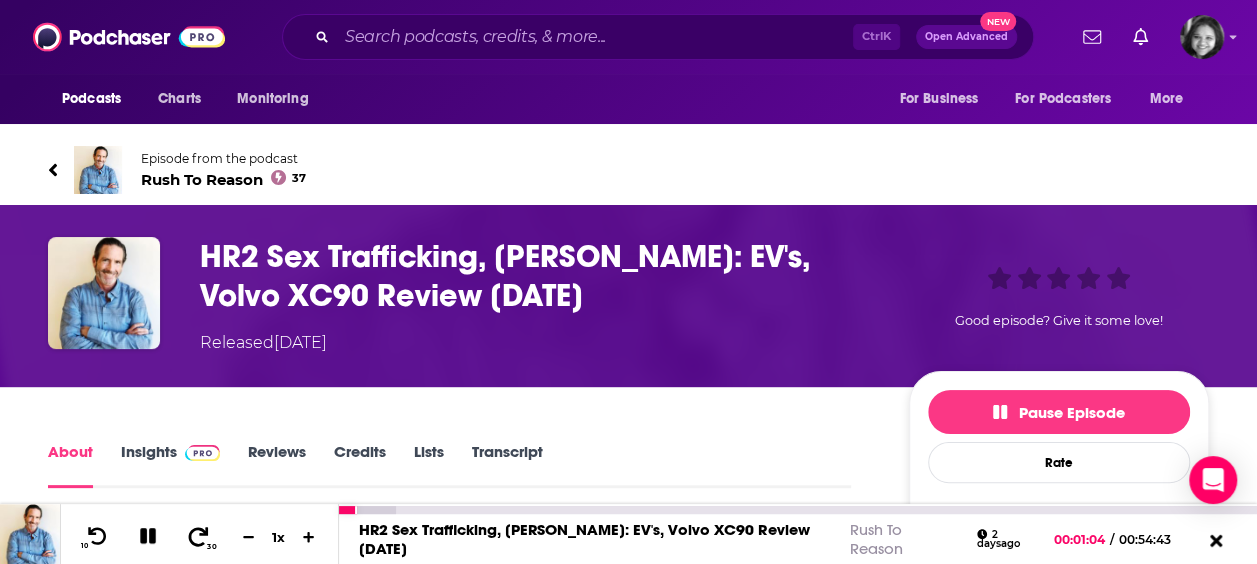 click 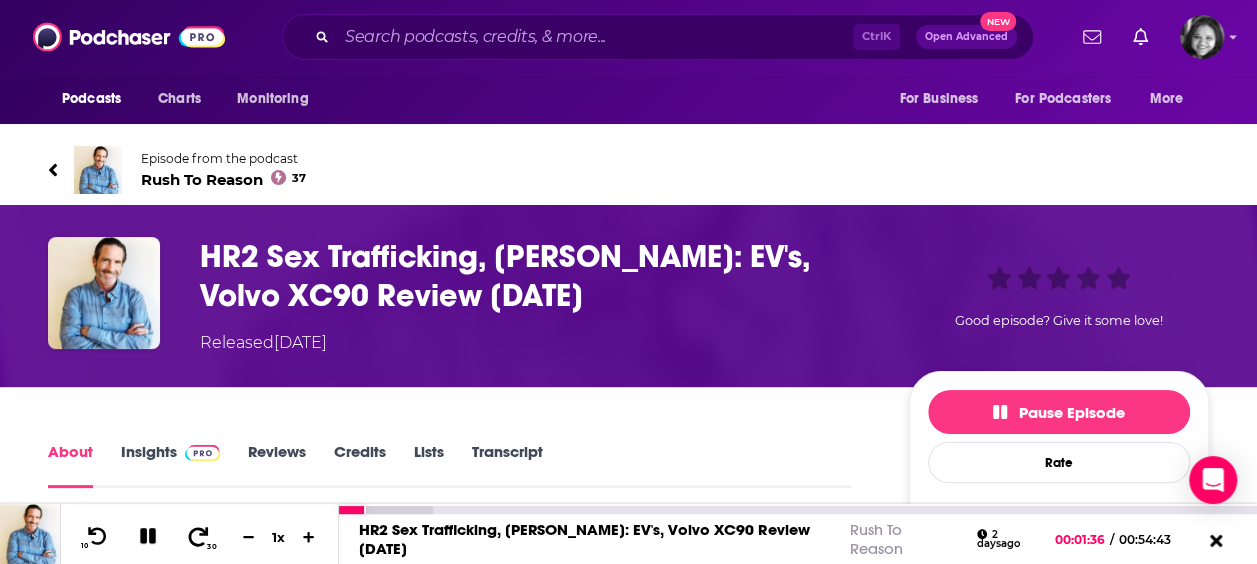 click 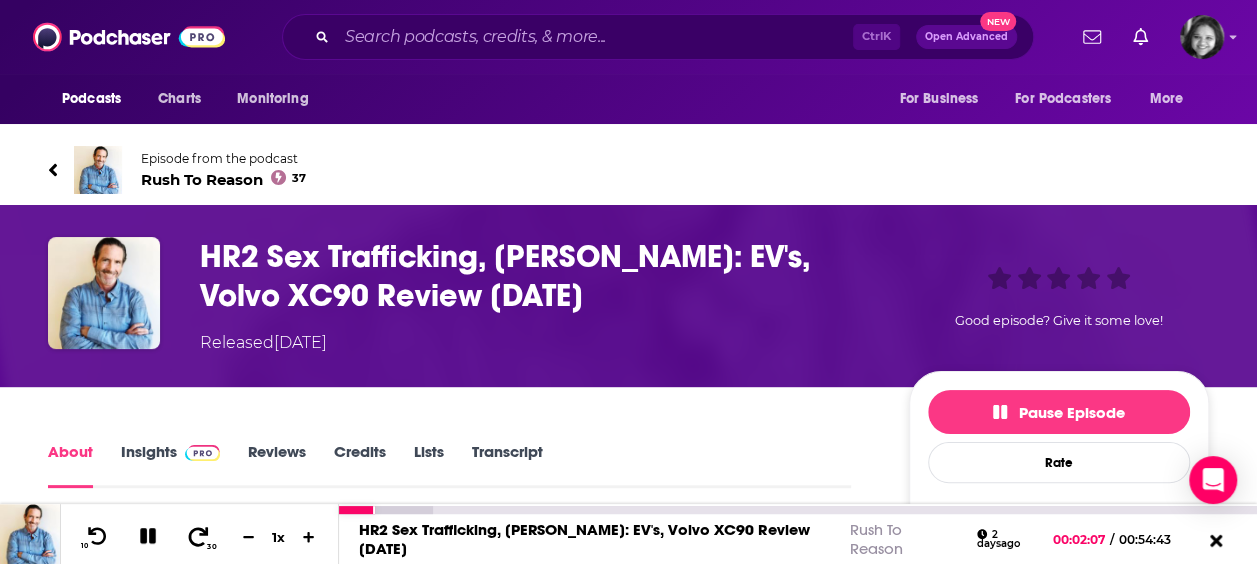 click 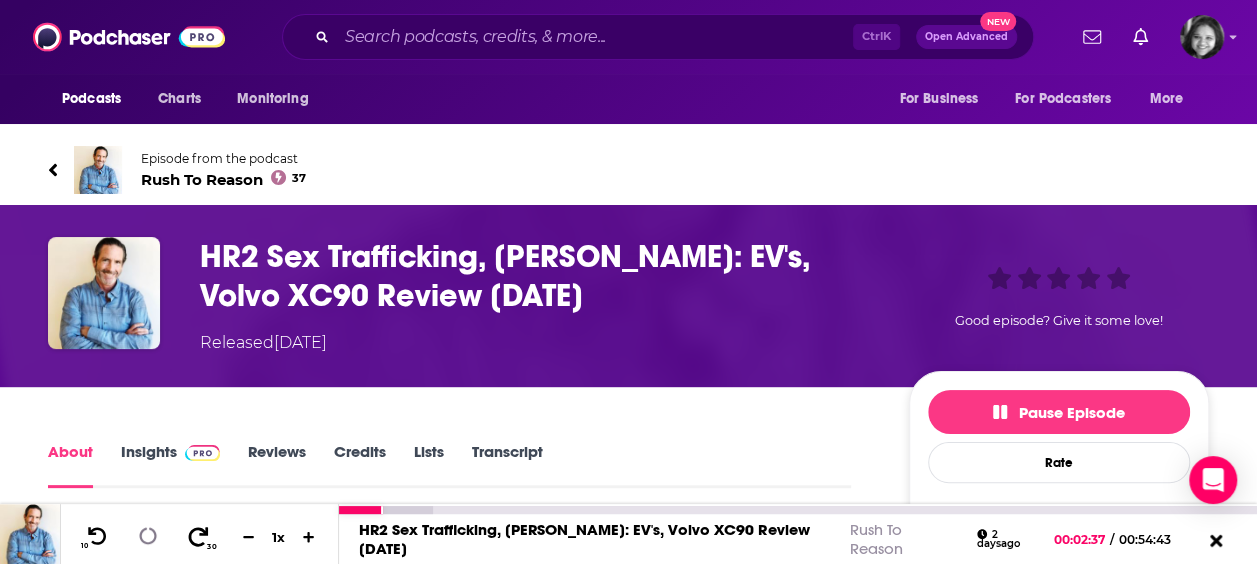 click 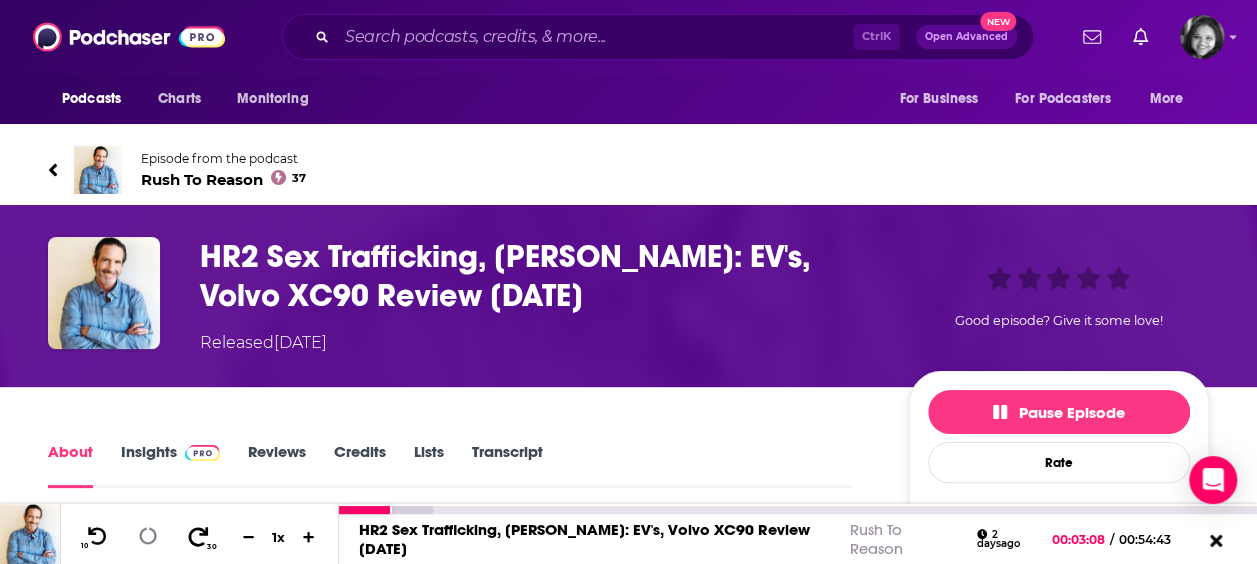 click 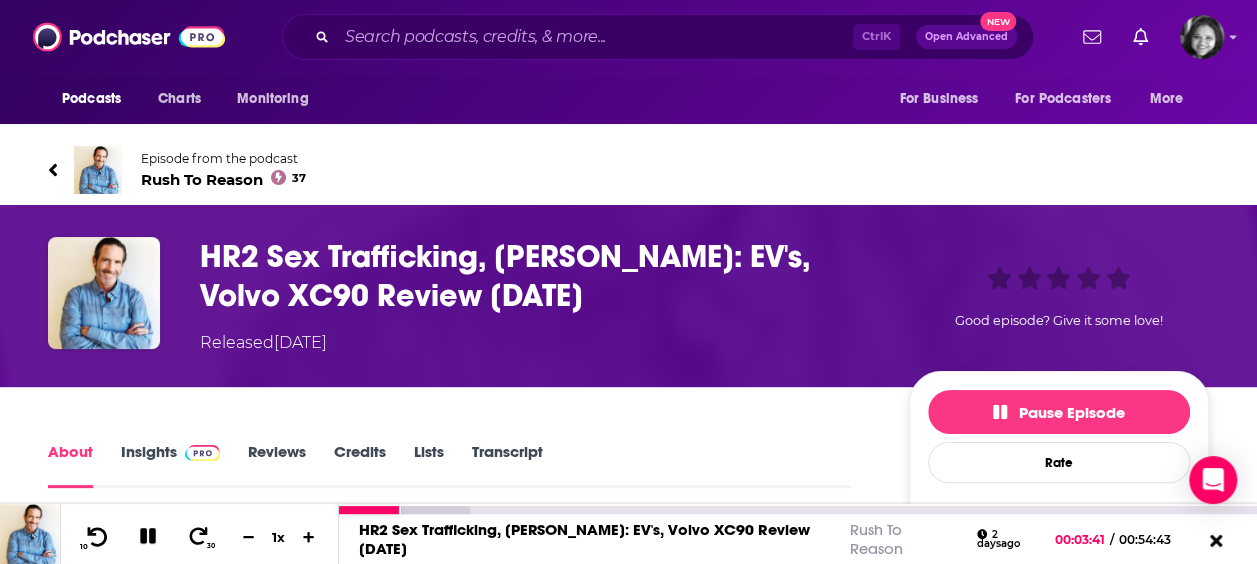 click 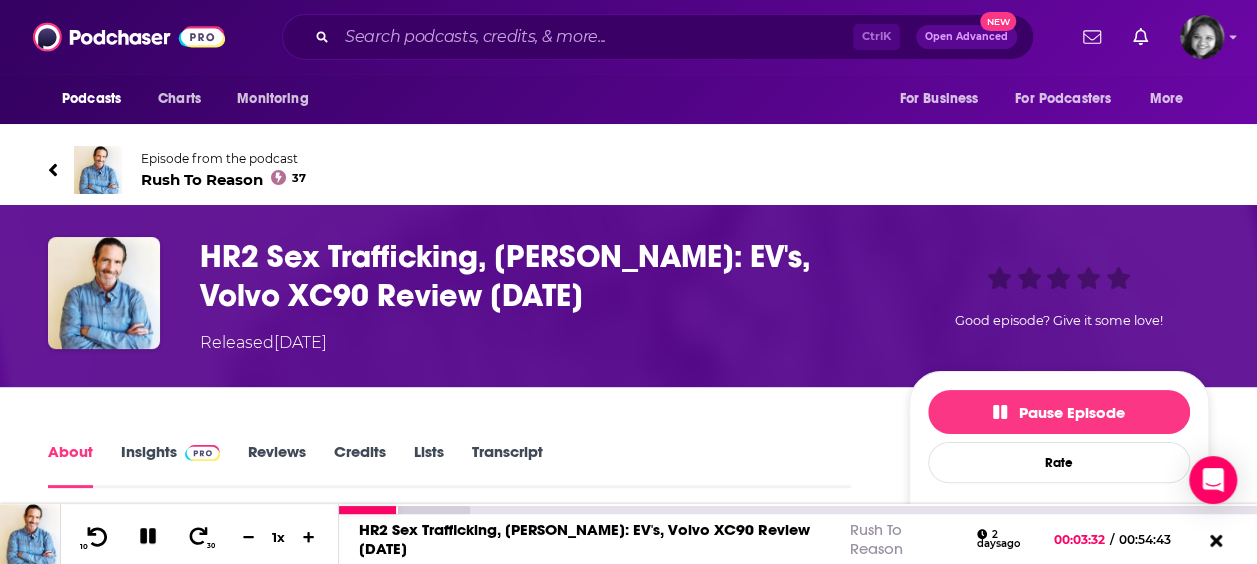 click 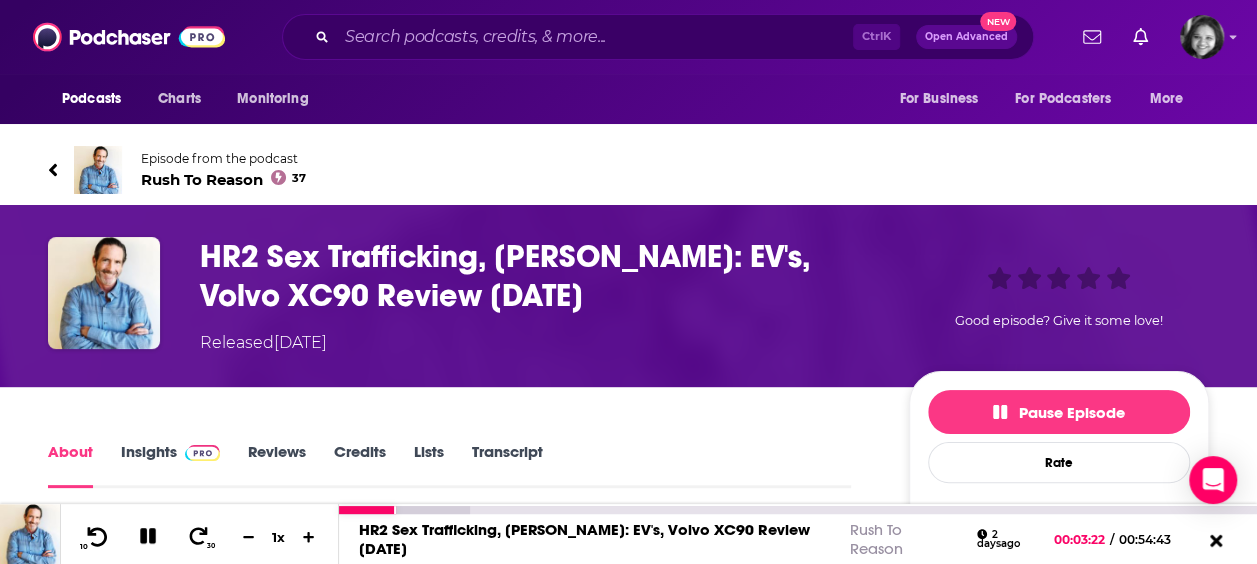 click 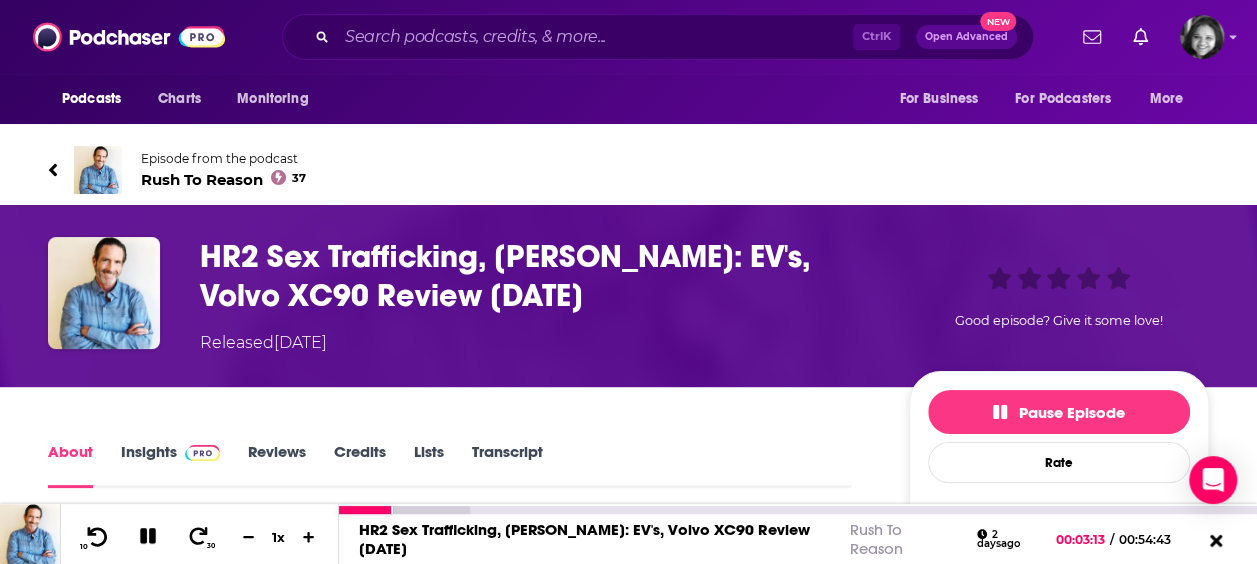 click 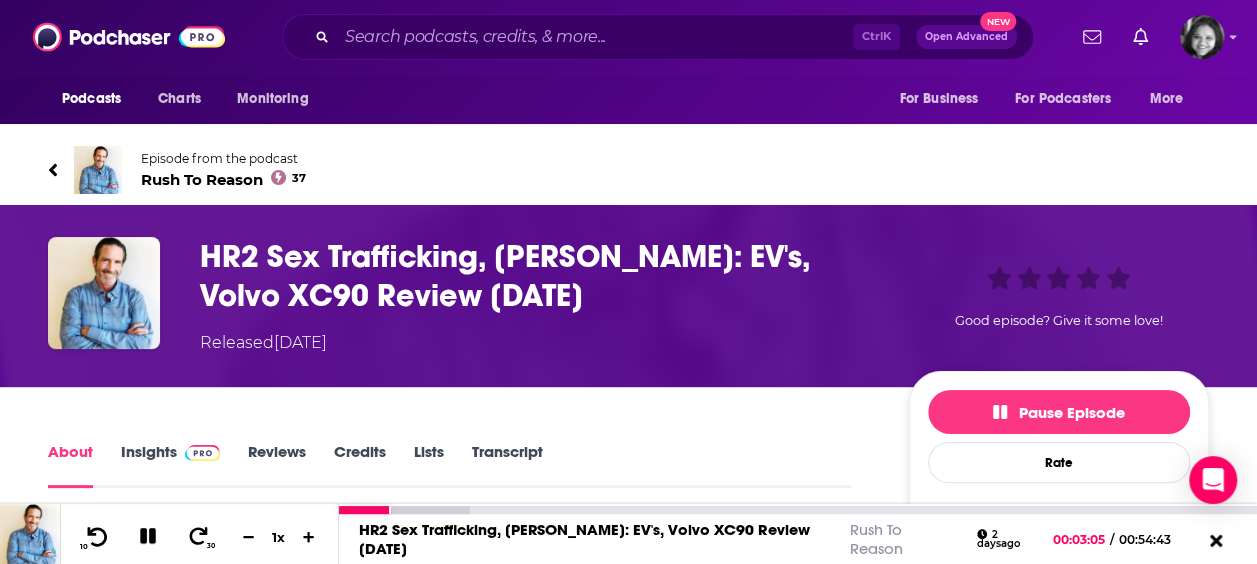 click 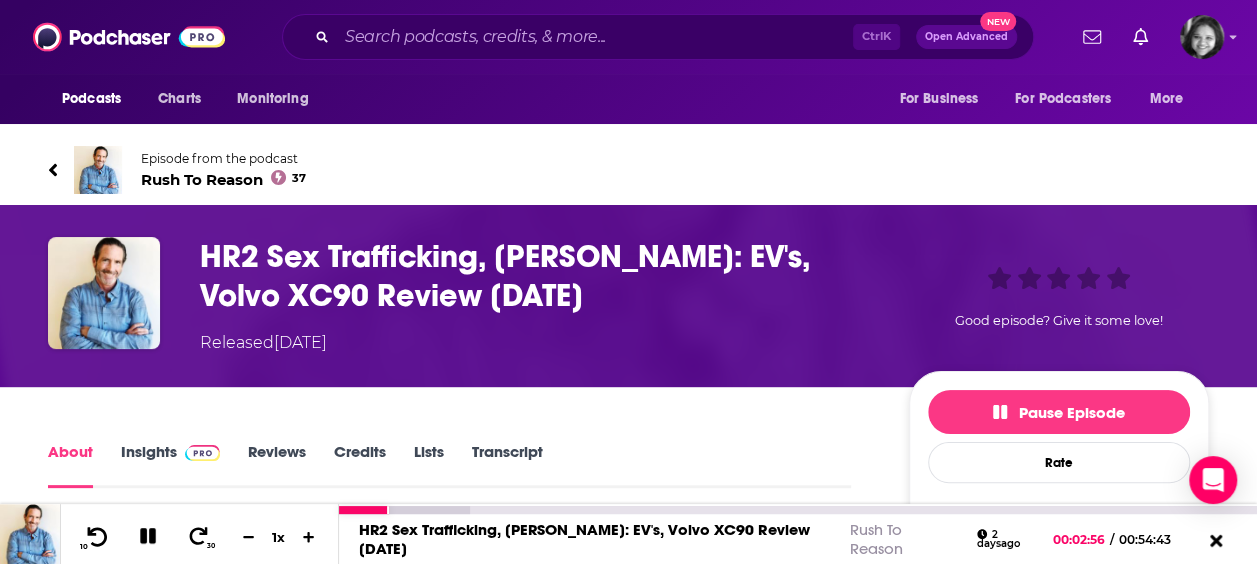 click 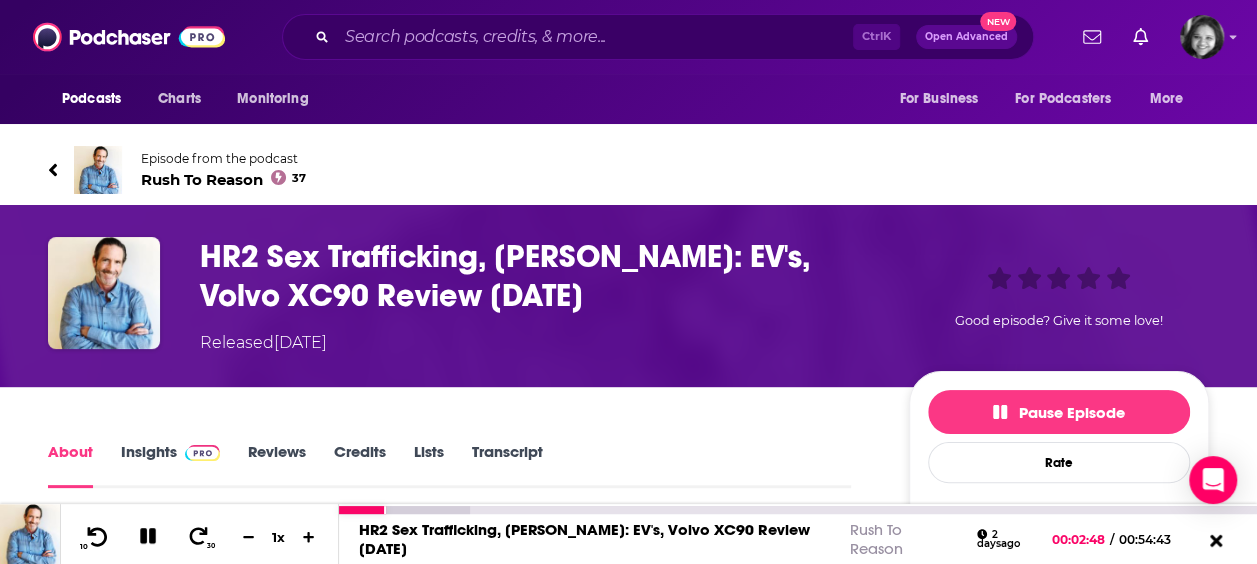 click 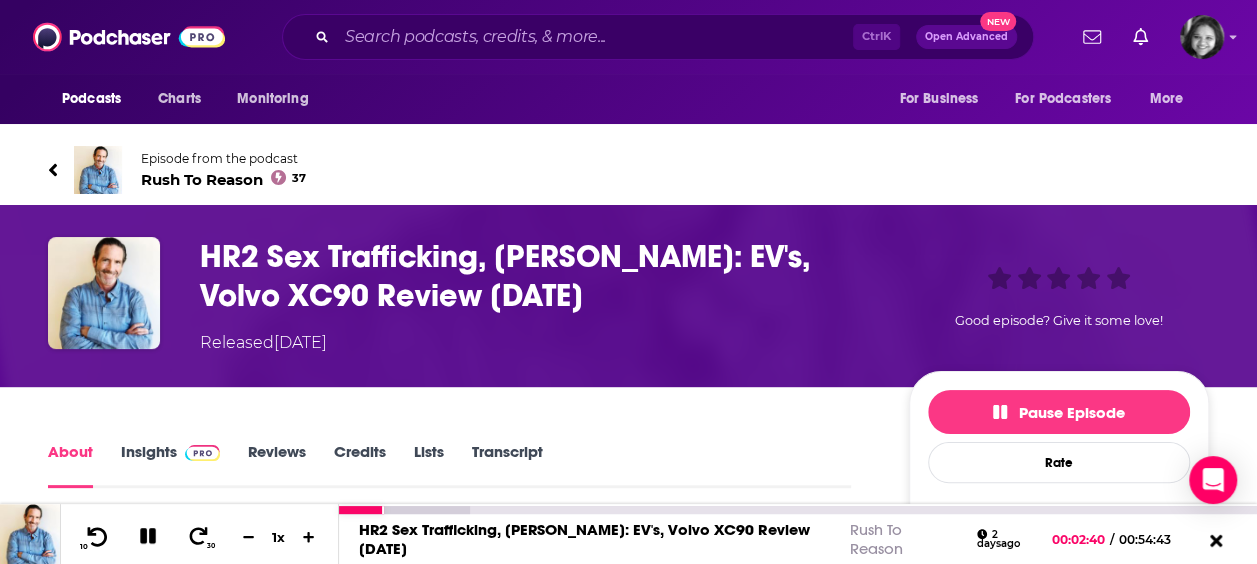 click 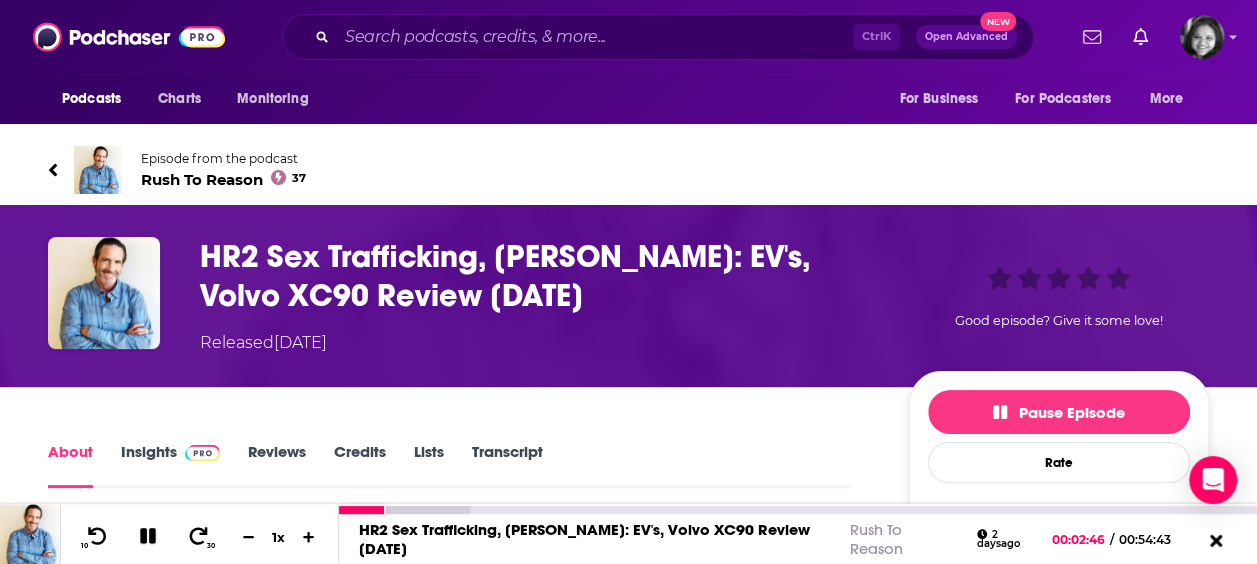 click 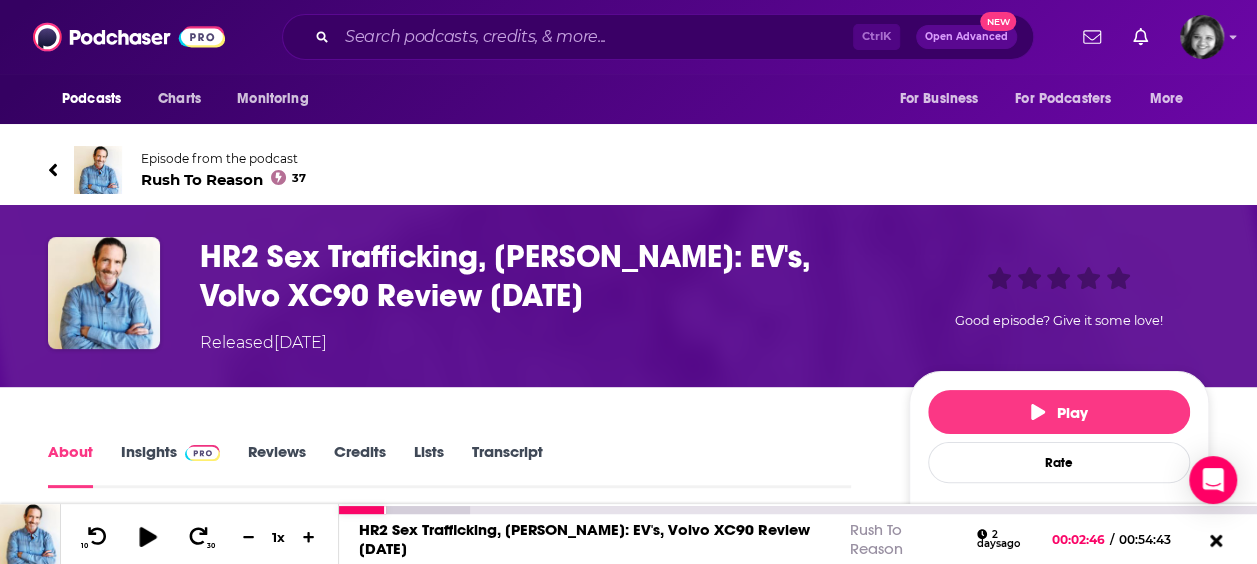 click 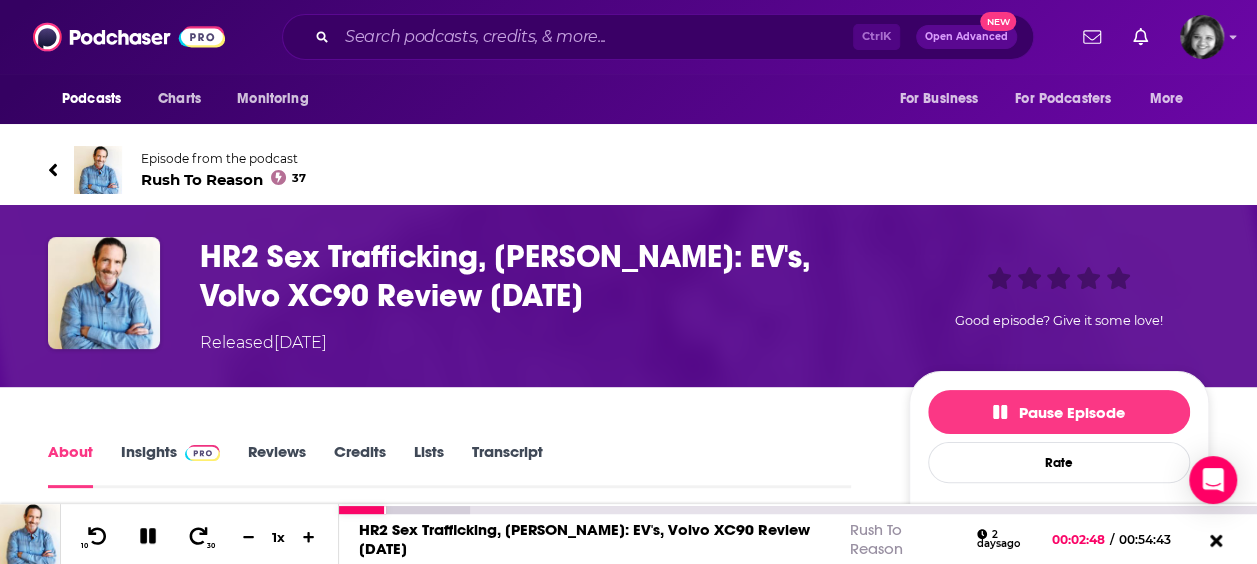 click 